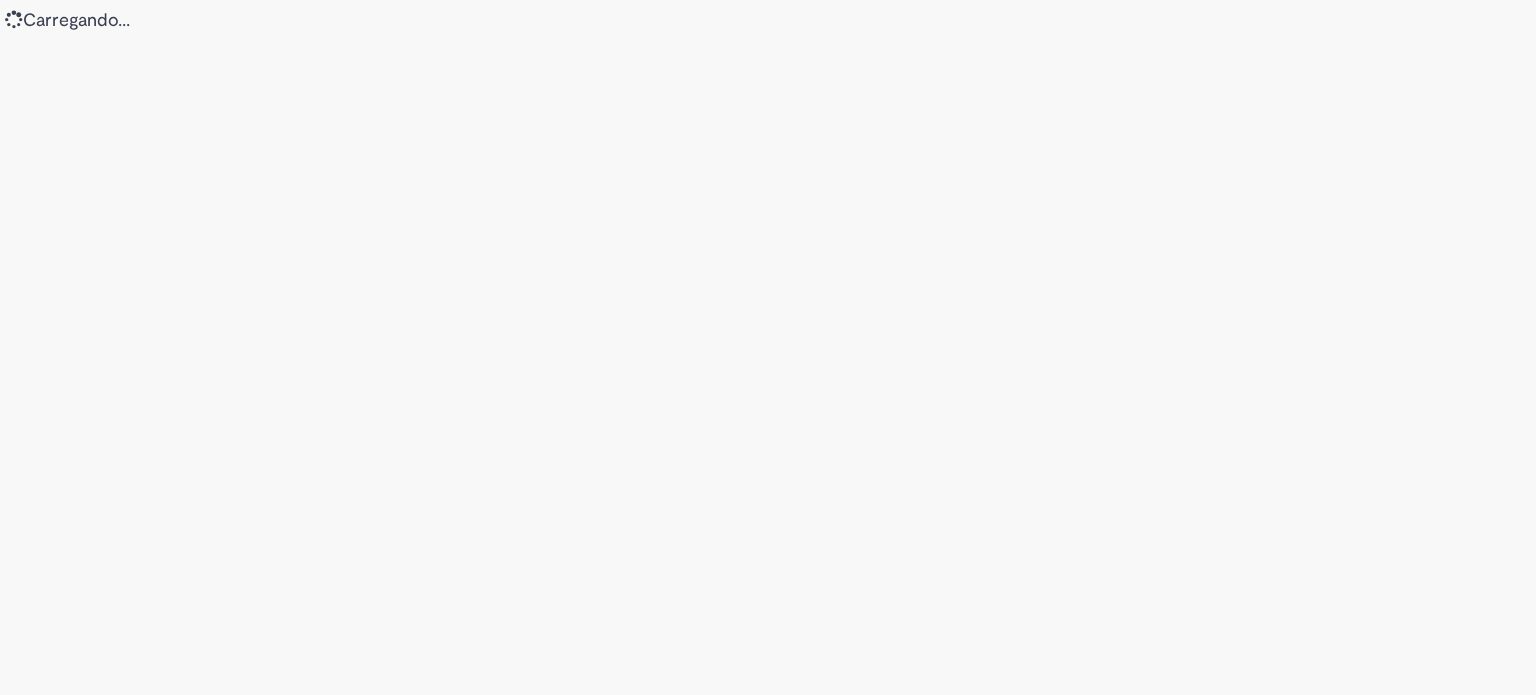 scroll, scrollTop: 0, scrollLeft: 0, axis: both 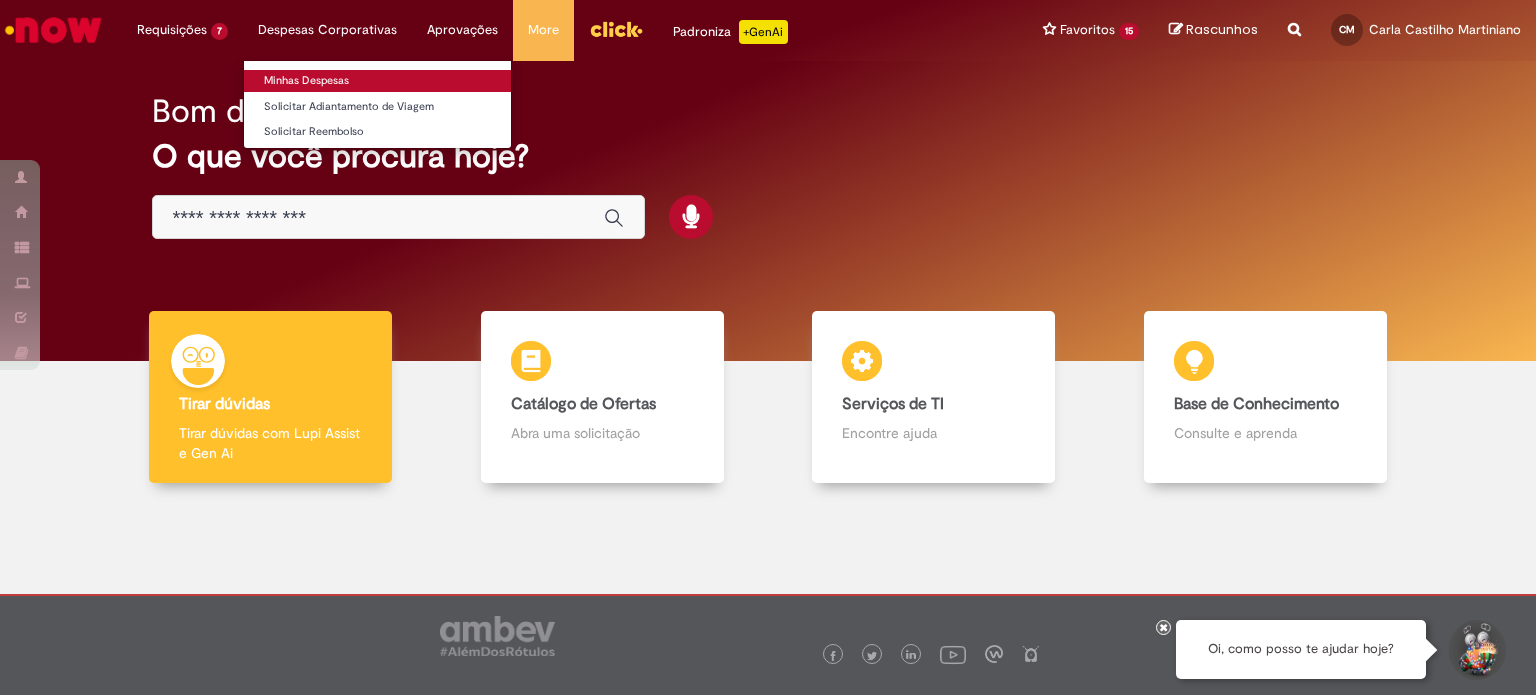 click on "Minhas Despesas" at bounding box center (377, 81) 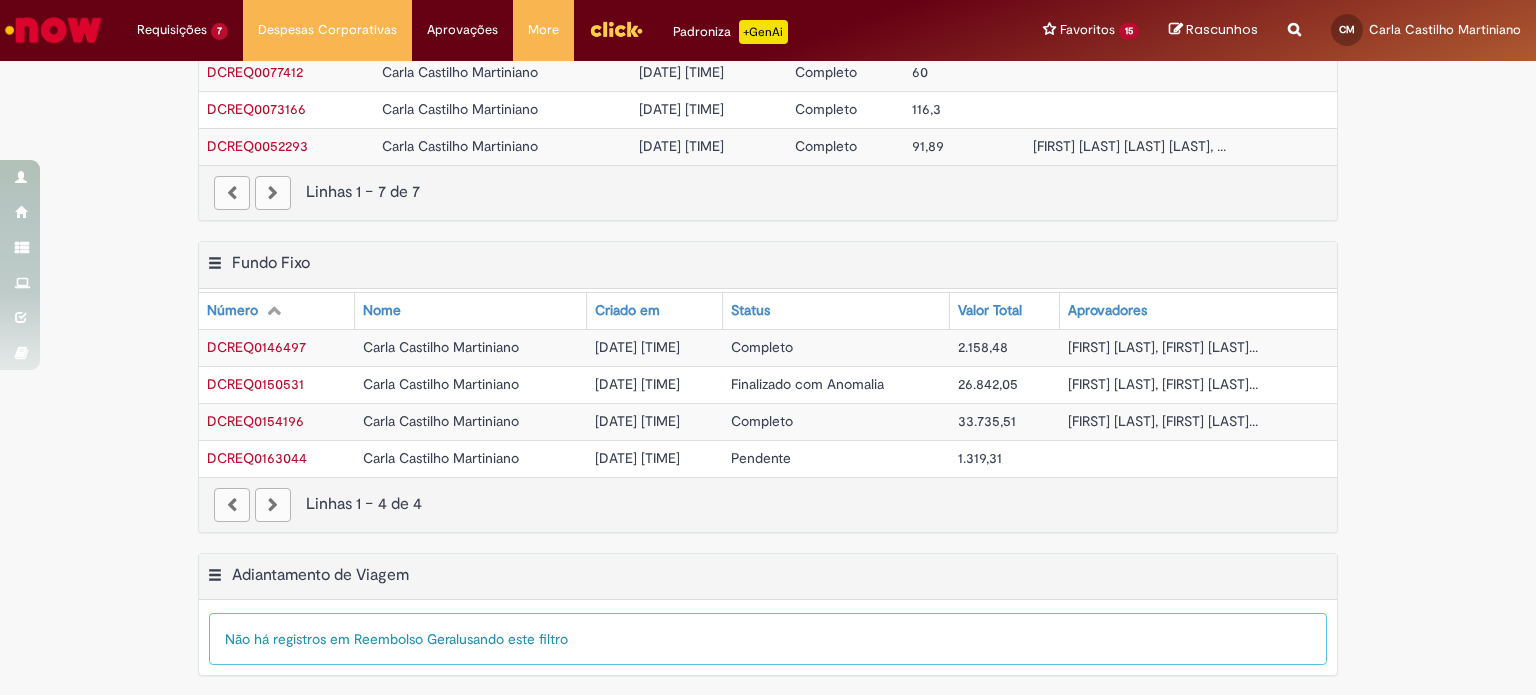 scroll, scrollTop: 300, scrollLeft: 0, axis: vertical 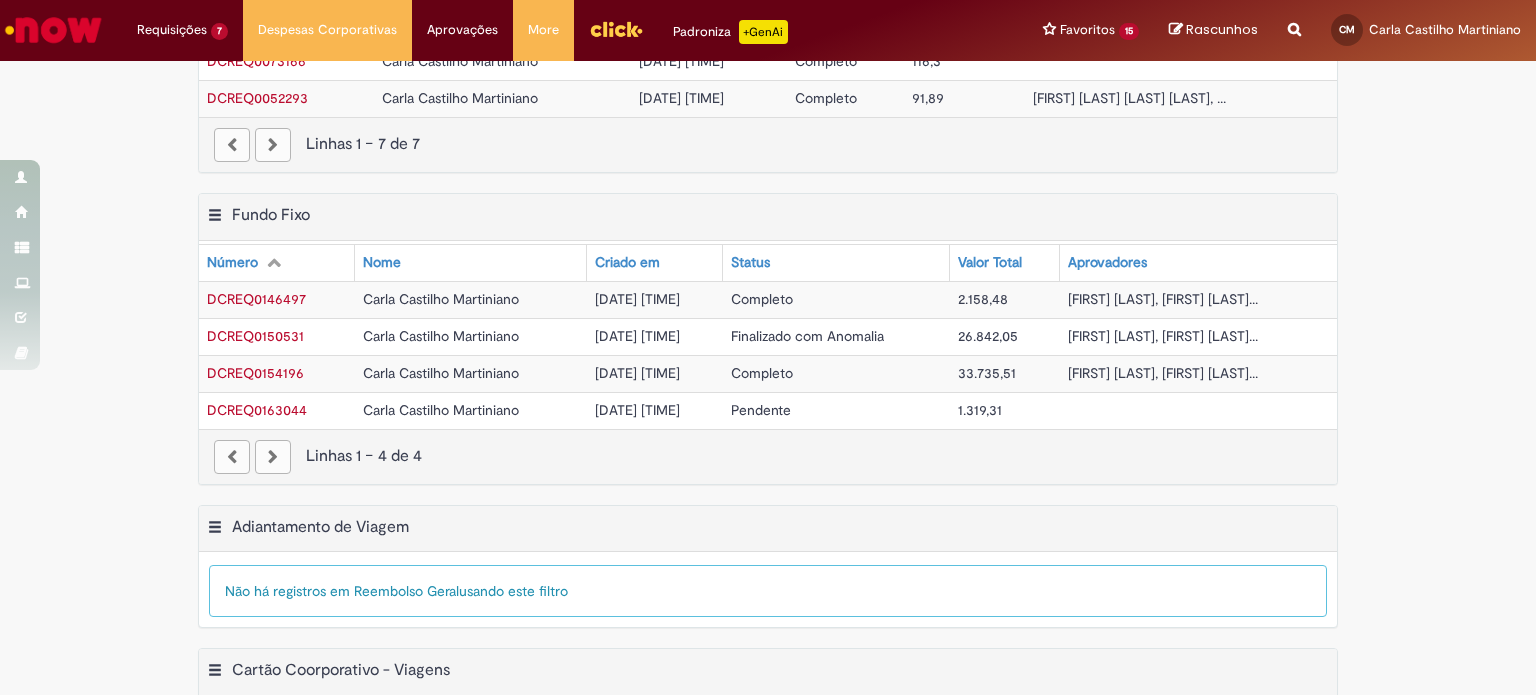 click on "Pendente" at bounding box center [761, 410] 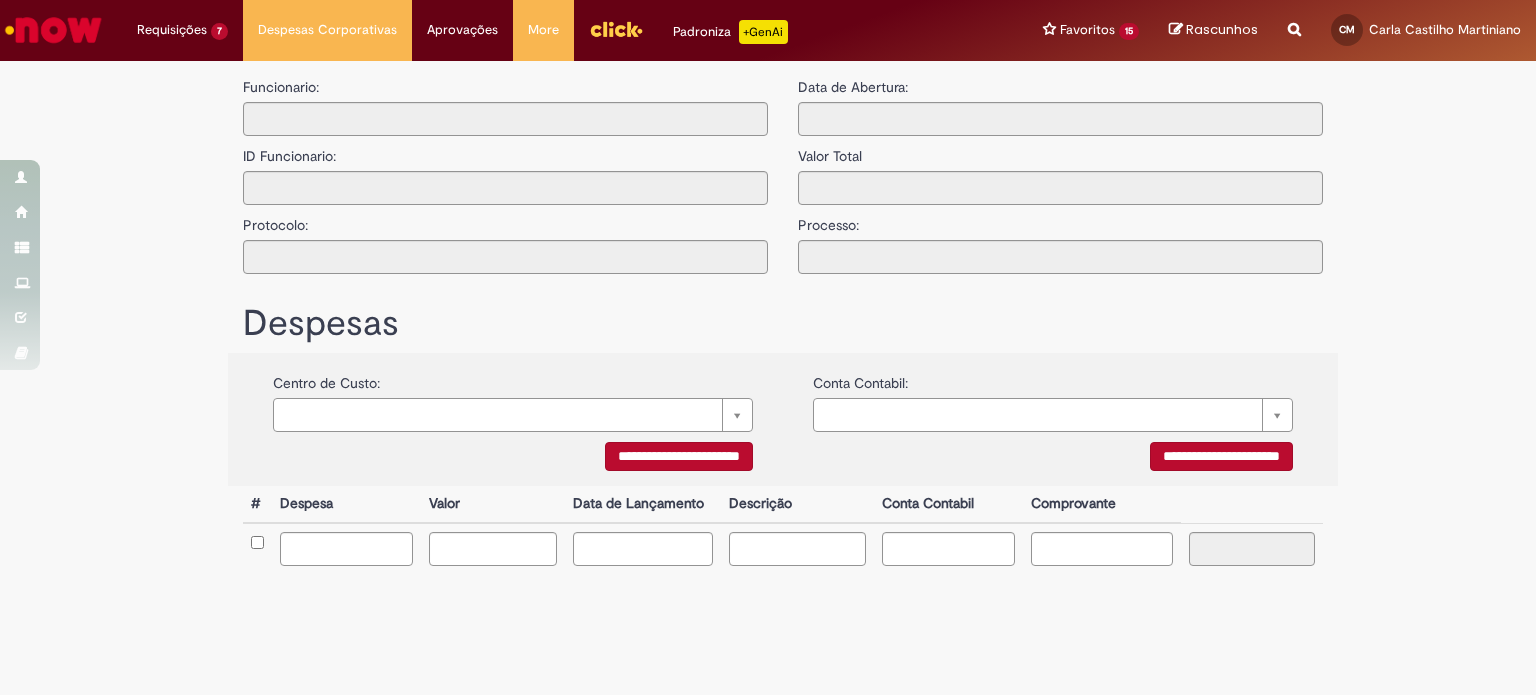 scroll, scrollTop: 0, scrollLeft: 0, axis: both 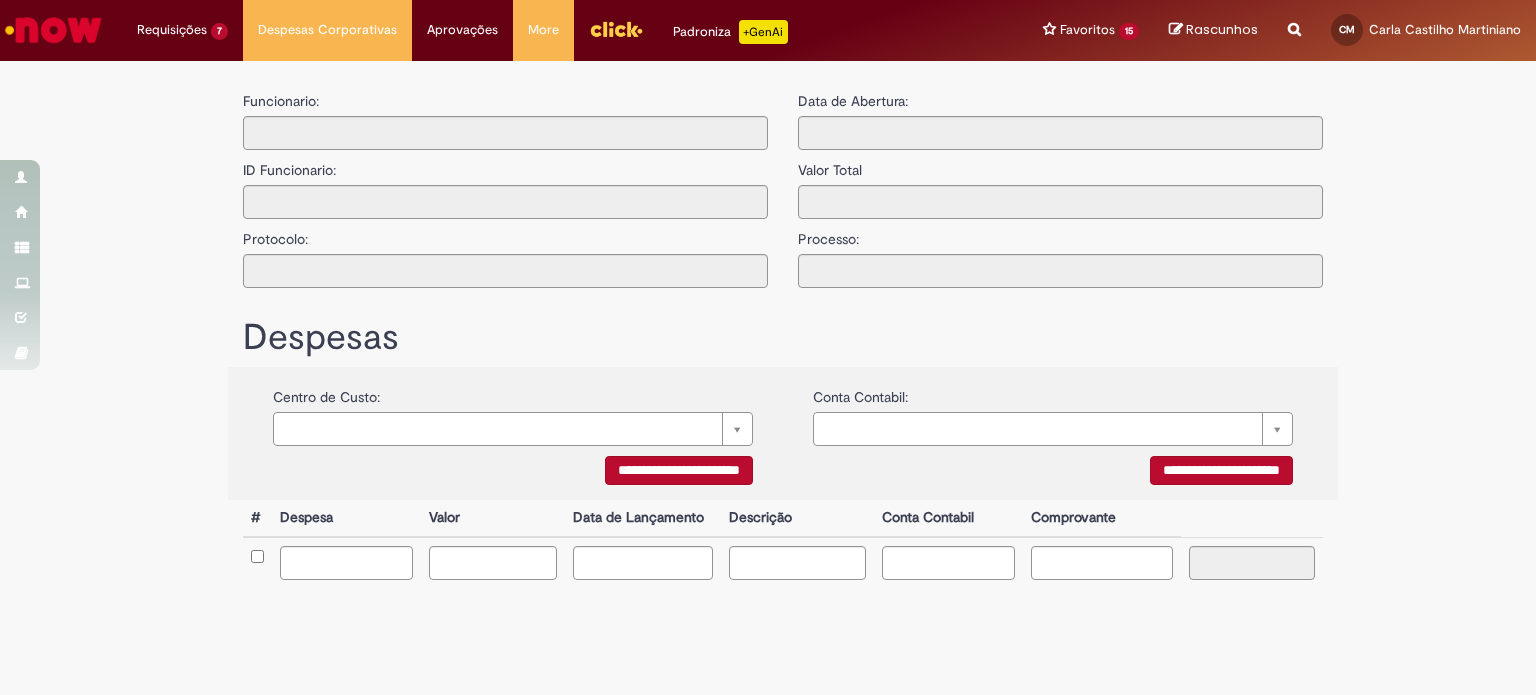 type on "**********" 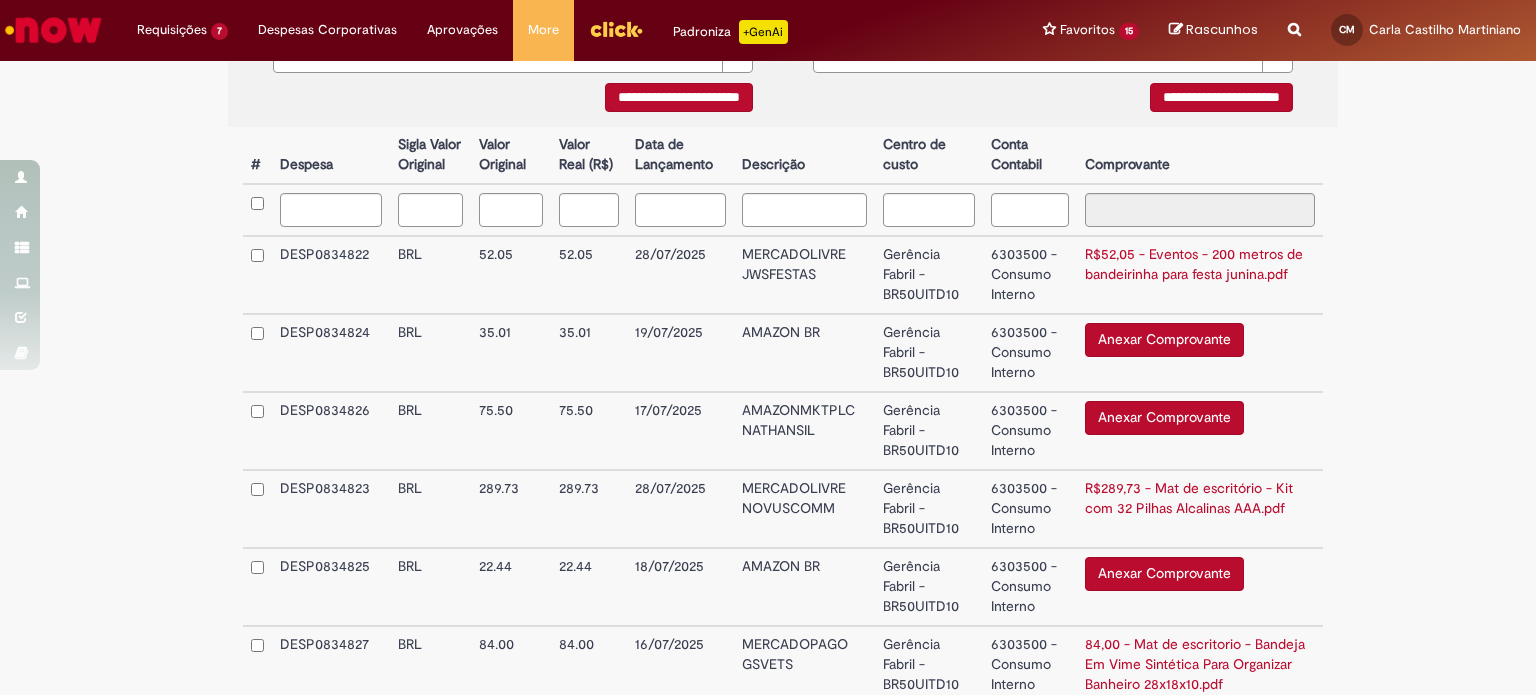 scroll, scrollTop: 465, scrollLeft: 0, axis: vertical 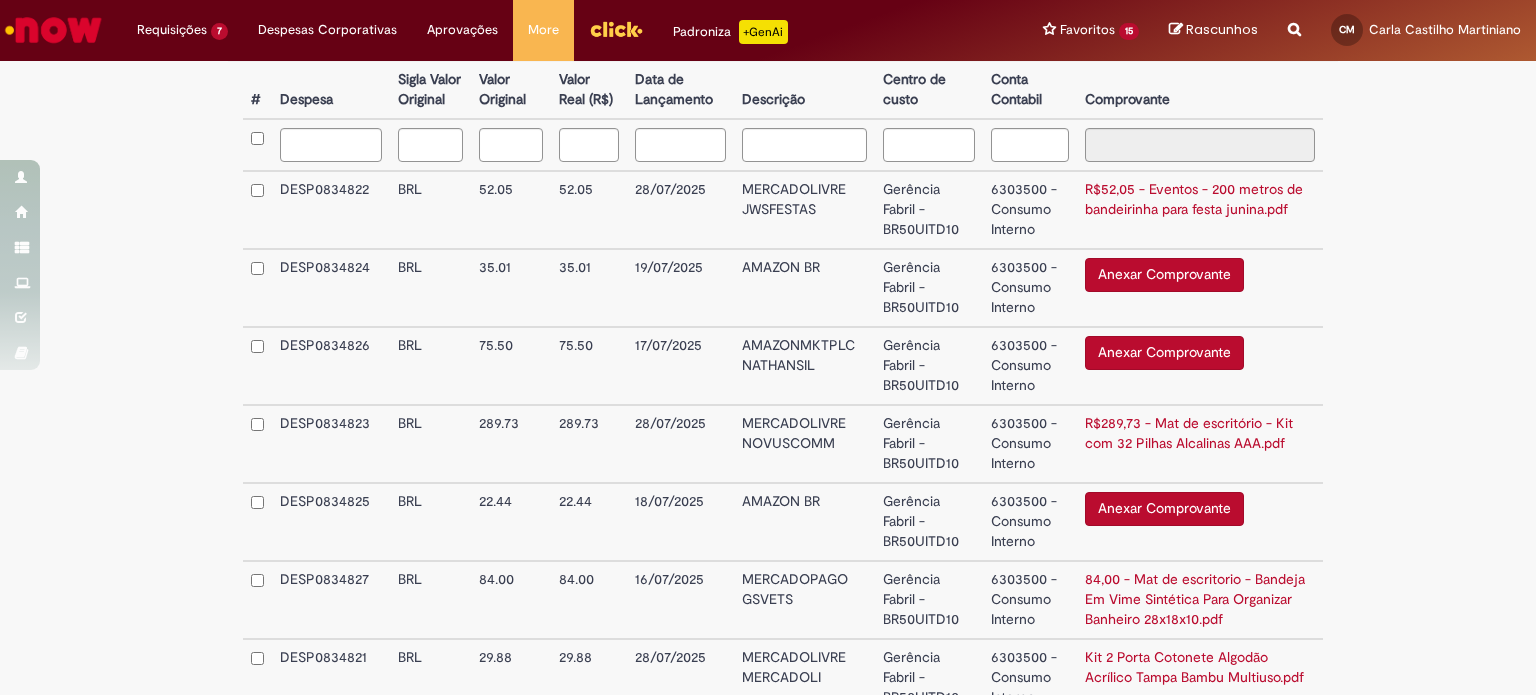 click on "6303500 - Consumo Interno" at bounding box center (1029, 210) 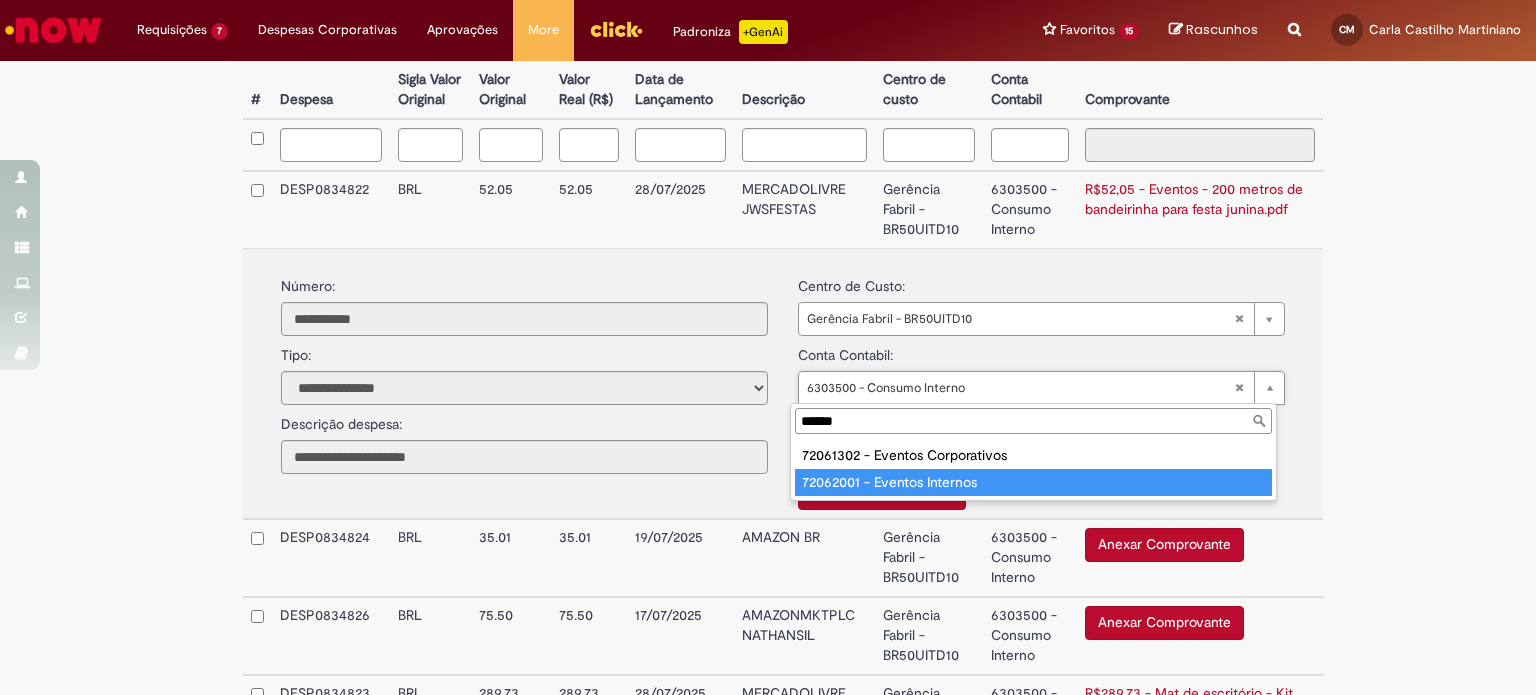 type on "******" 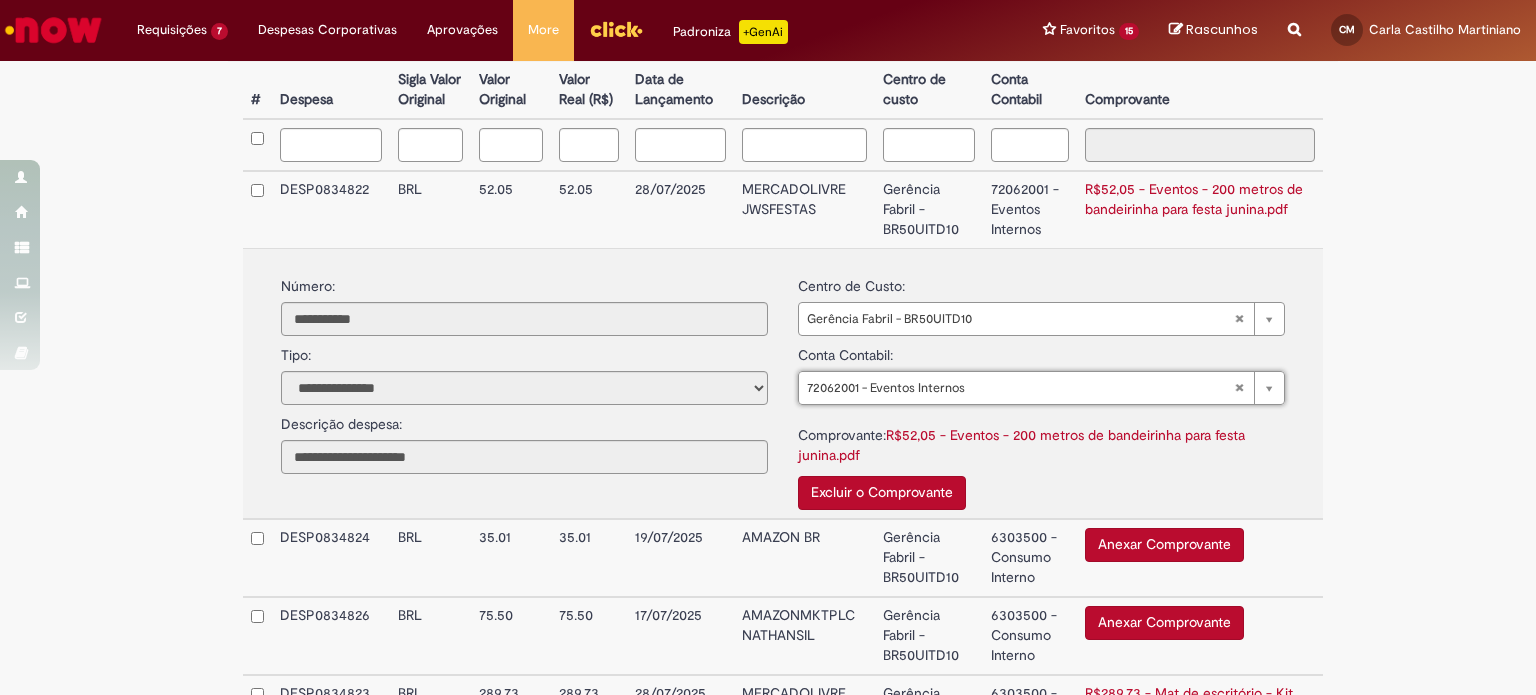 click on "**********" at bounding box center [768, 535] 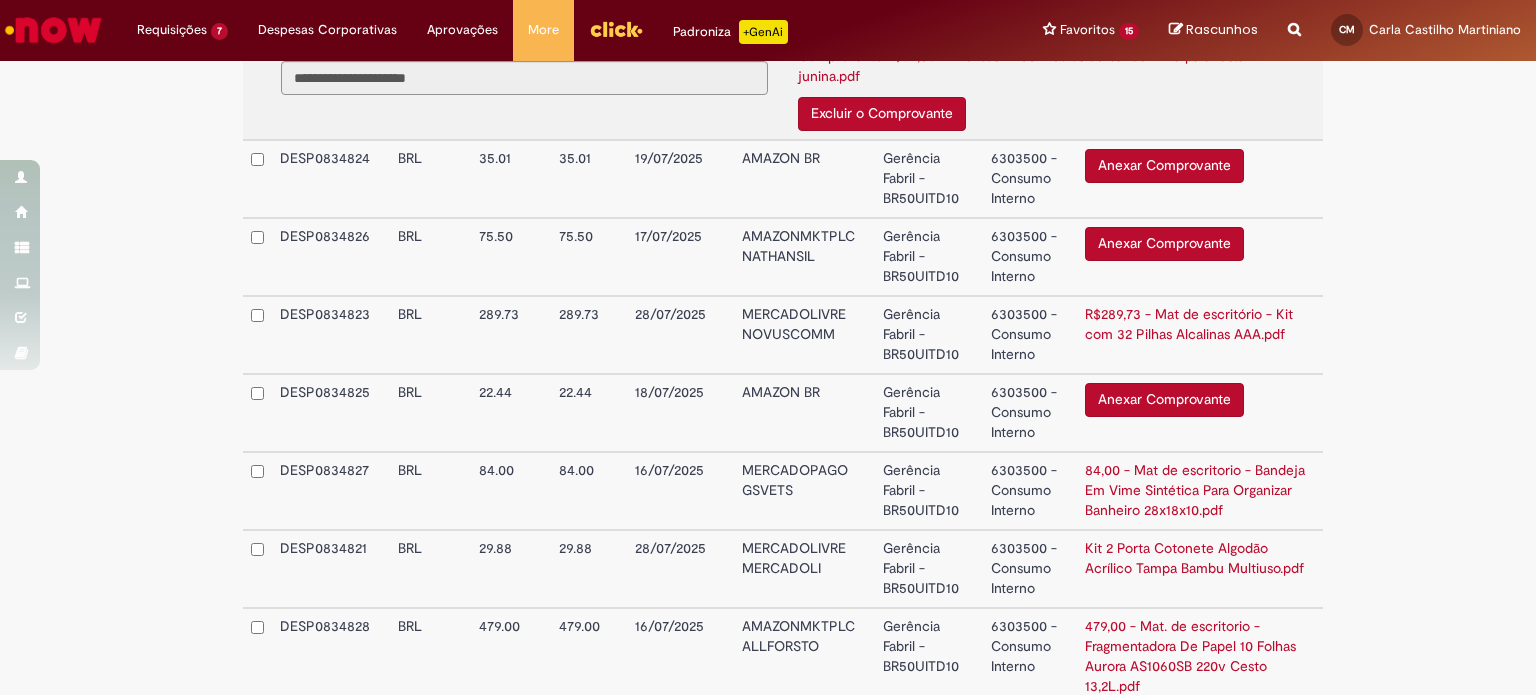 scroll, scrollTop: 965, scrollLeft: 0, axis: vertical 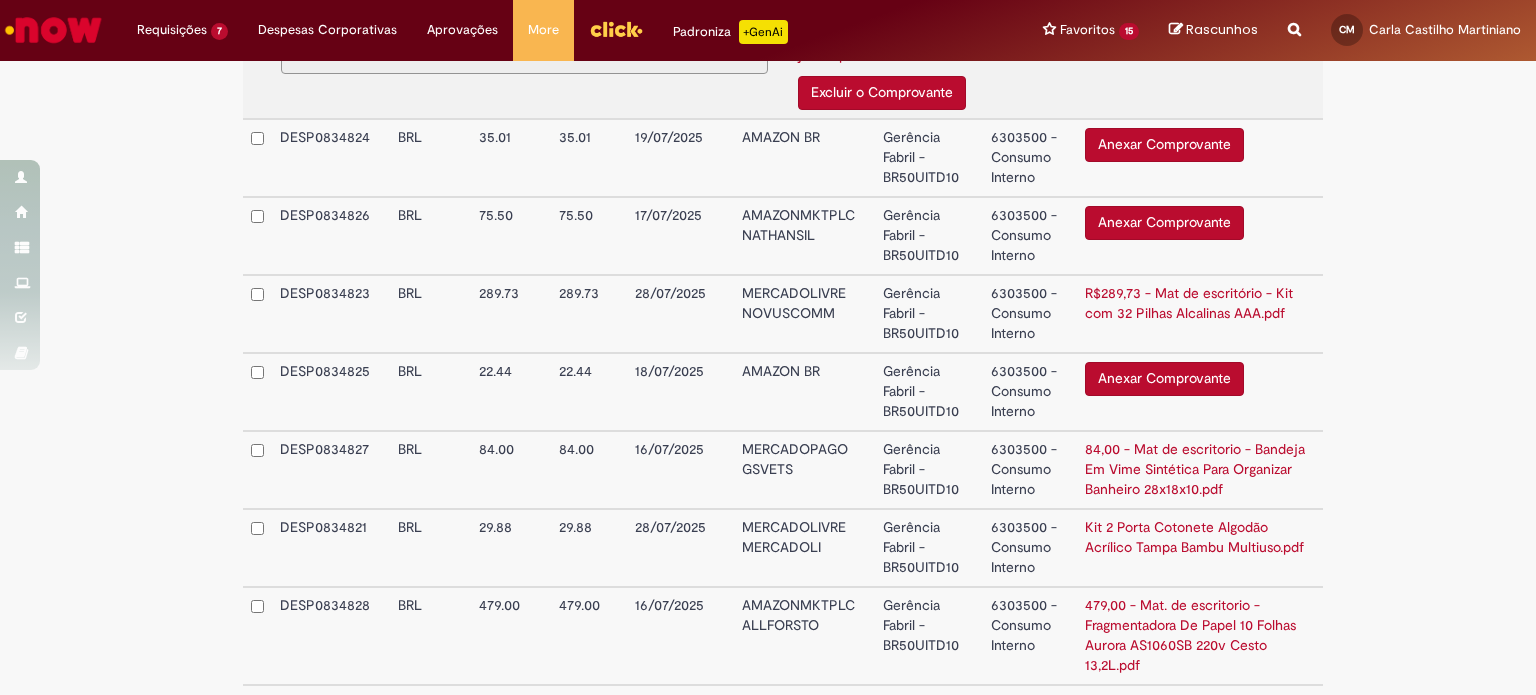 click on "6303500 - Consumo Interno" at bounding box center (1029, 314) 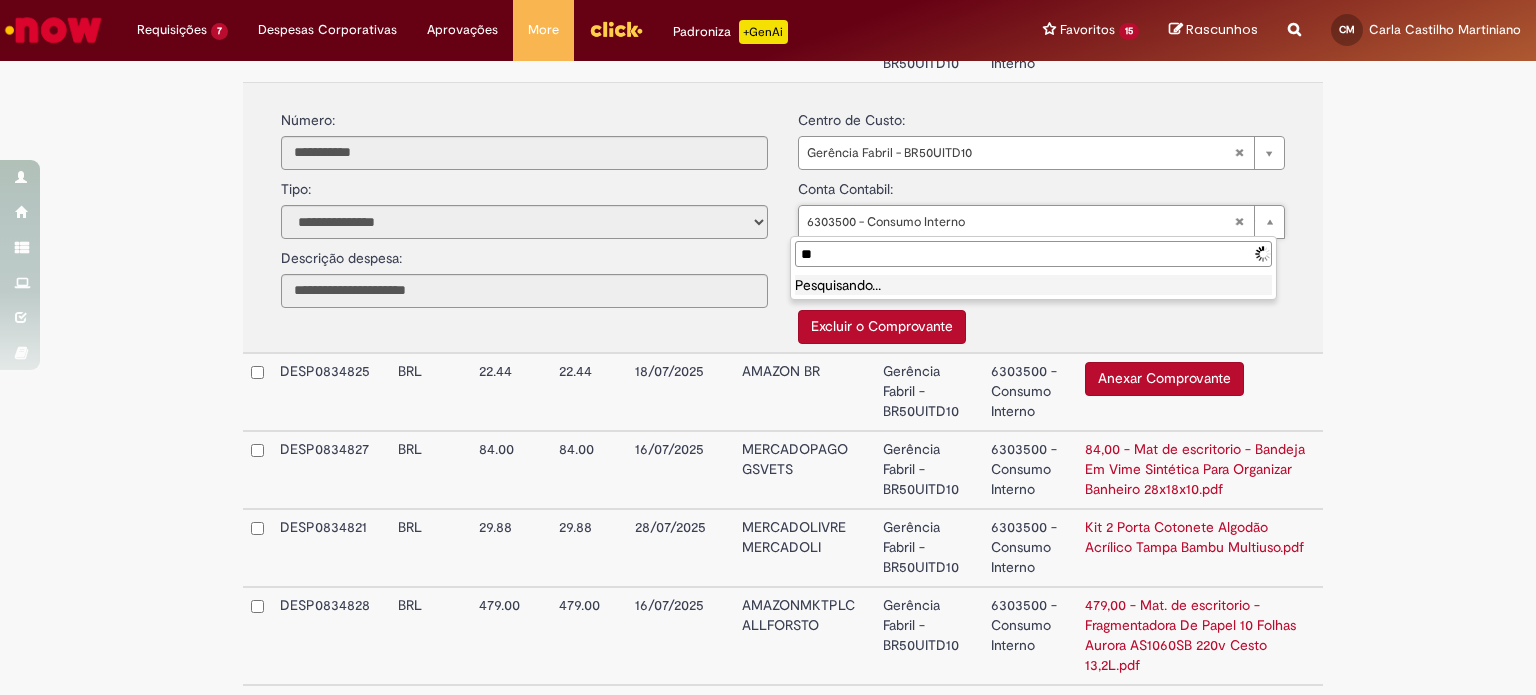 type on "*" 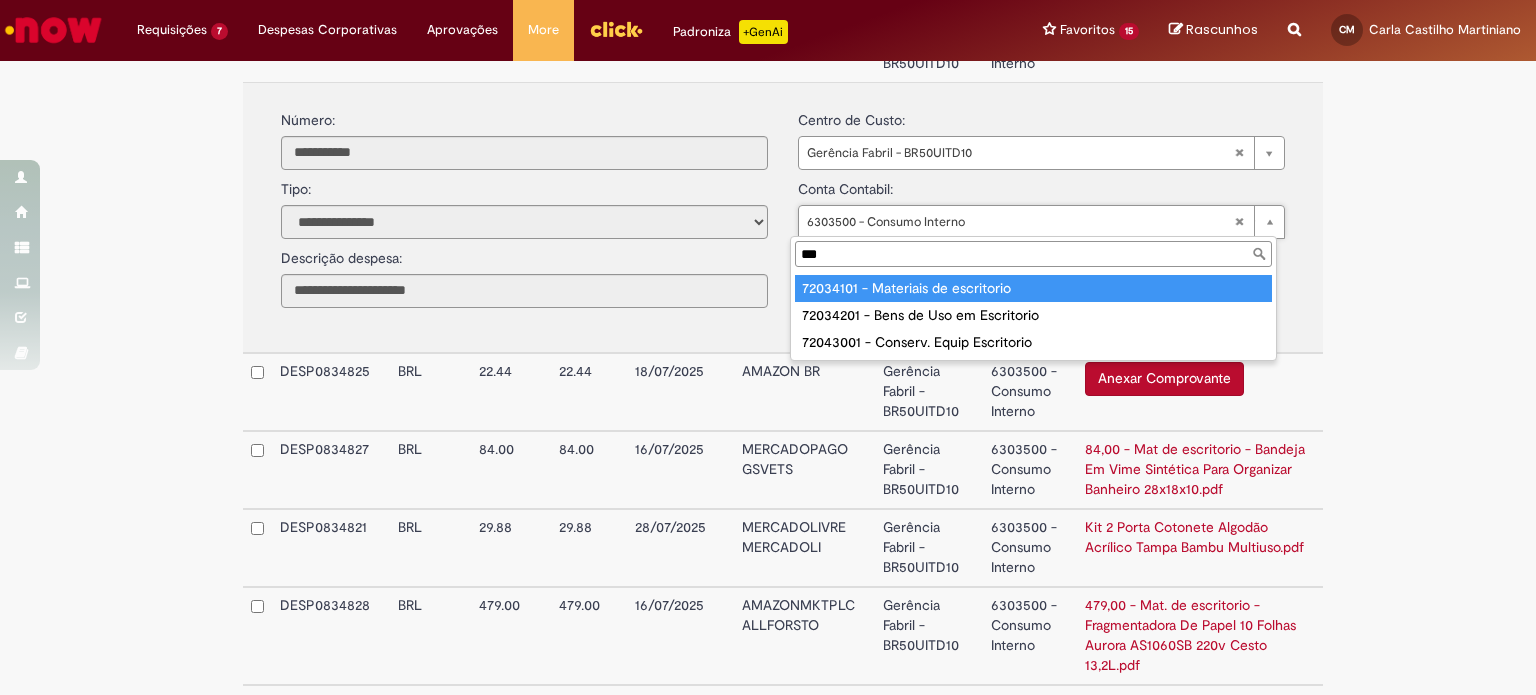 type on "***" 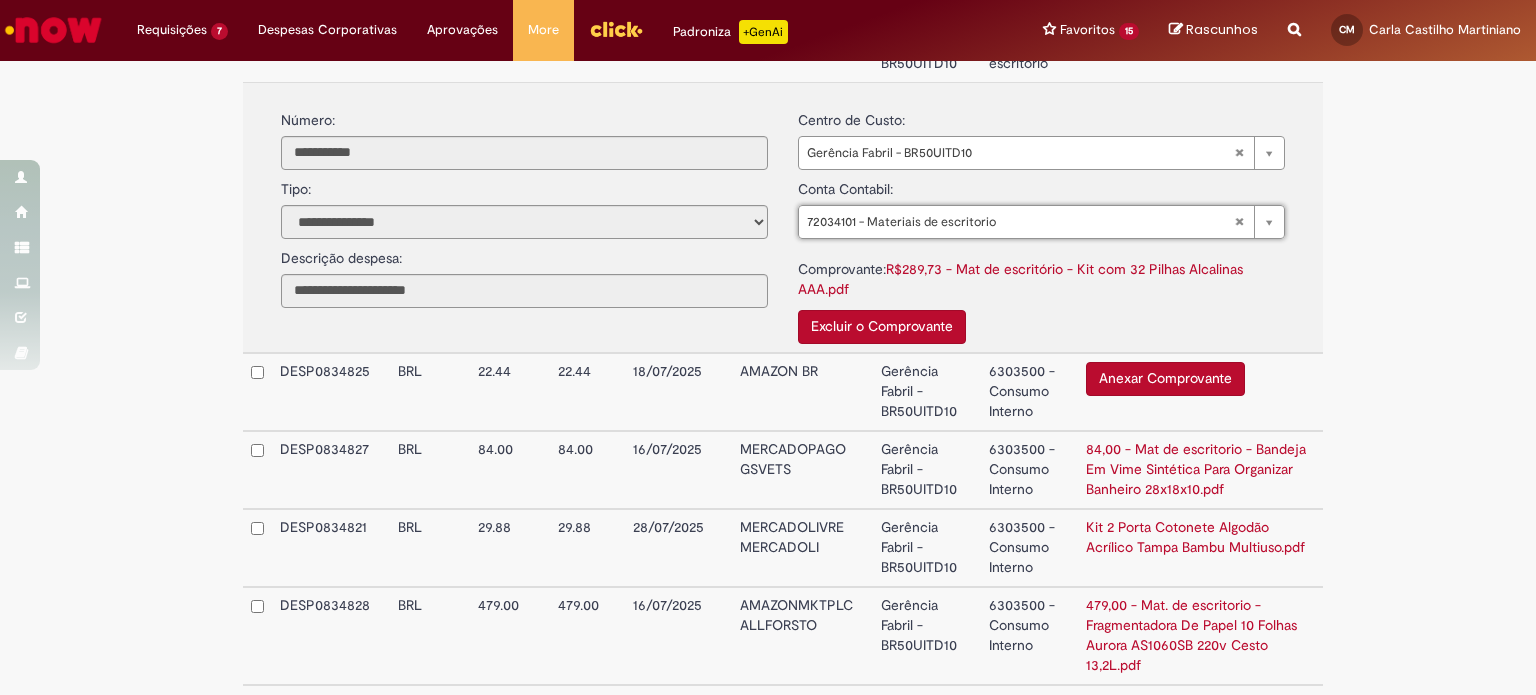 click on "**********" at bounding box center [768, 135] 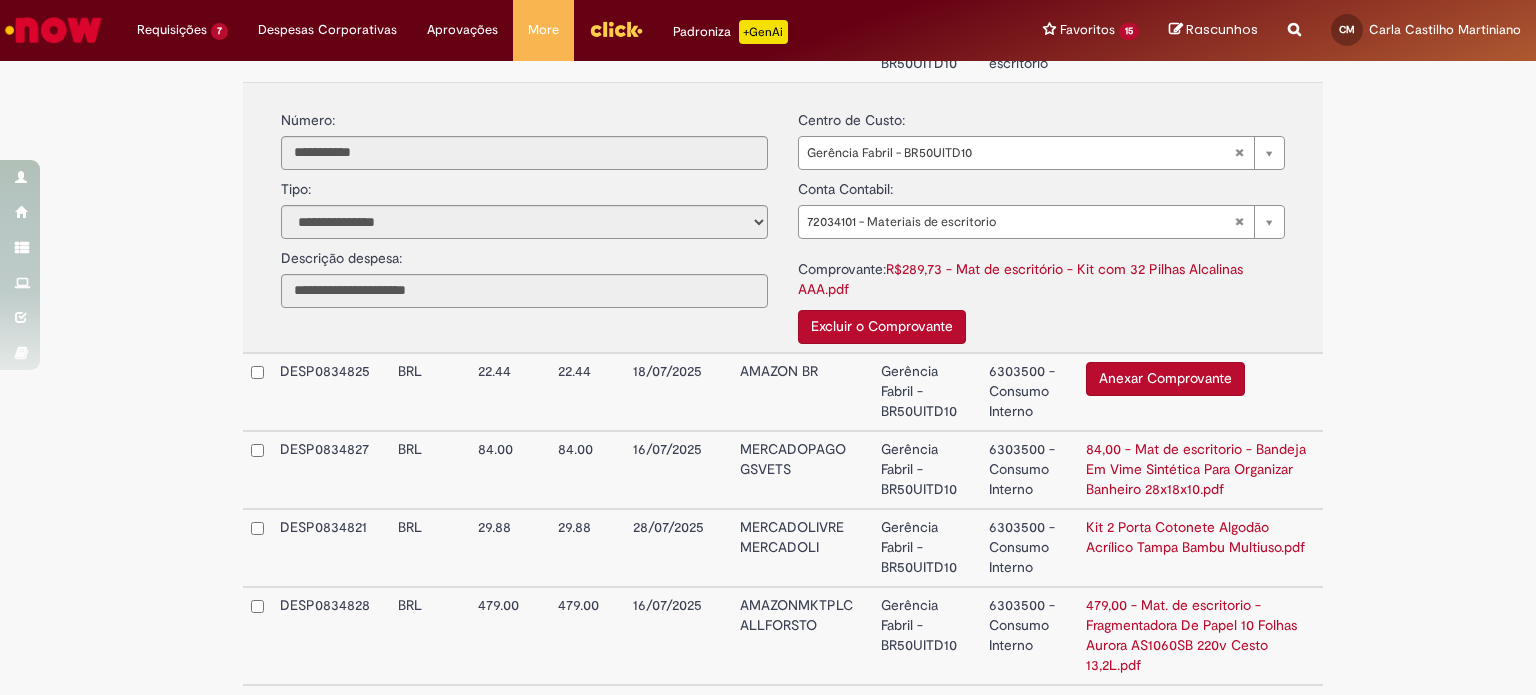 click on "**********" at bounding box center [768, 135] 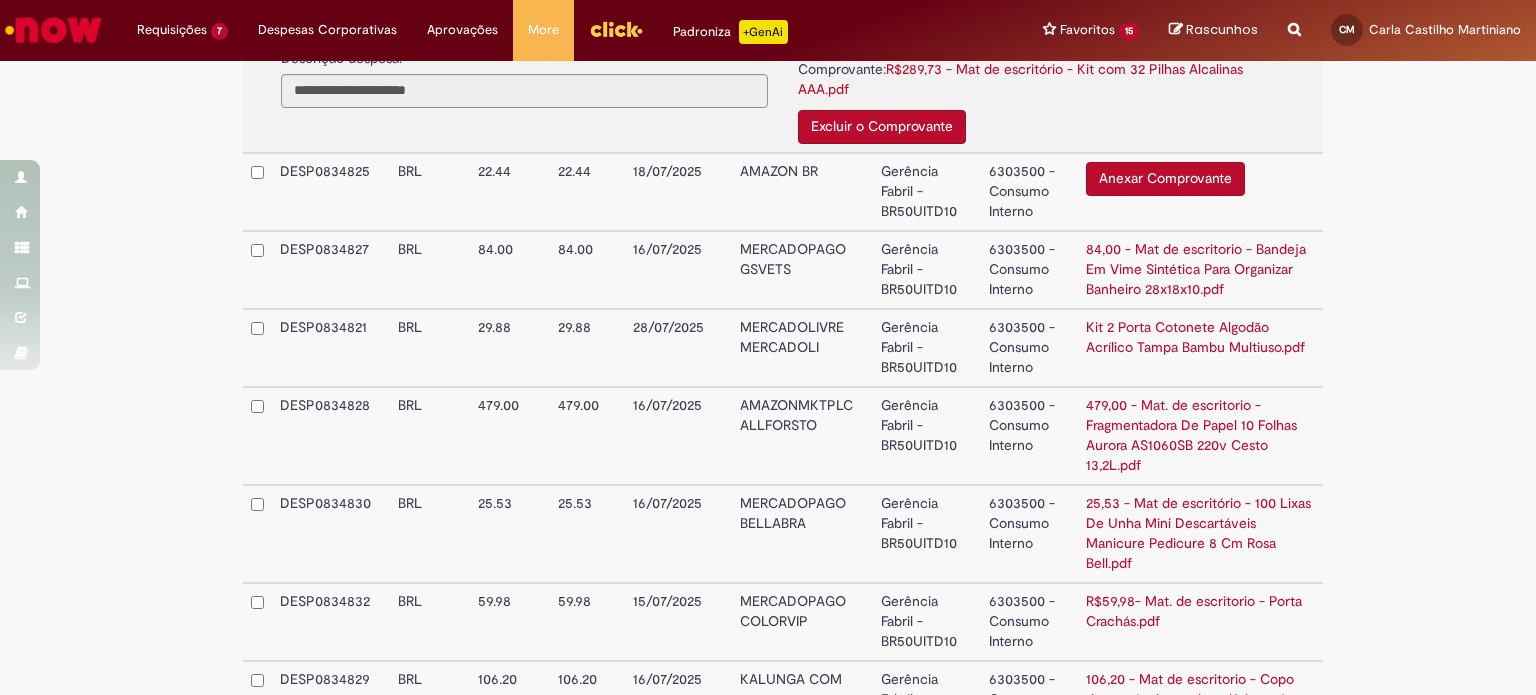 scroll, scrollTop: 1065, scrollLeft: 0, axis: vertical 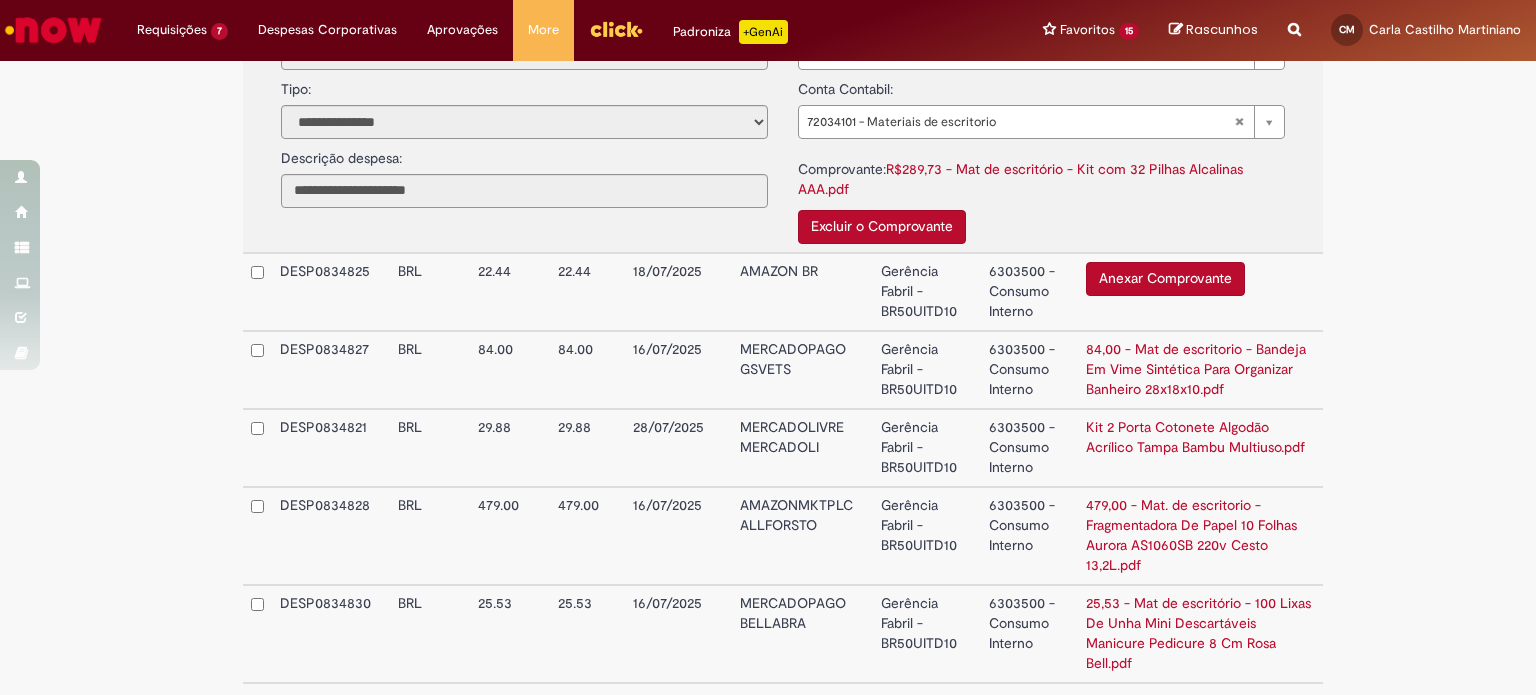 click on "6303500 - Consumo Interno" at bounding box center (1029, 370) 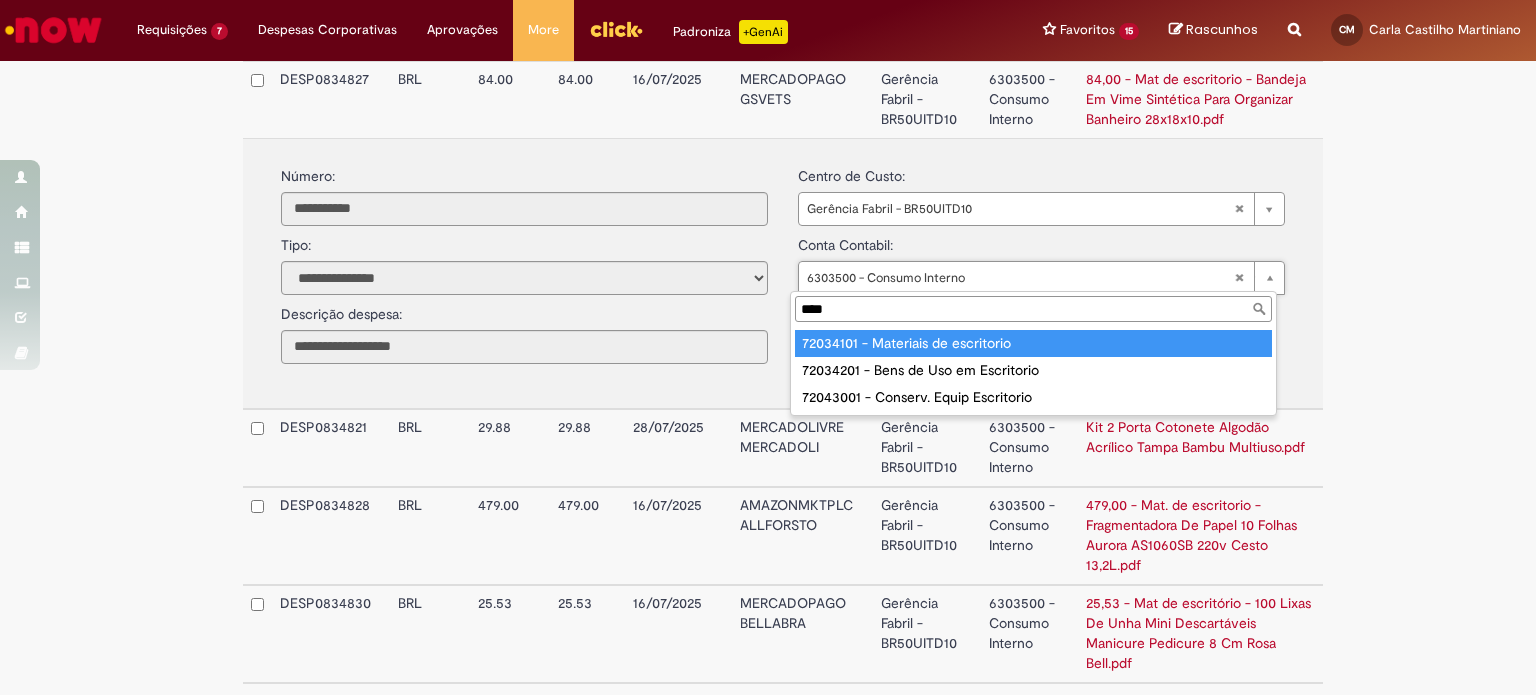 type on "****" 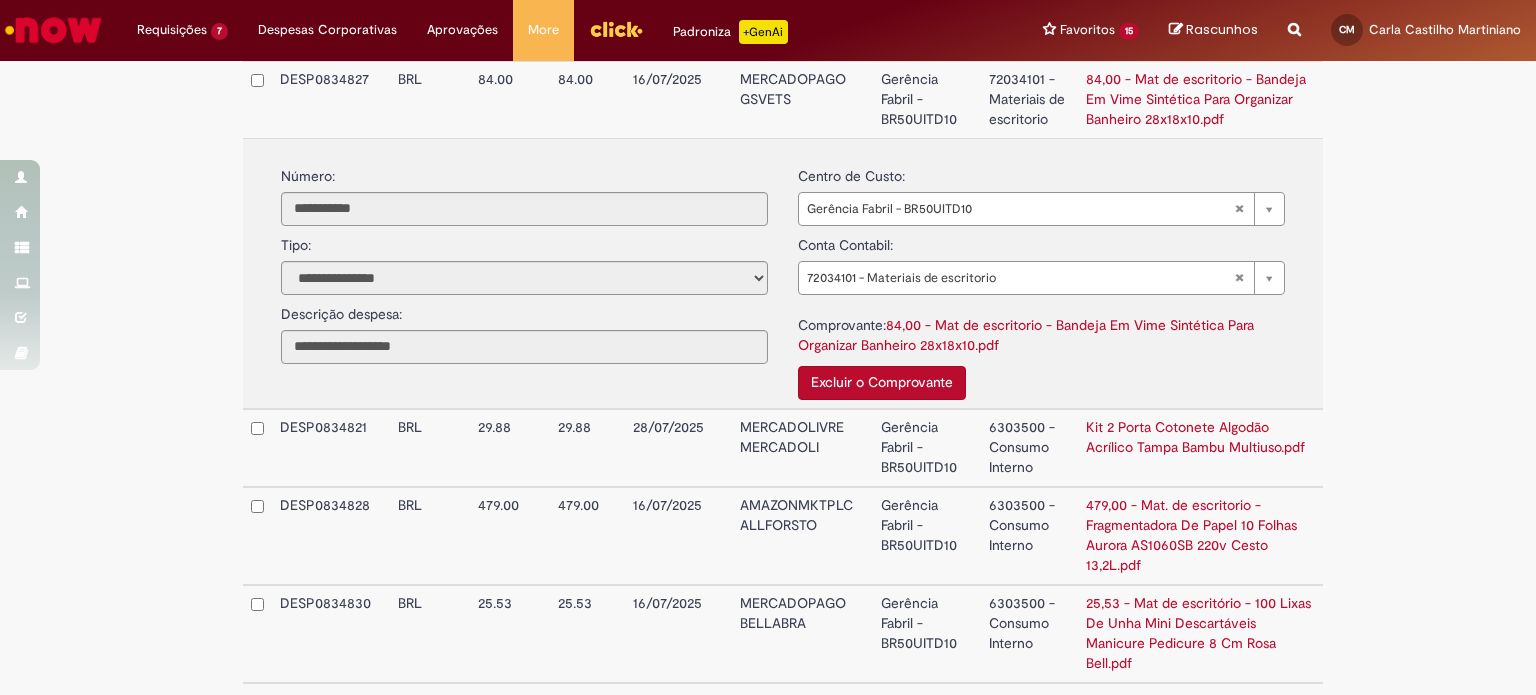 click on "**********" at bounding box center [768, 35] 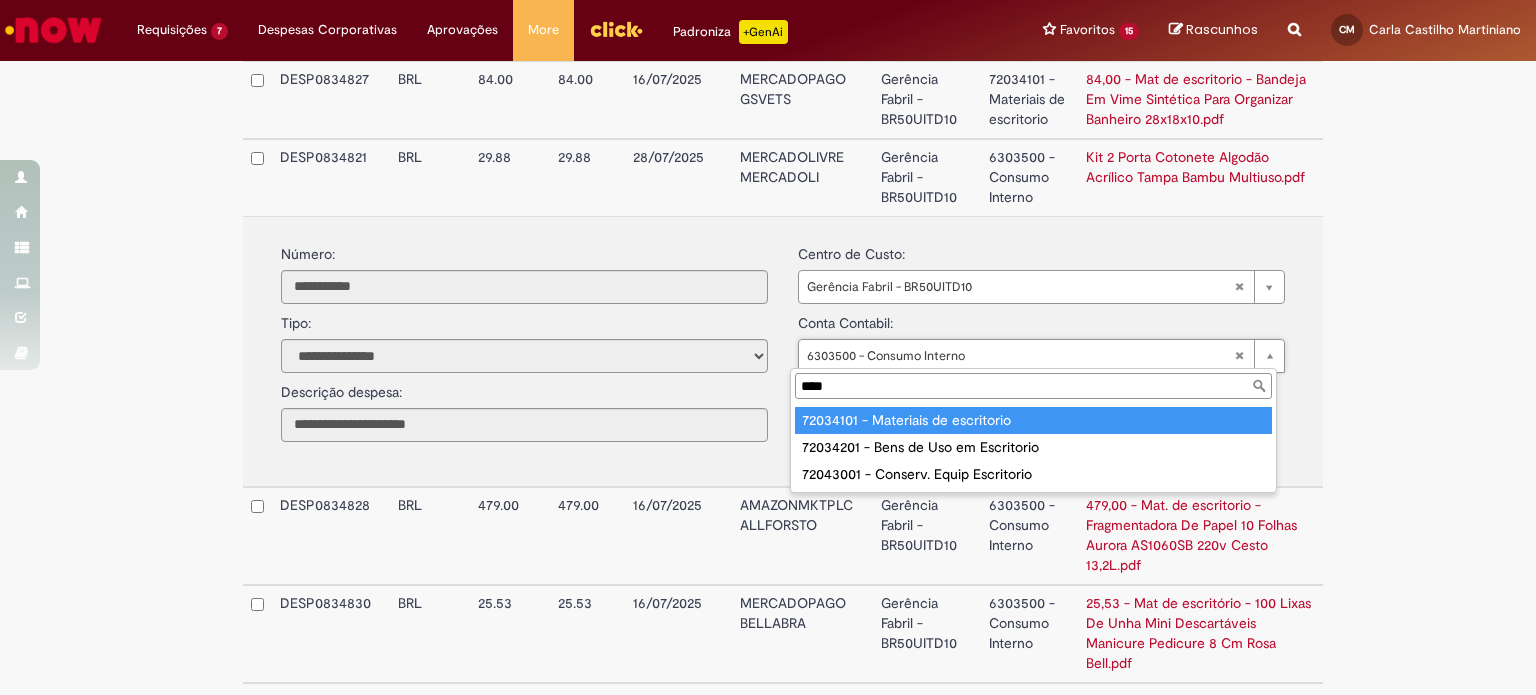 type on "****" 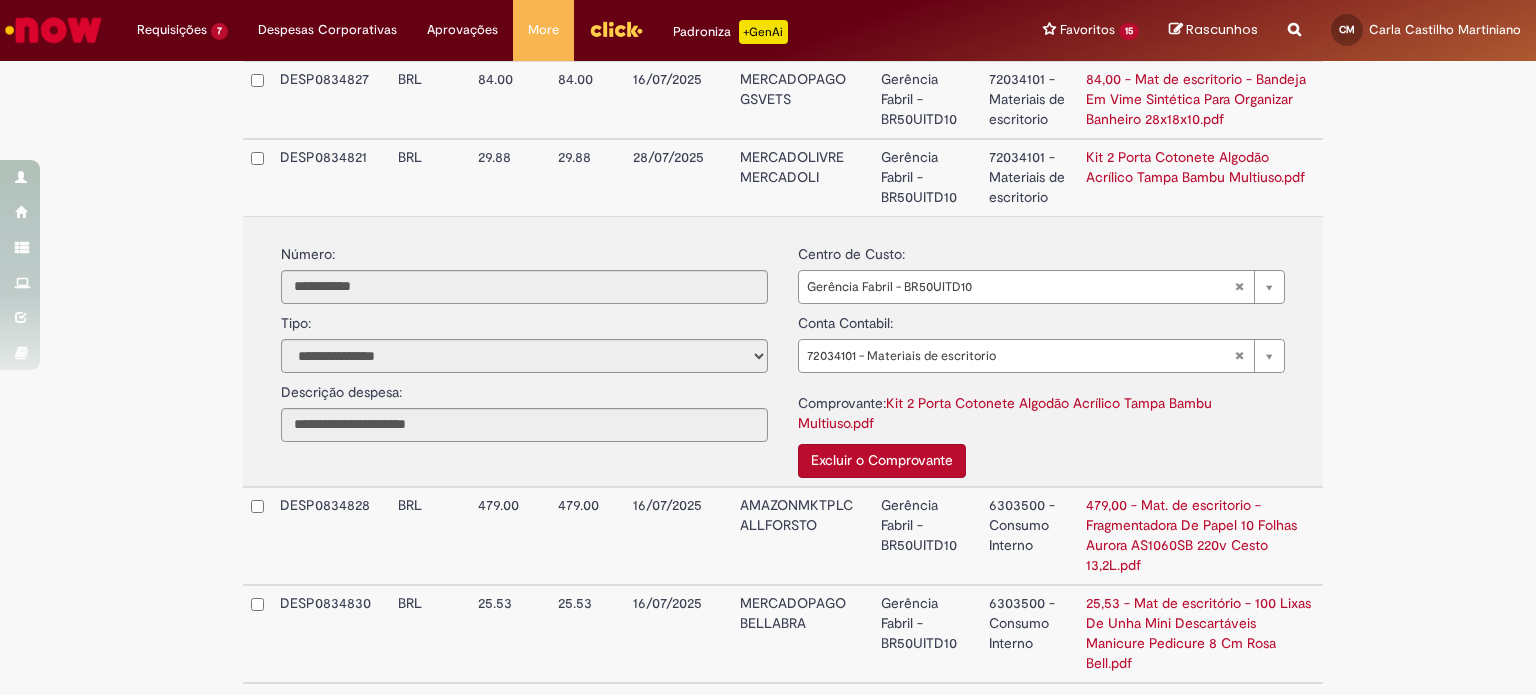 click on "**********" at bounding box center (783, 182) 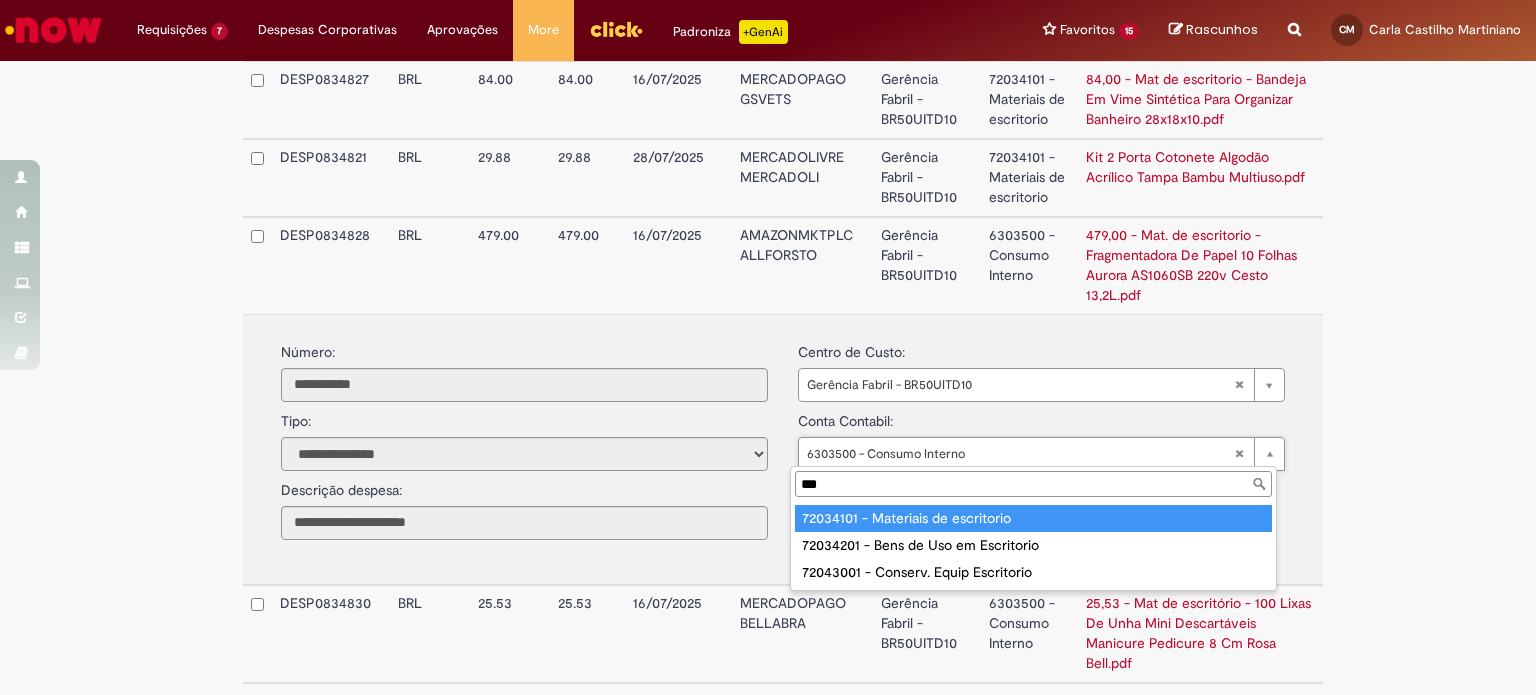 type on "***" 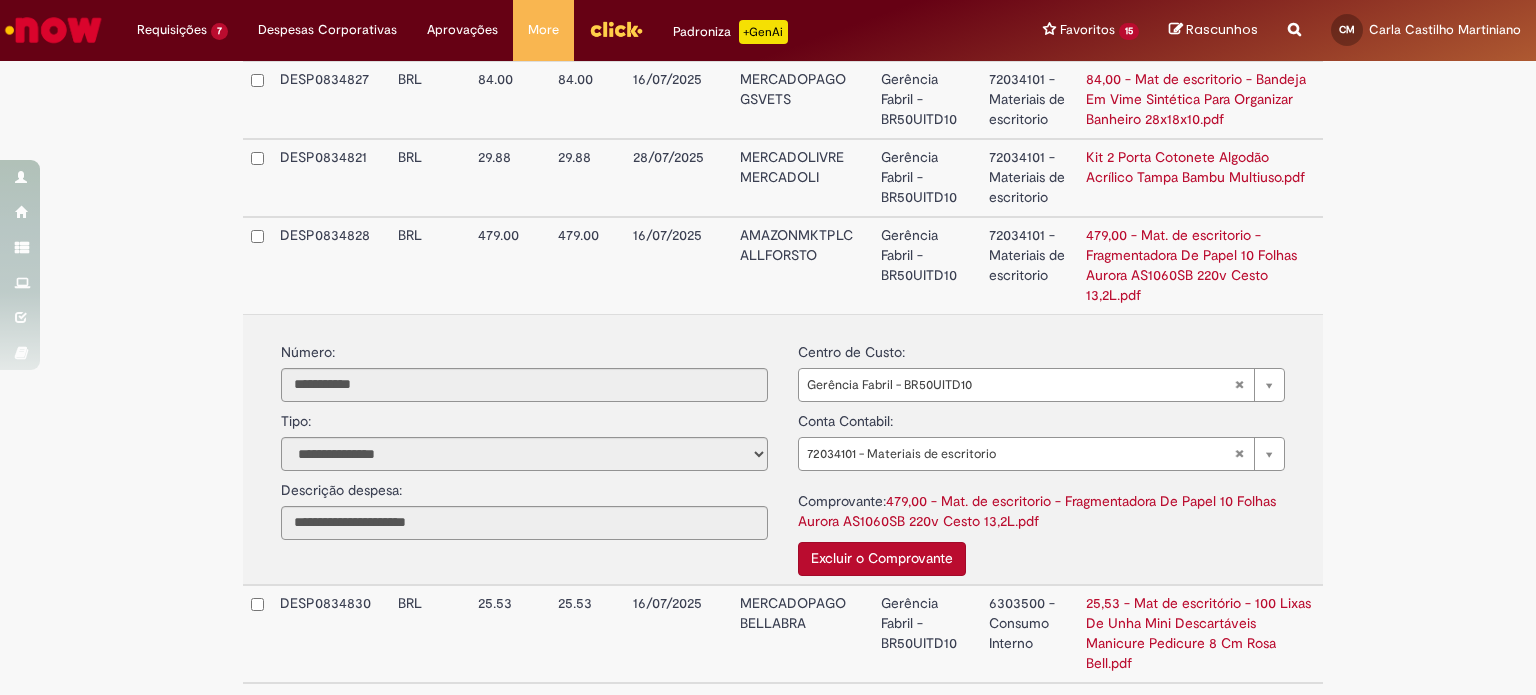 click on "**********" at bounding box center (768, 35) 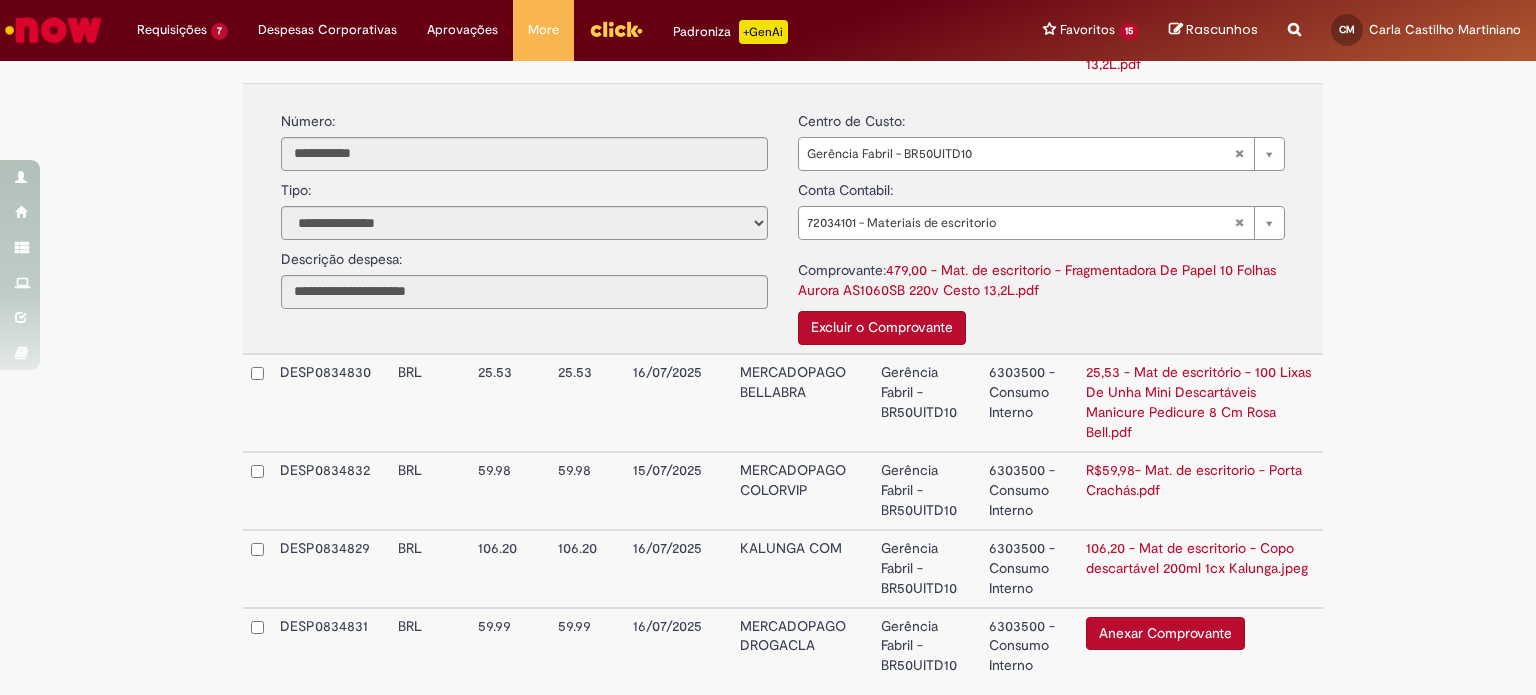 scroll, scrollTop: 1365, scrollLeft: 0, axis: vertical 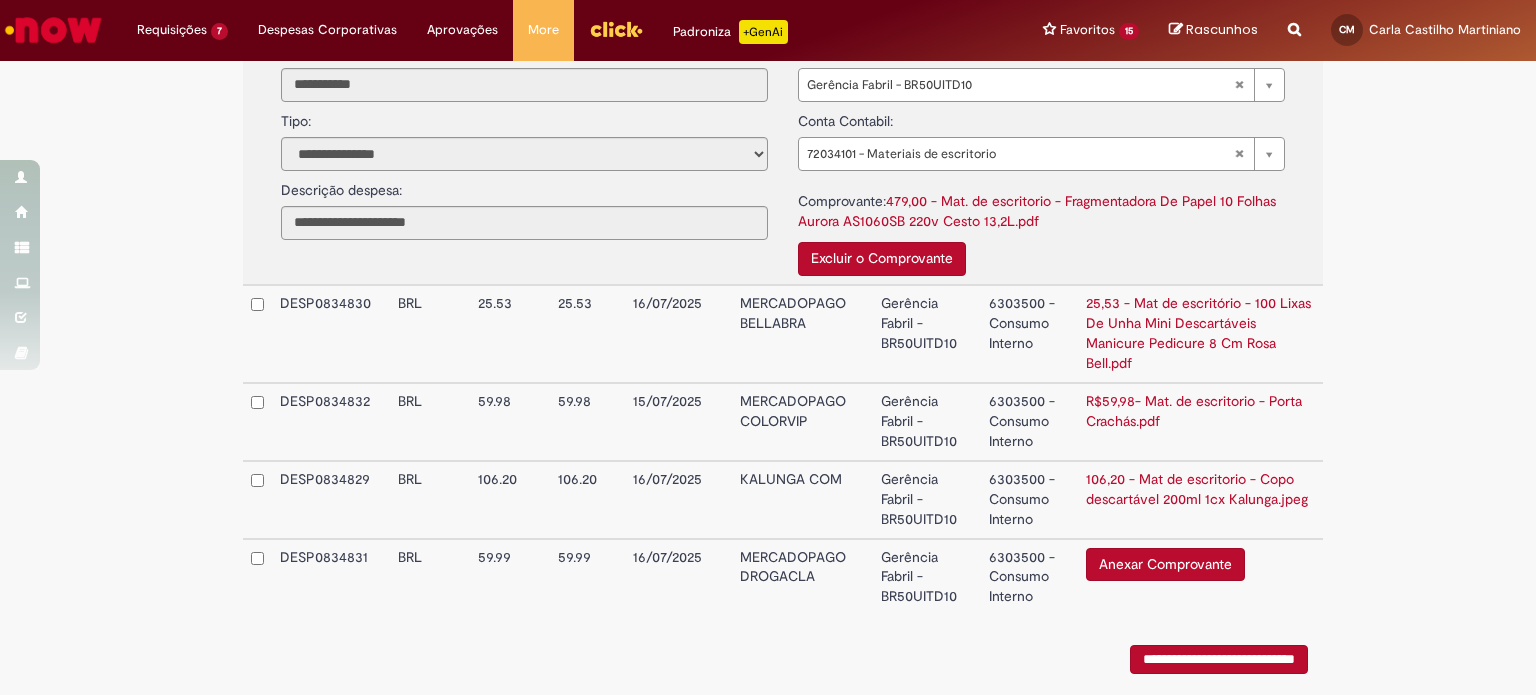 click on "6303500 - Consumo Interno" at bounding box center [1029, 334] 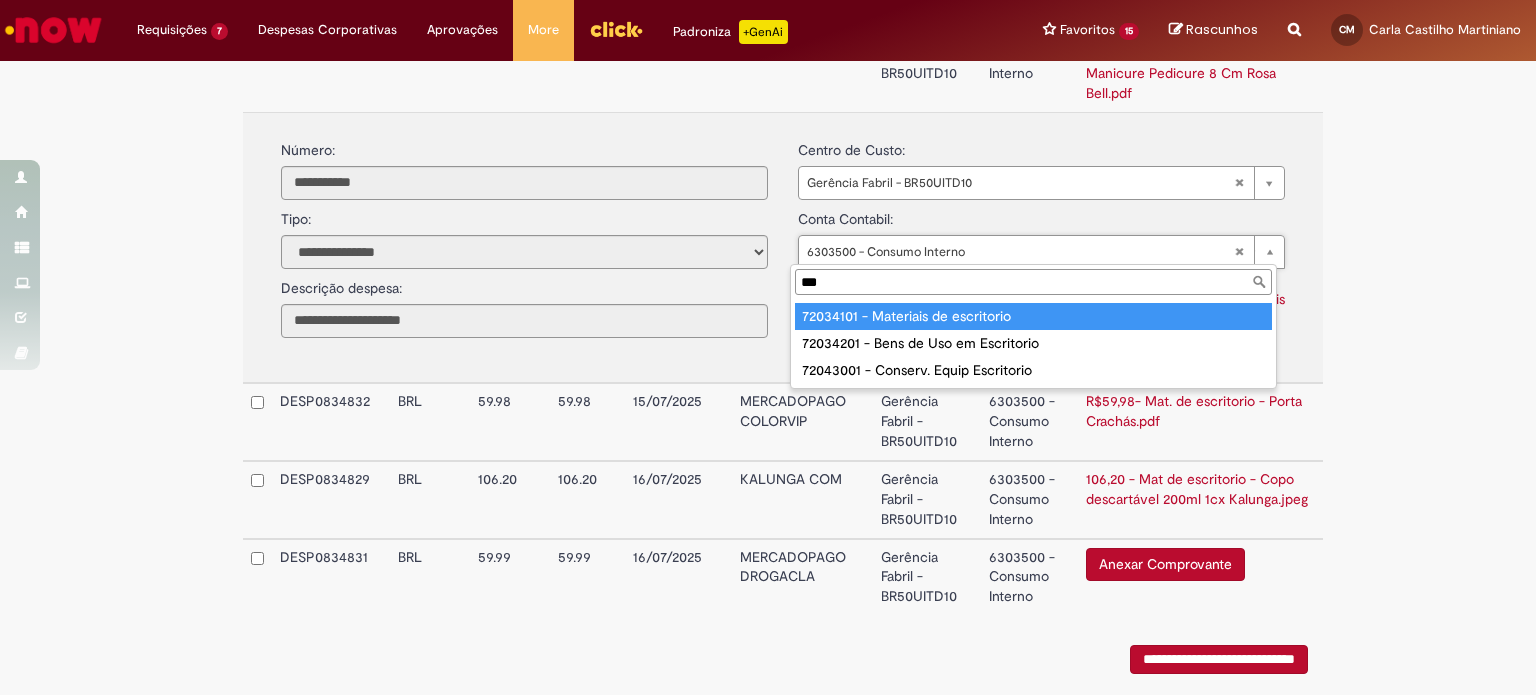 type on "***" 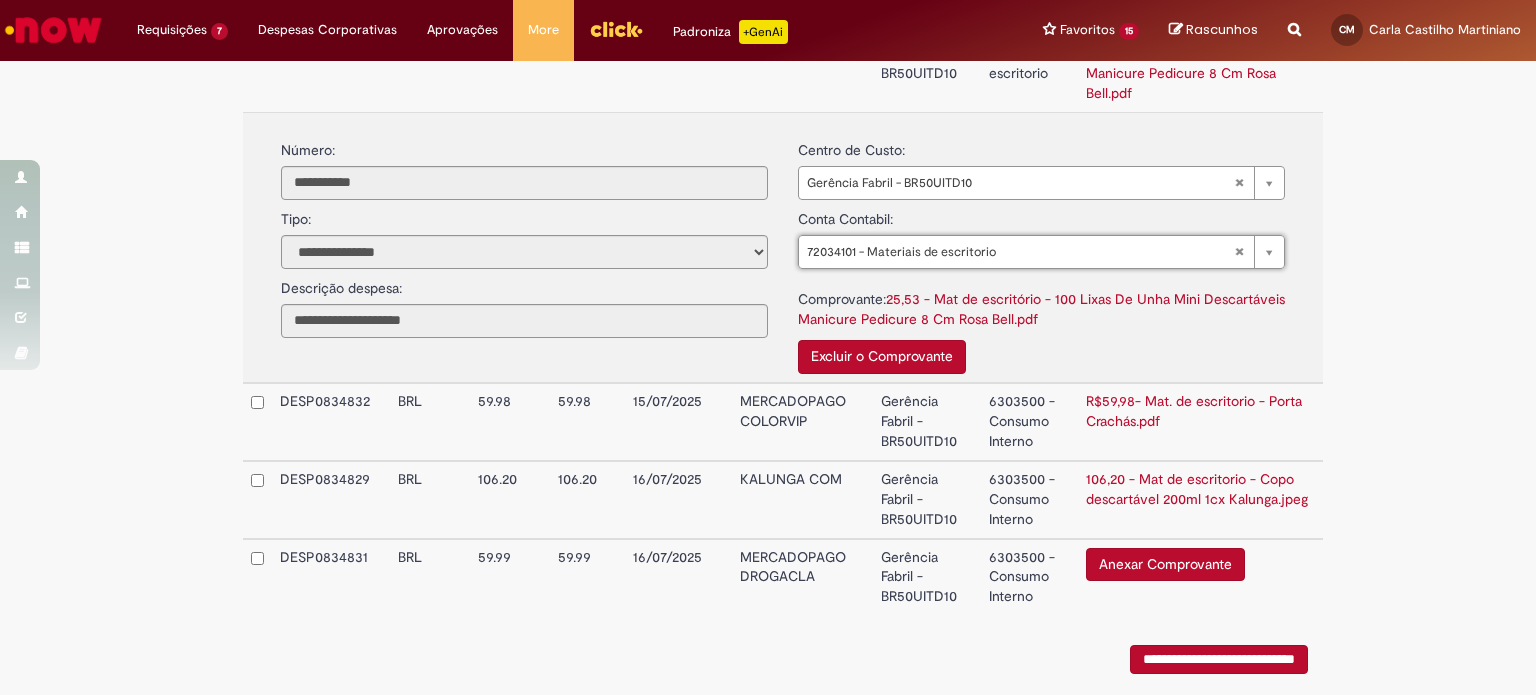 click on "**********" at bounding box center [768, -265] 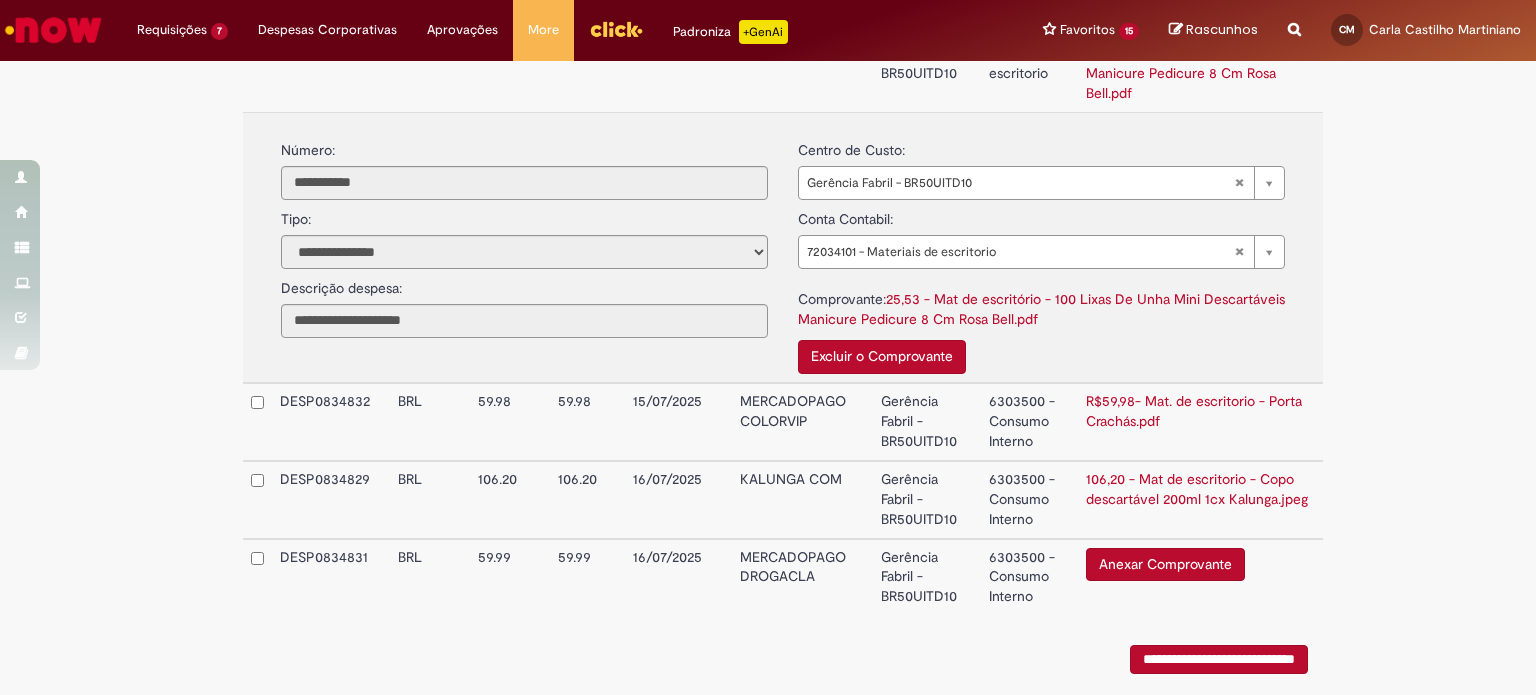click on "6303500 - Consumo Interno" at bounding box center [1029, 422] 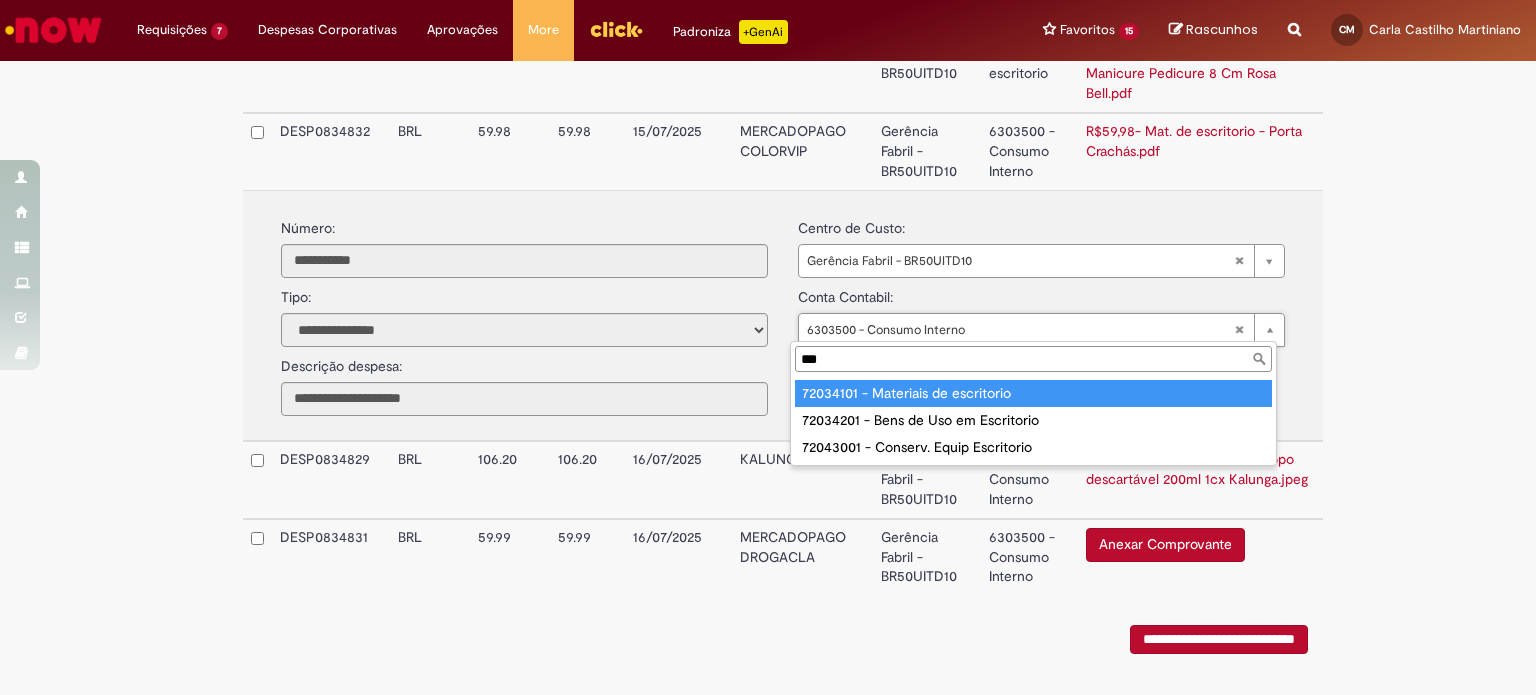 type on "***" 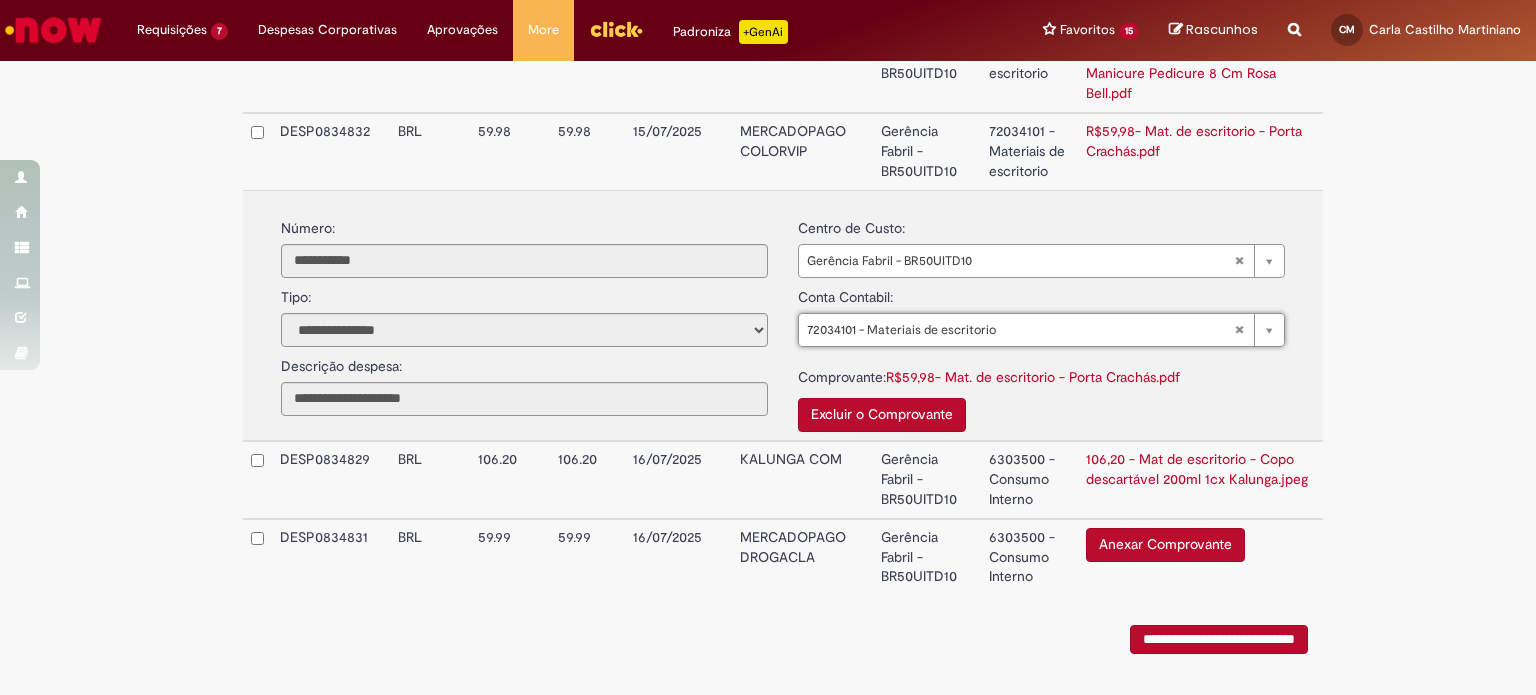 click on "**********" at bounding box center (783, -128) 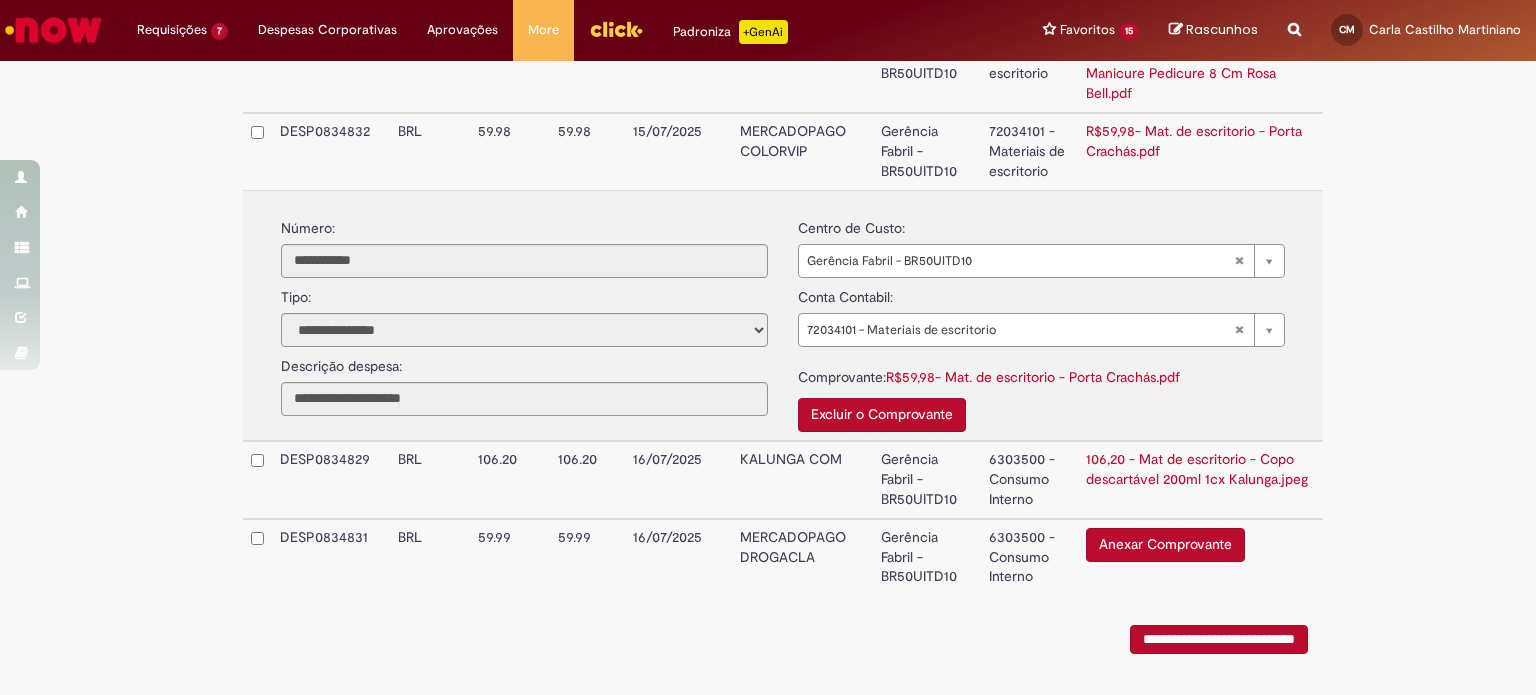 click on "6303500 - Consumo Interno" at bounding box center [1029, 480] 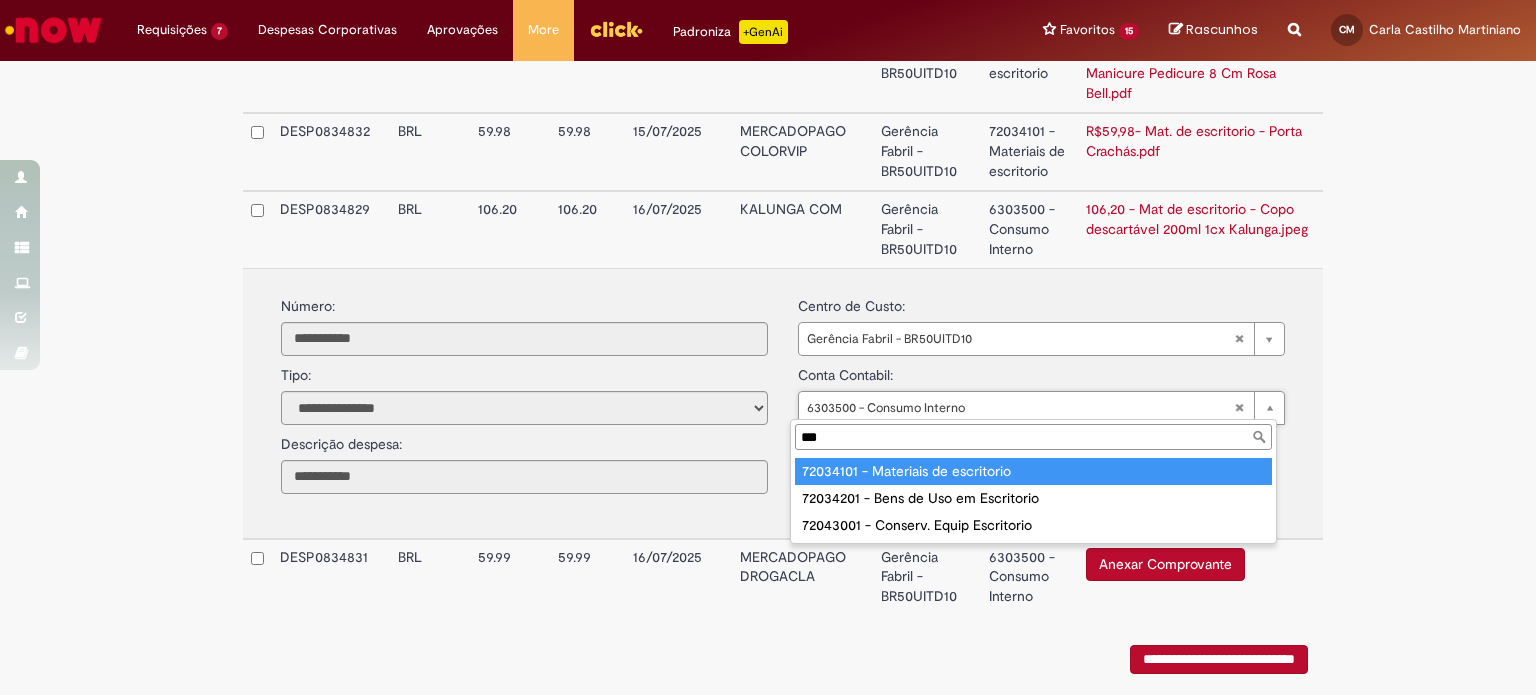 type on "***" 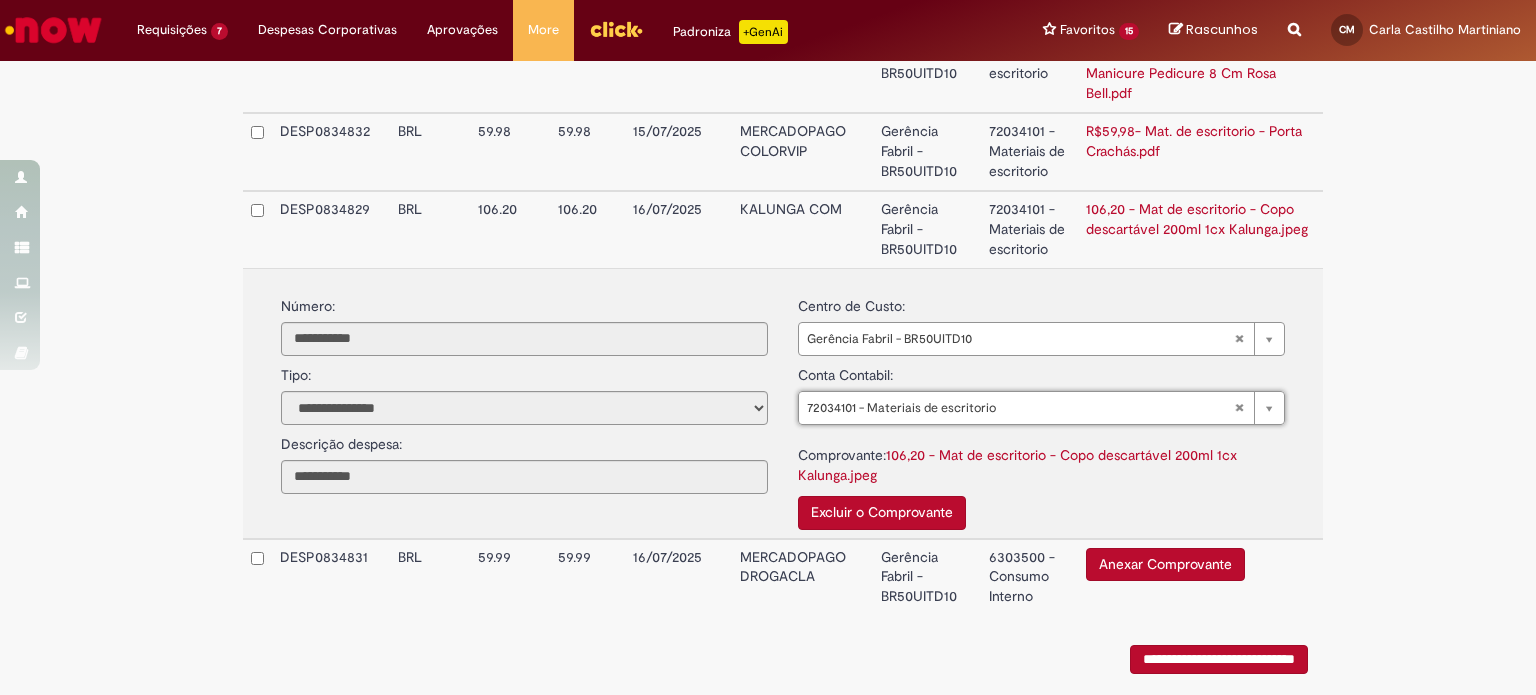 click on "**********" at bounding box center (783, -17) 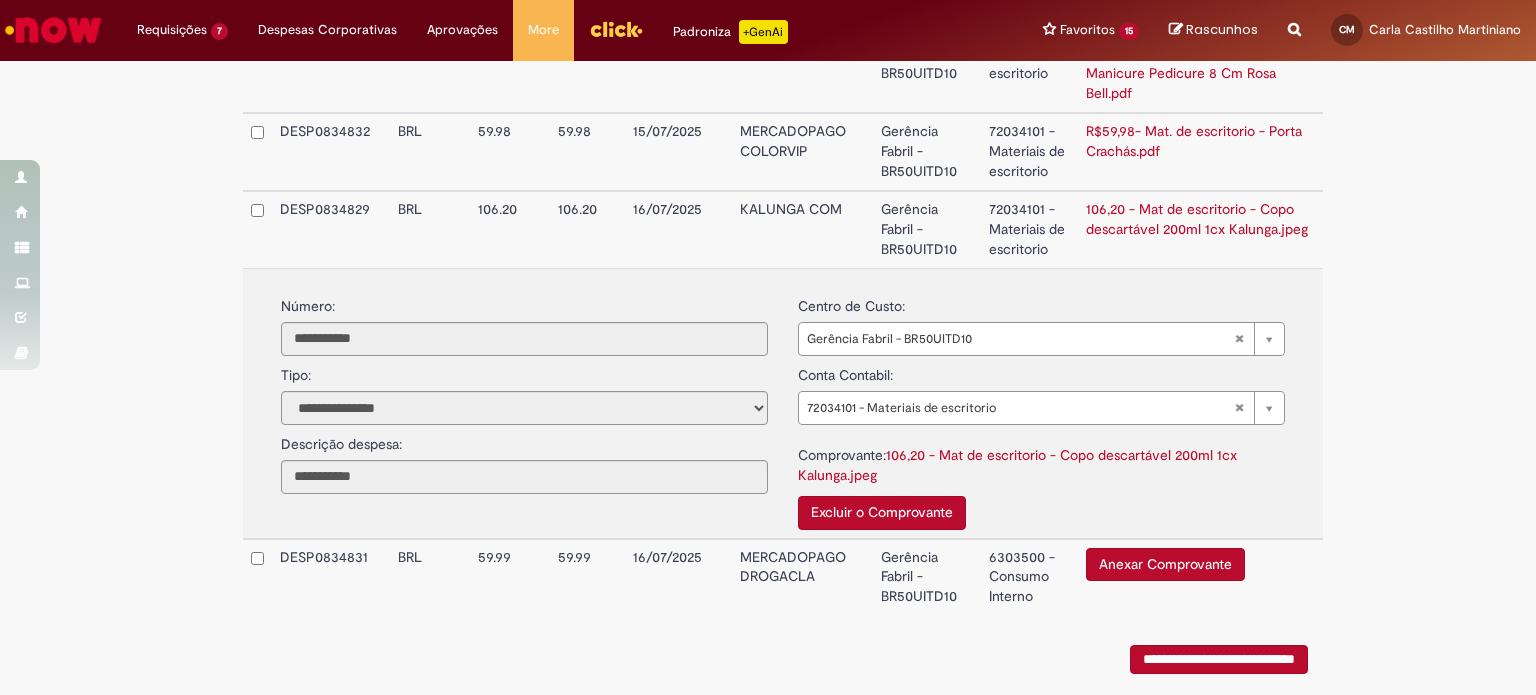 click on "6303500 - Consumo Interno" at bounding box center (1029, 577) 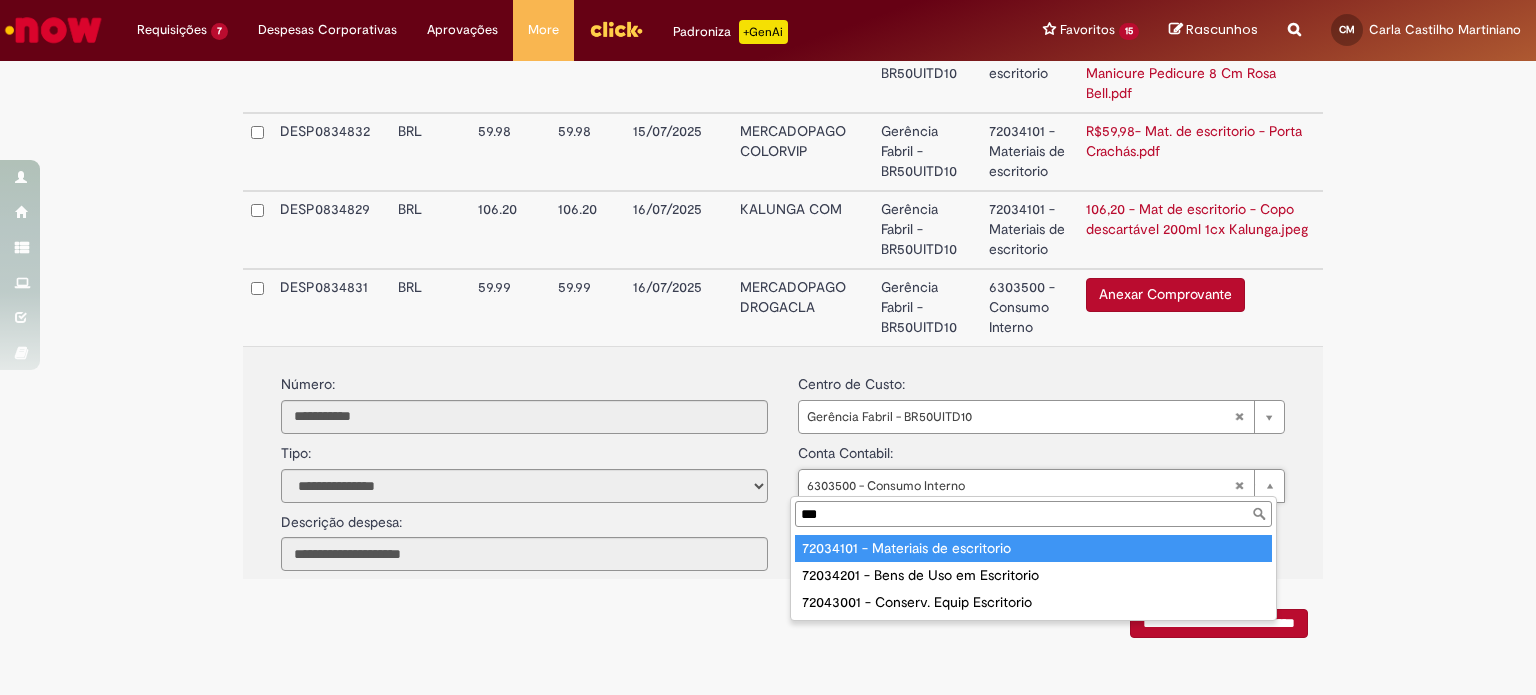type on "***" 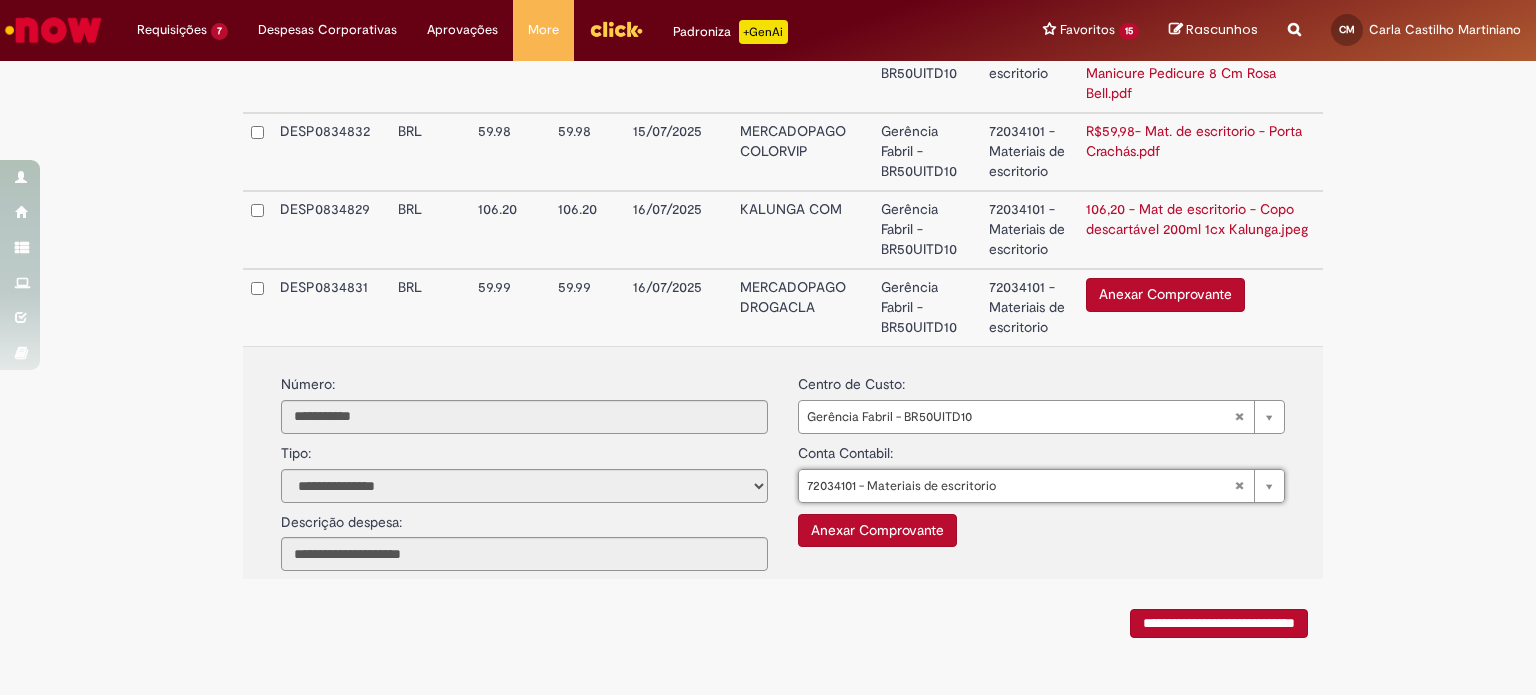 click on "**********" at bounding box center (768, -283) 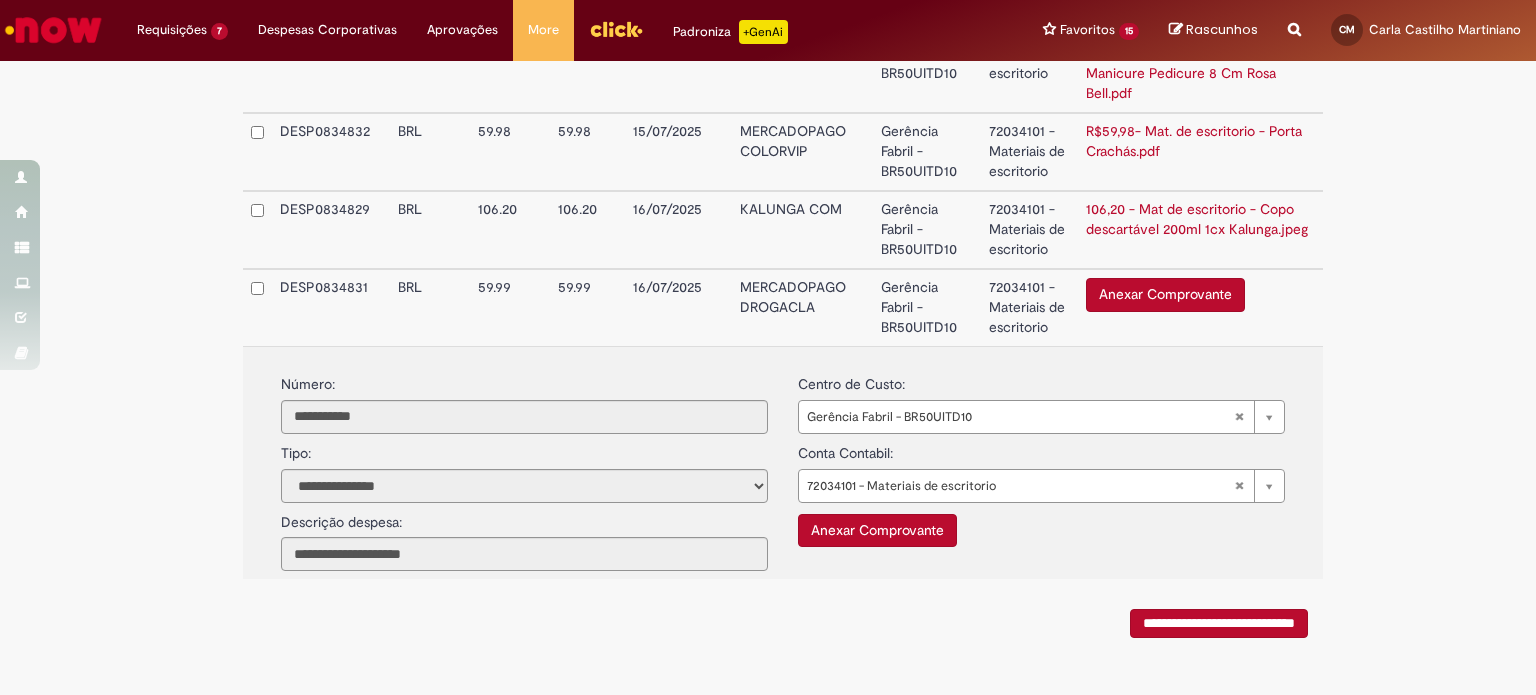 click on "**********" at bounding box center (768, -283) 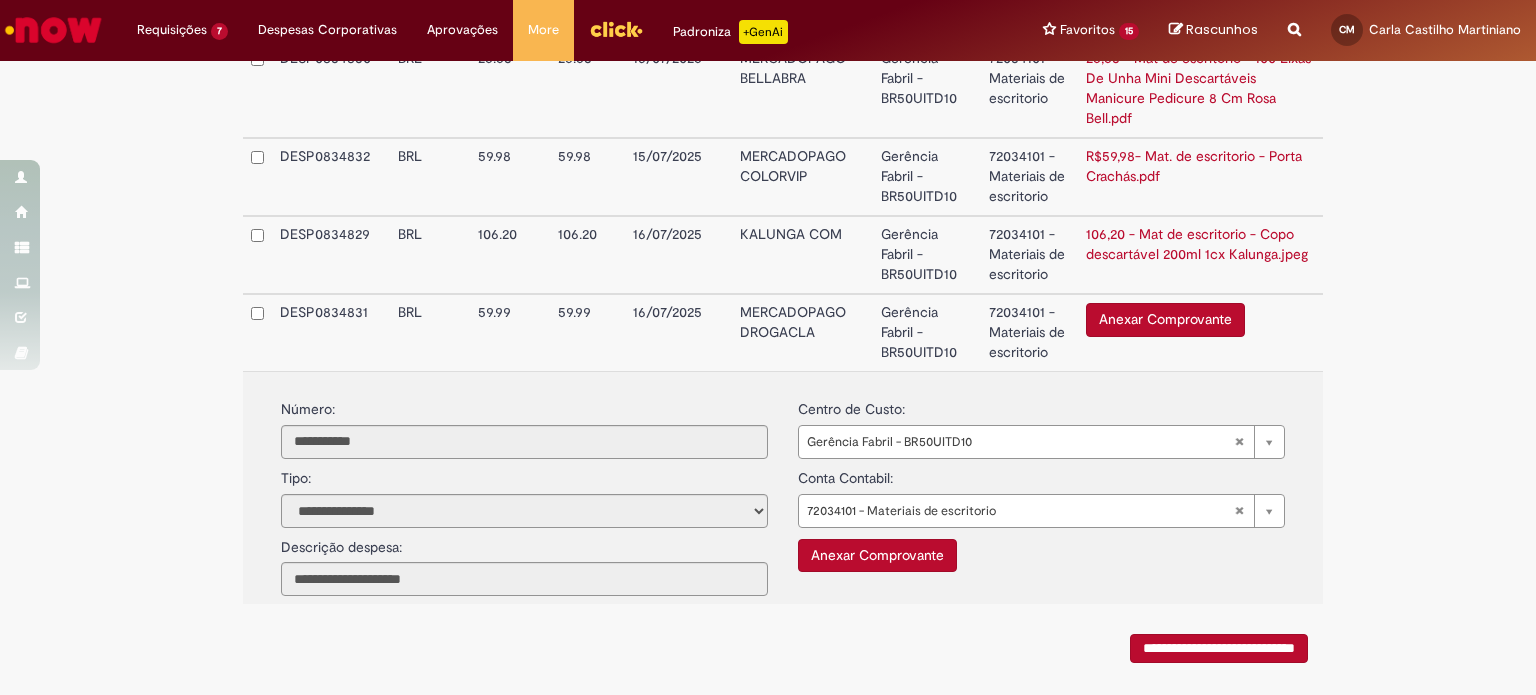 scroll, scrollTop: 1300, scrollLeft: 0, axis: vertical 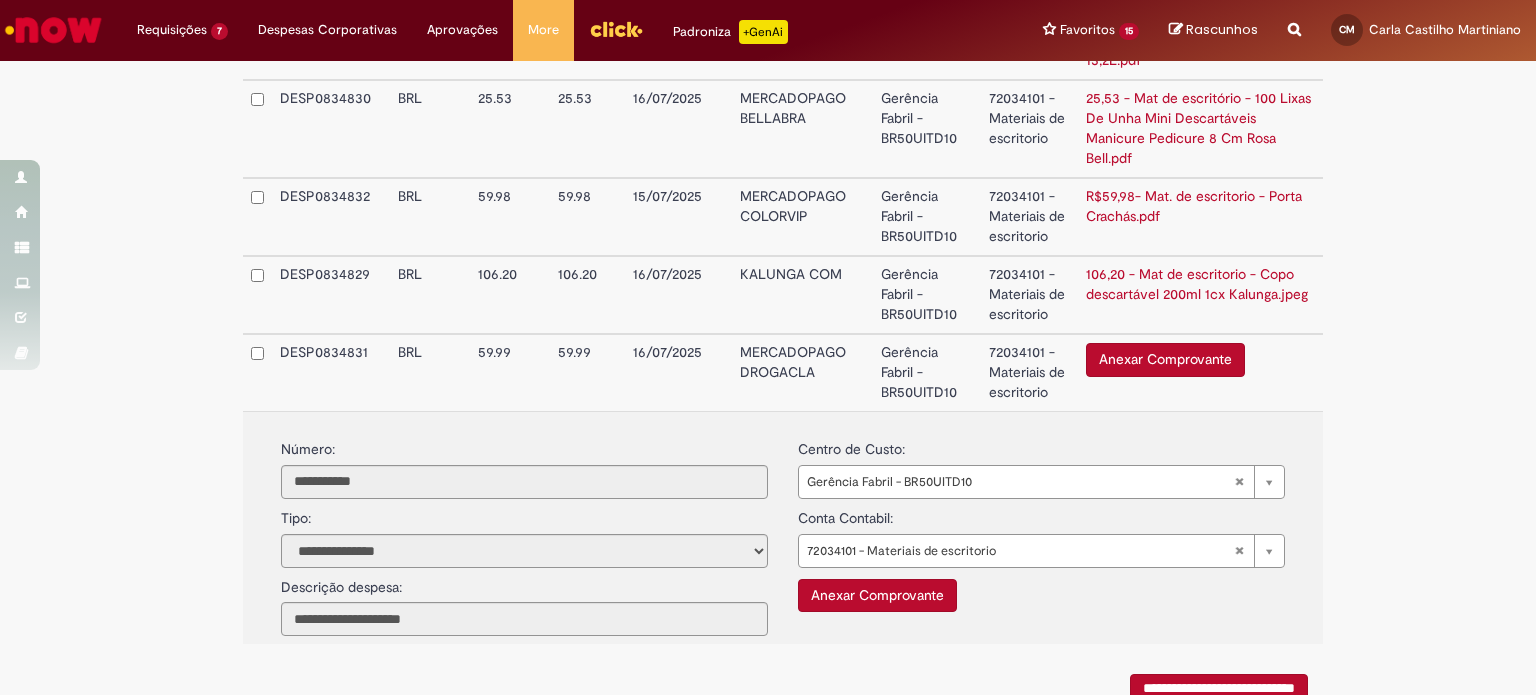 click on "Anexar Comprovante" at bounding box center [1165, 360] 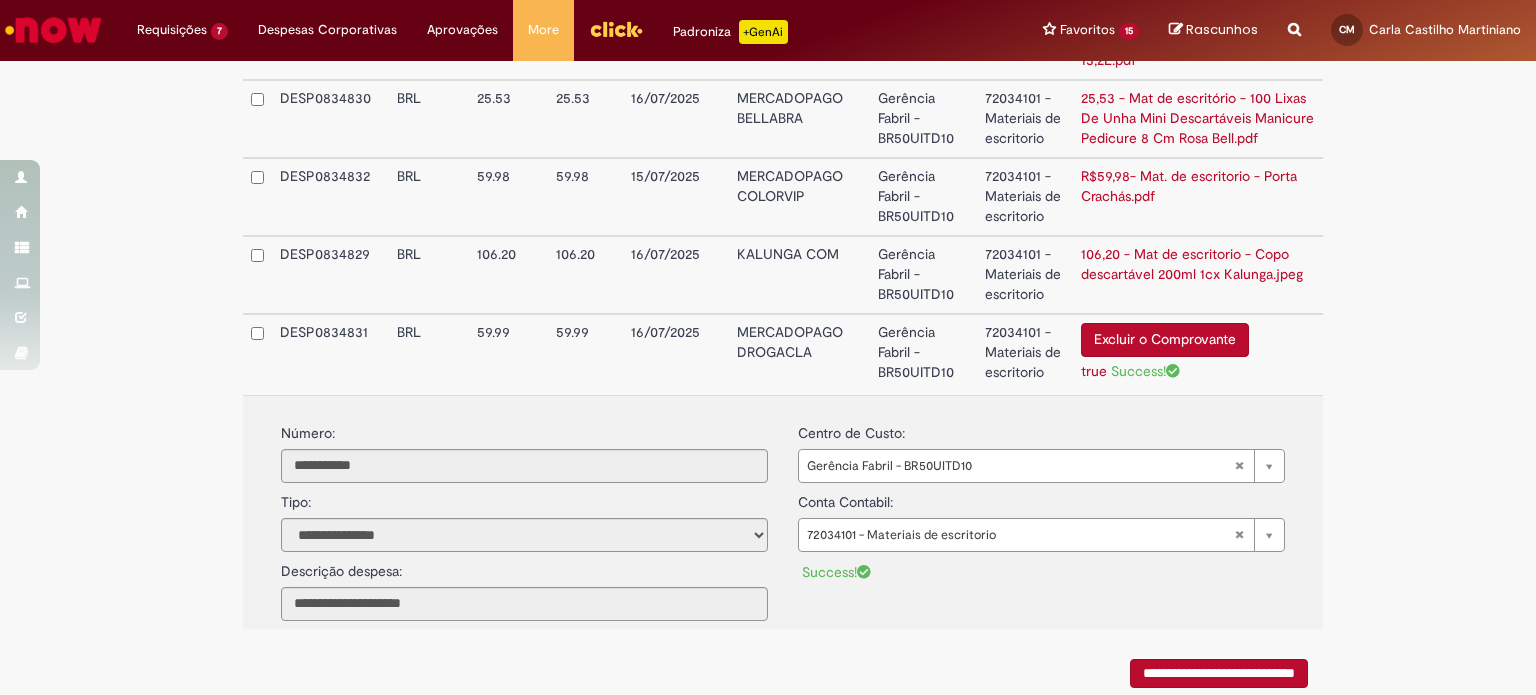 click on "**********" at bounding box center [768, -226] 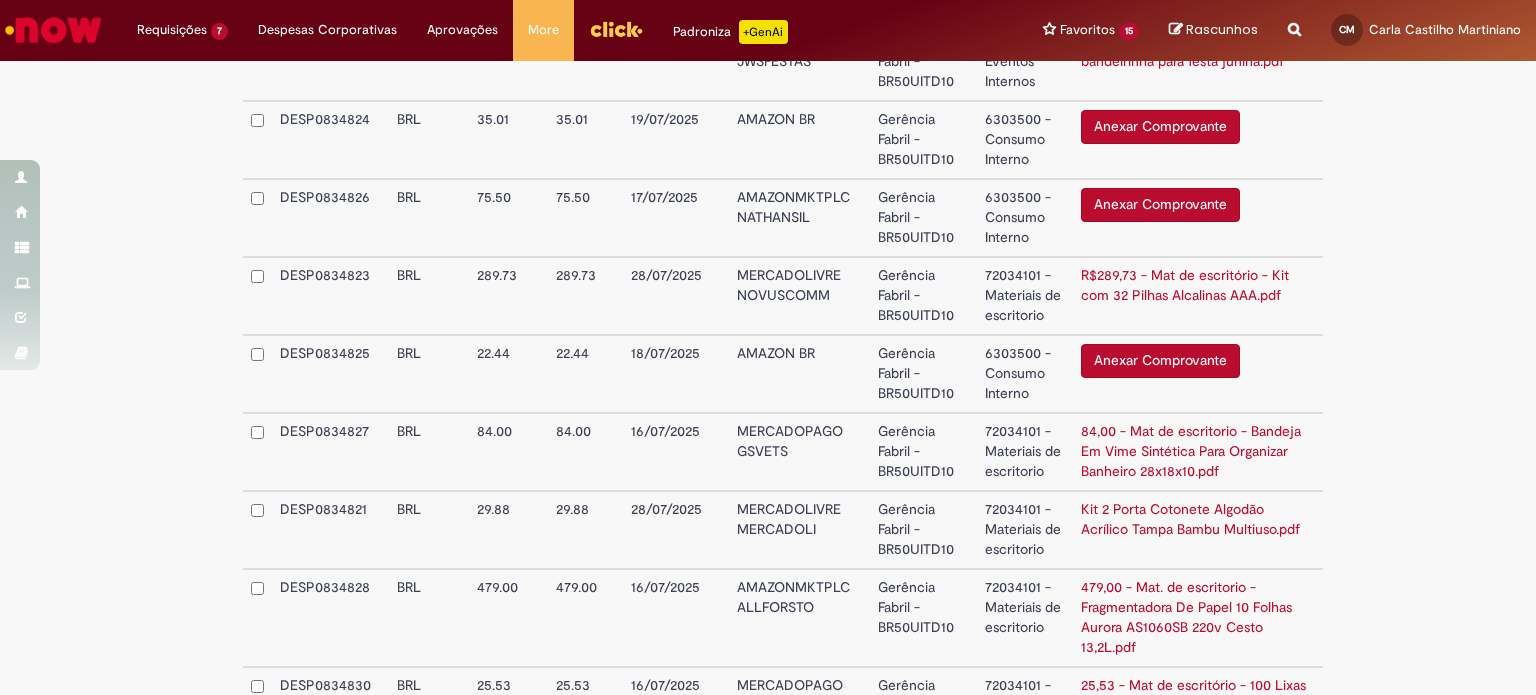 scroll, scrollTop: 703, scrollLeft: 0, axis: vertical 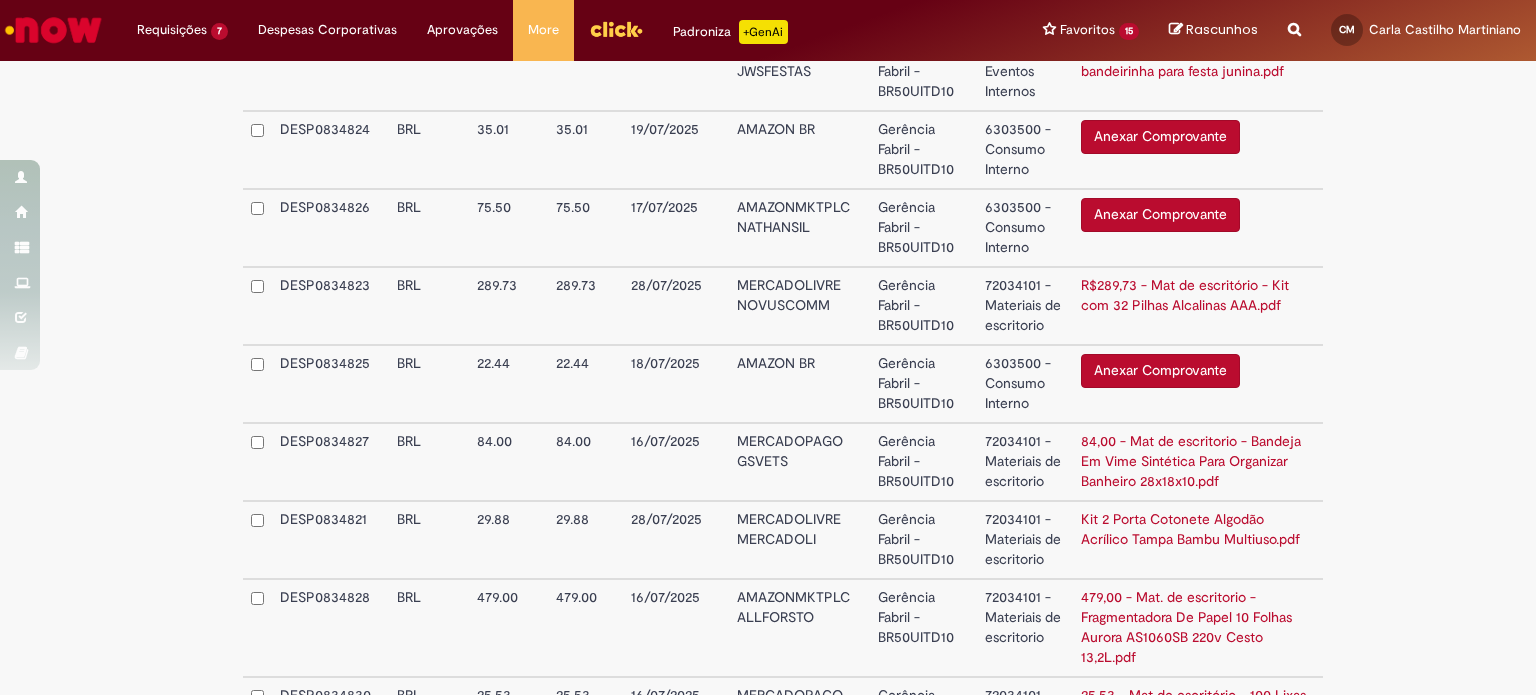 click on "Anexar Comprovante" at bounding box center (1160, 371) 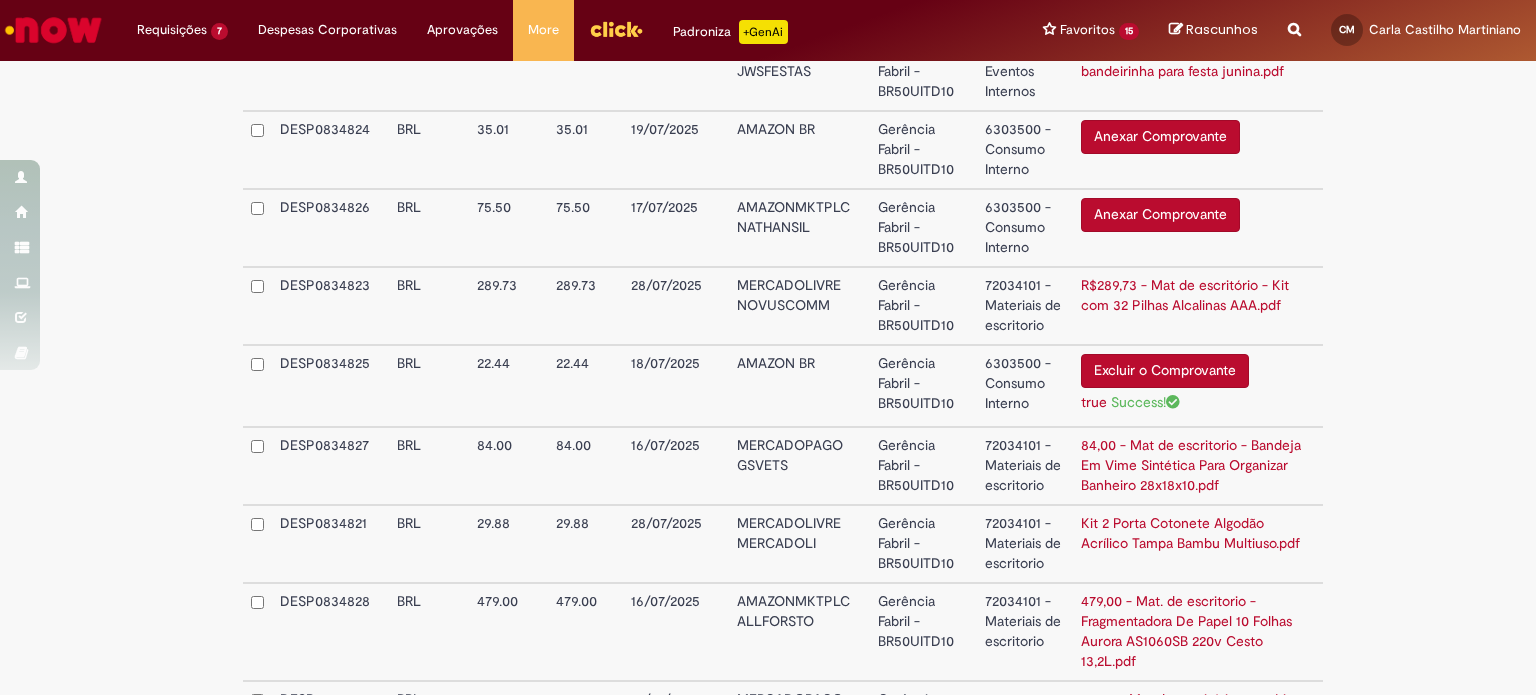 click on "Anexar Comprovante" at bounding box center [1160, 215] 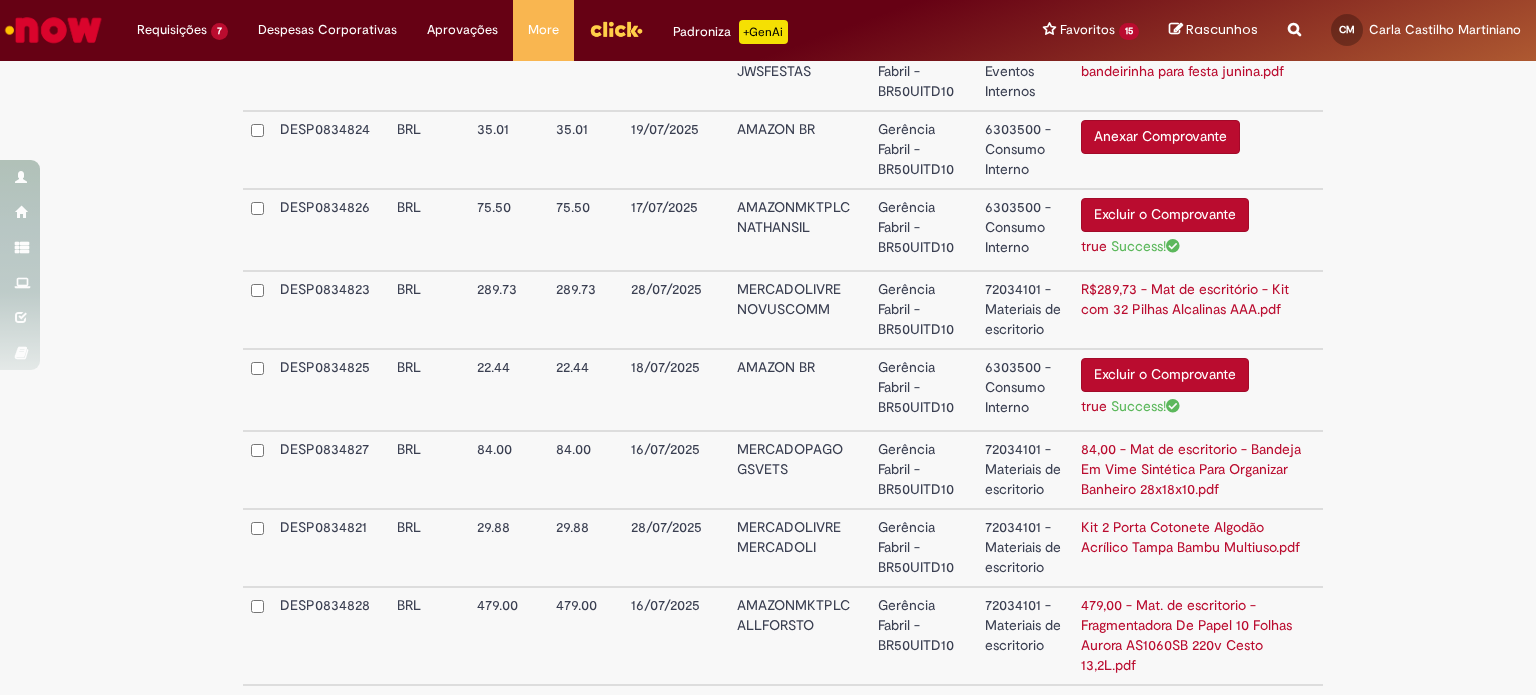 click on "Anexar Comprovante" at bounding box center [1160, 137] 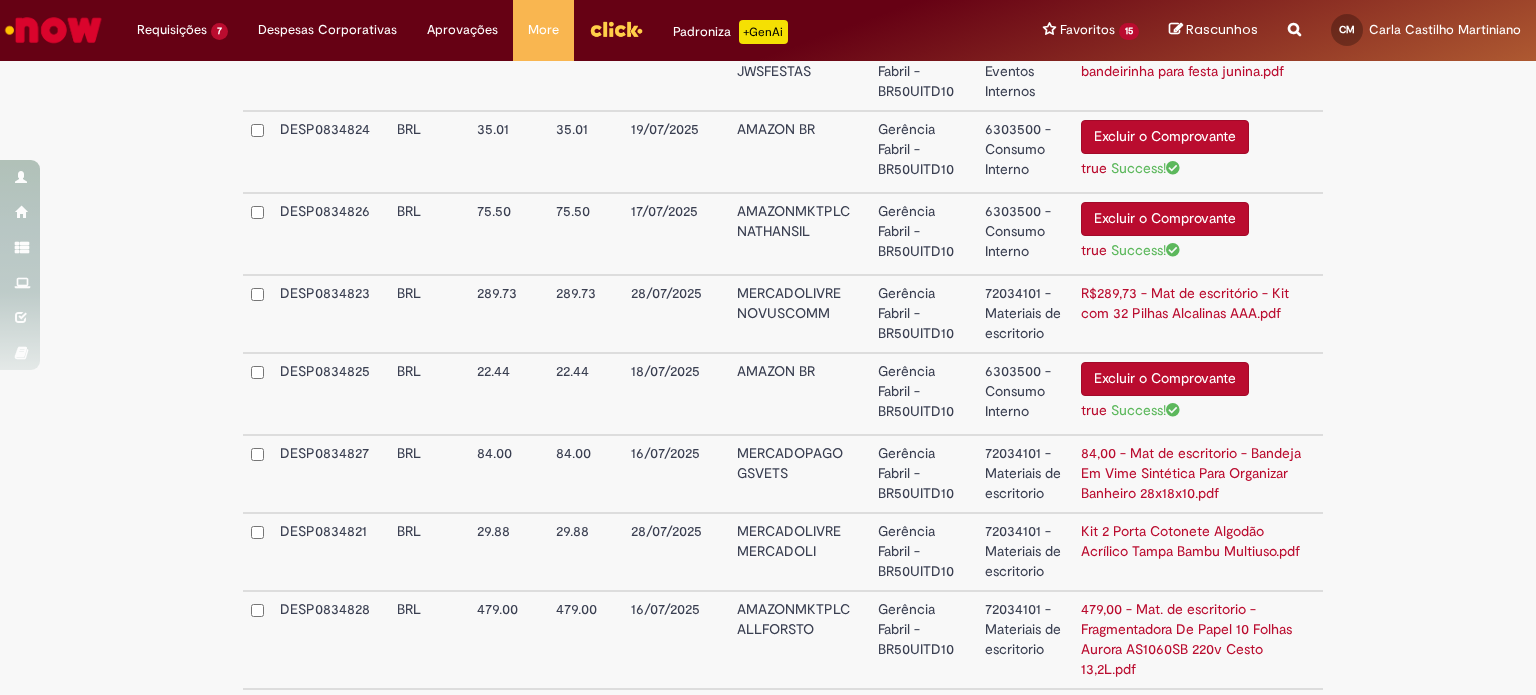 click on "**********" at bounding box center (768, 377) 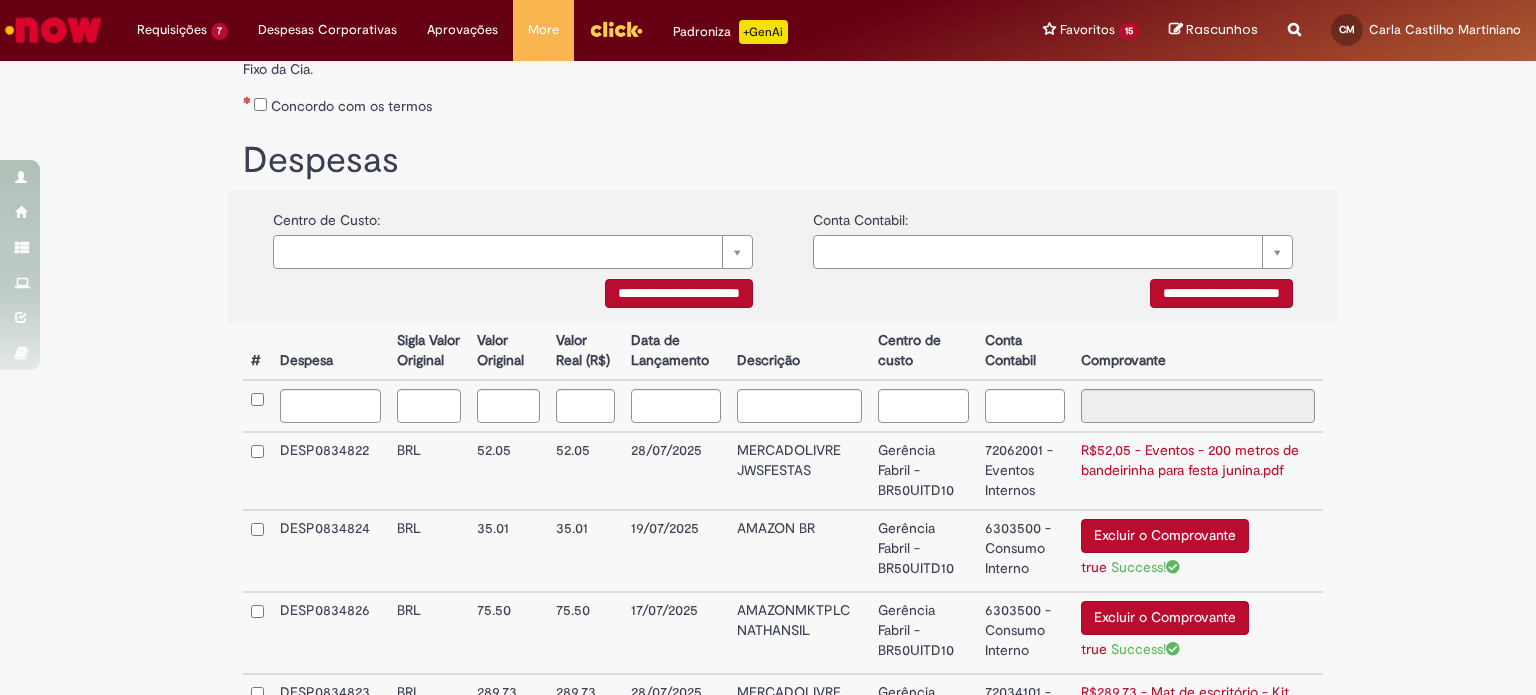 scroll, scrollTop: 303, scrollLeft: 0, axis: vertical 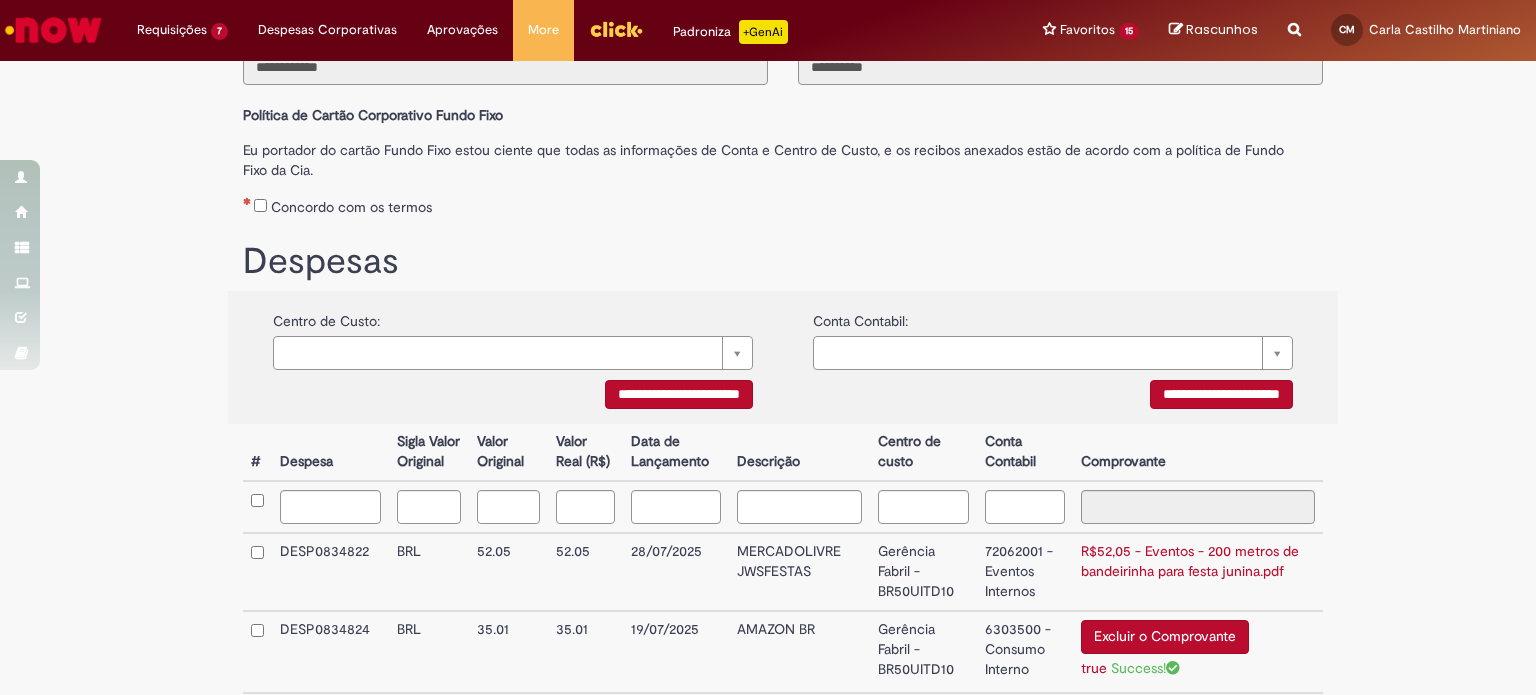 click on "**********" at bounding box center [768, 877] 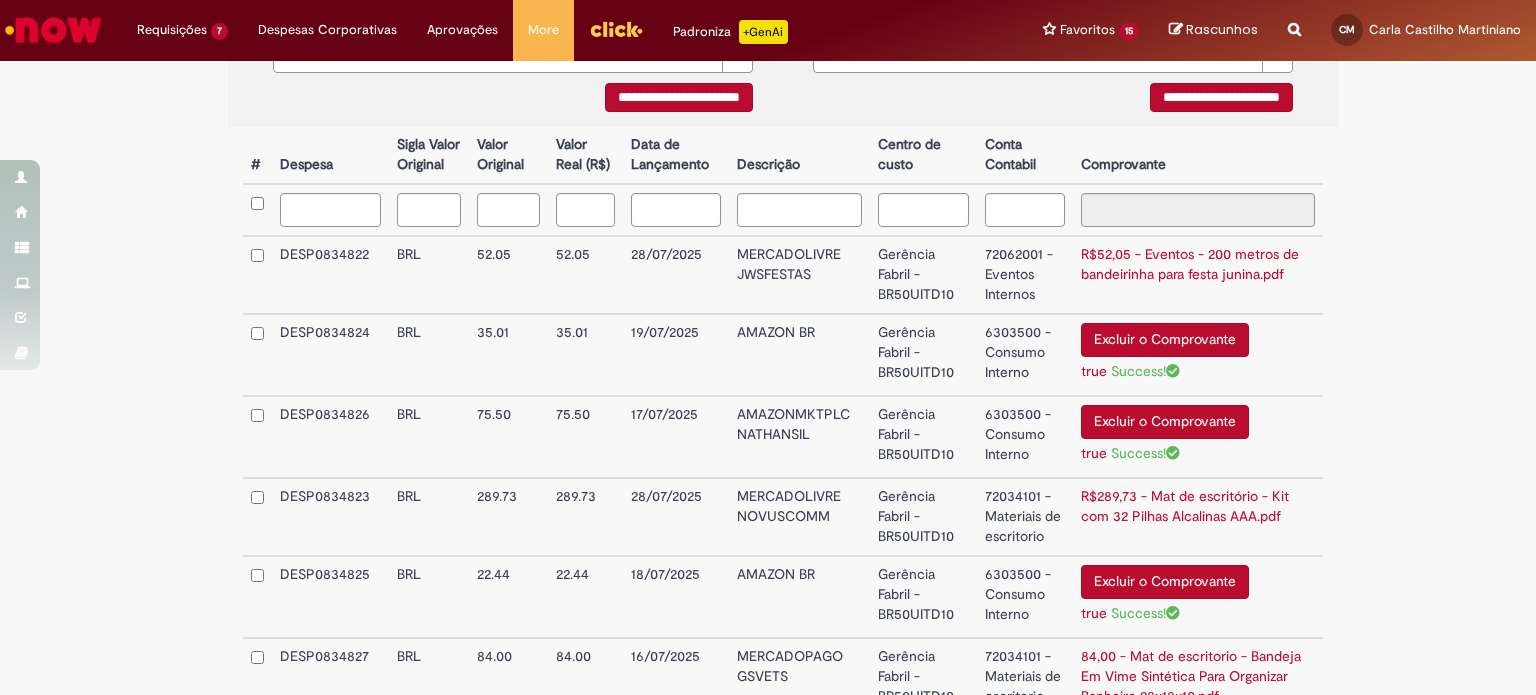 scroll, scrollTop: 200, scrollLeft: 0, axis: vertical 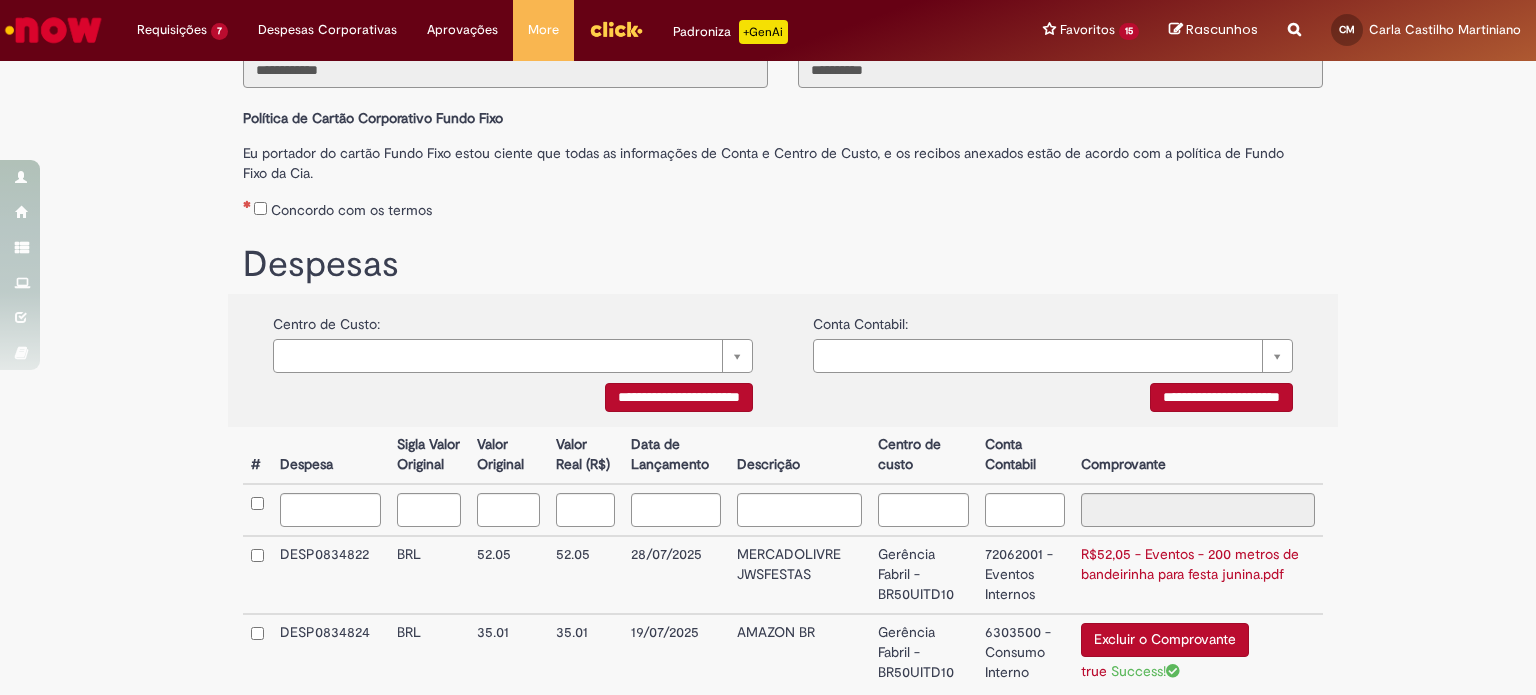 click on "**********" at bounding box center (783, 880) 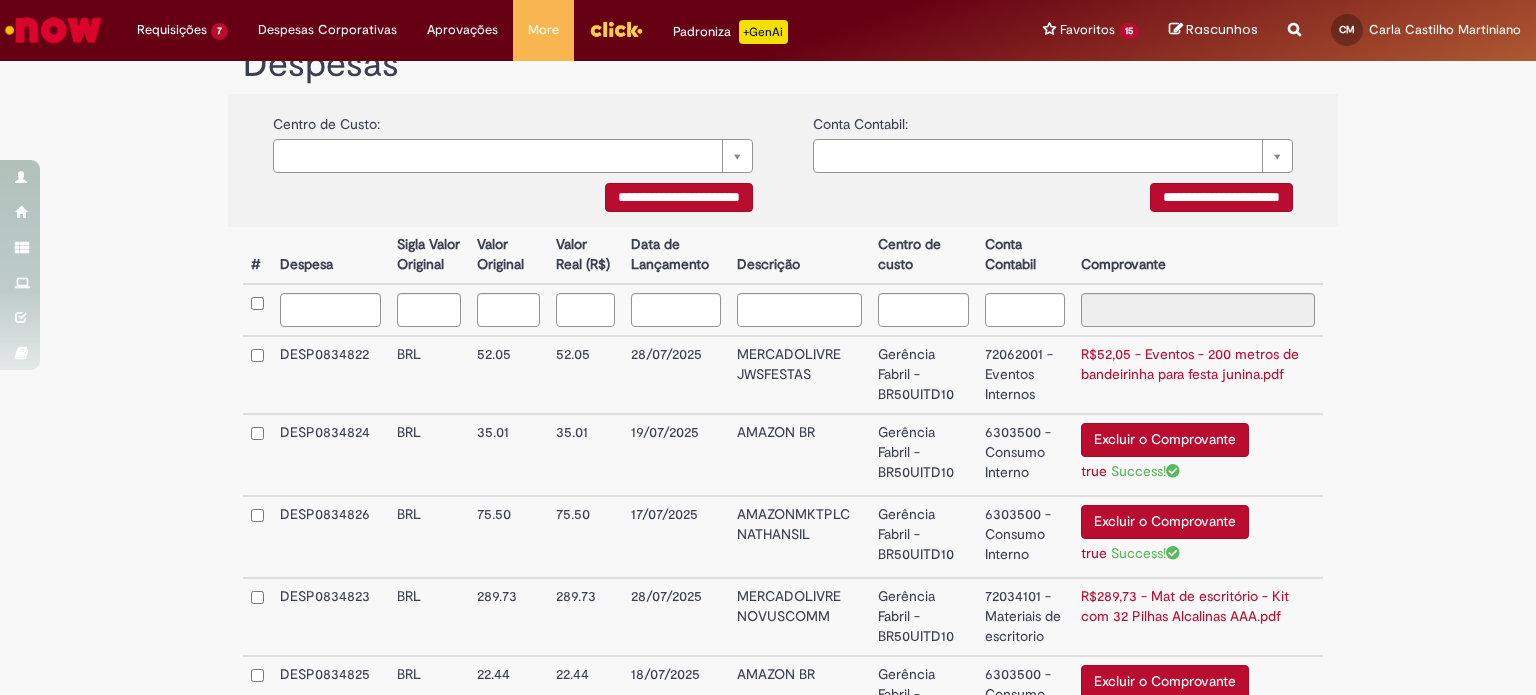 scroll, scrollTop: 500, scrollLeft: 0, axis: vertical 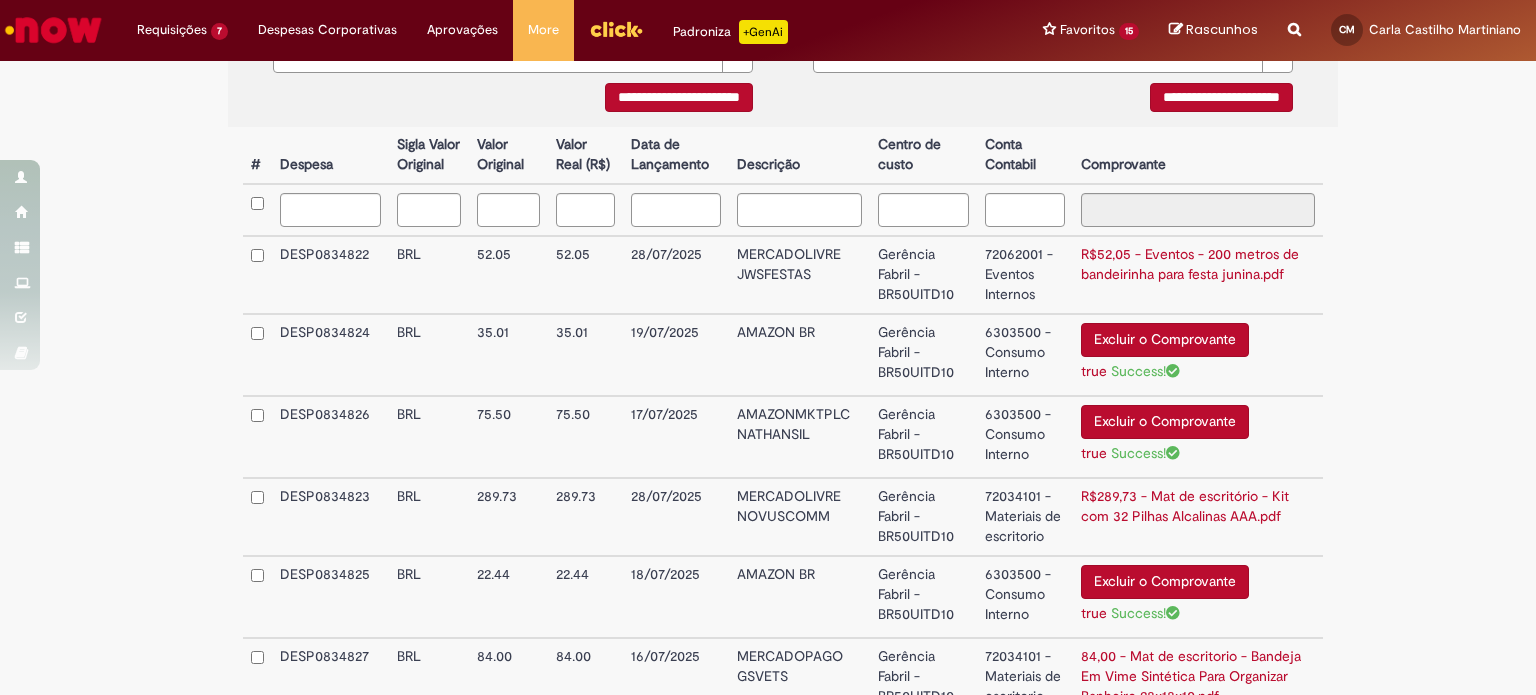 click on "6303500 - Consumo Interno" at bounding box center [1025, 355] 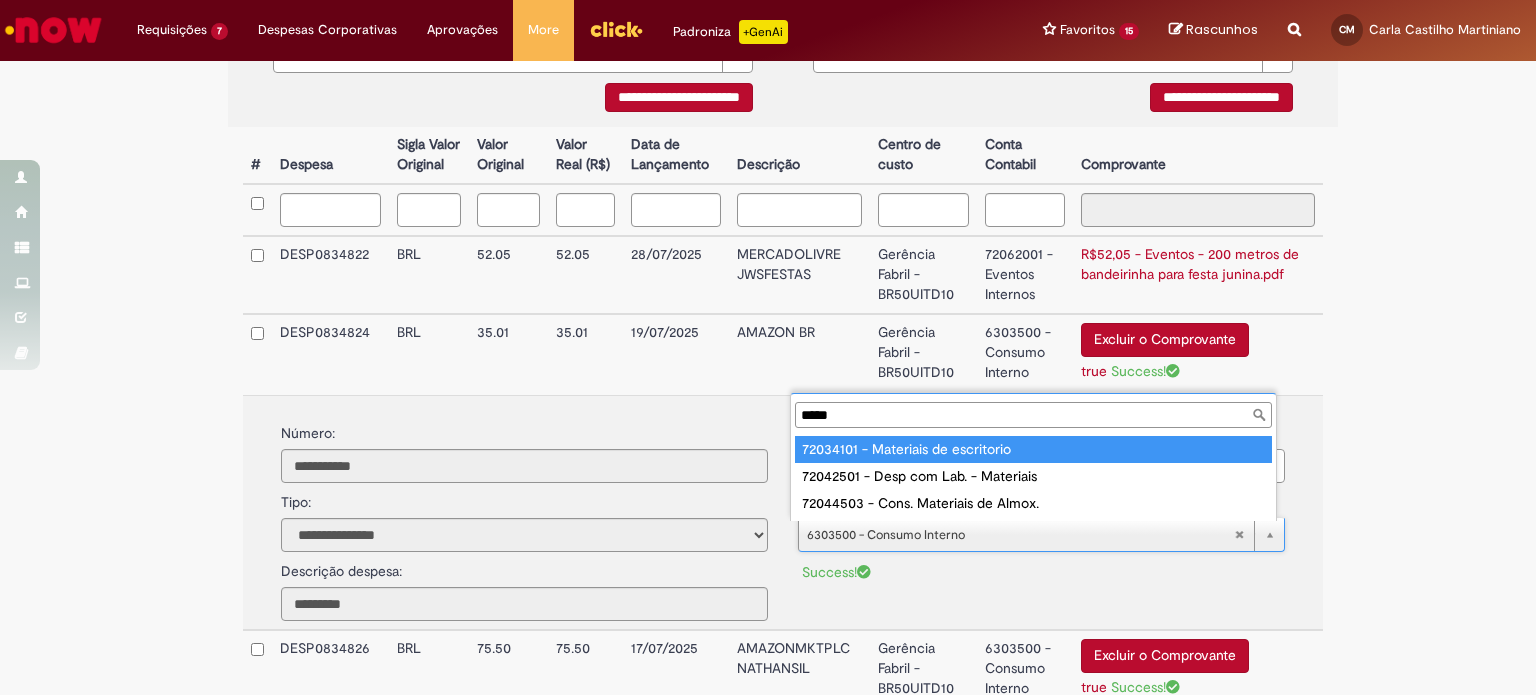type on "*****" 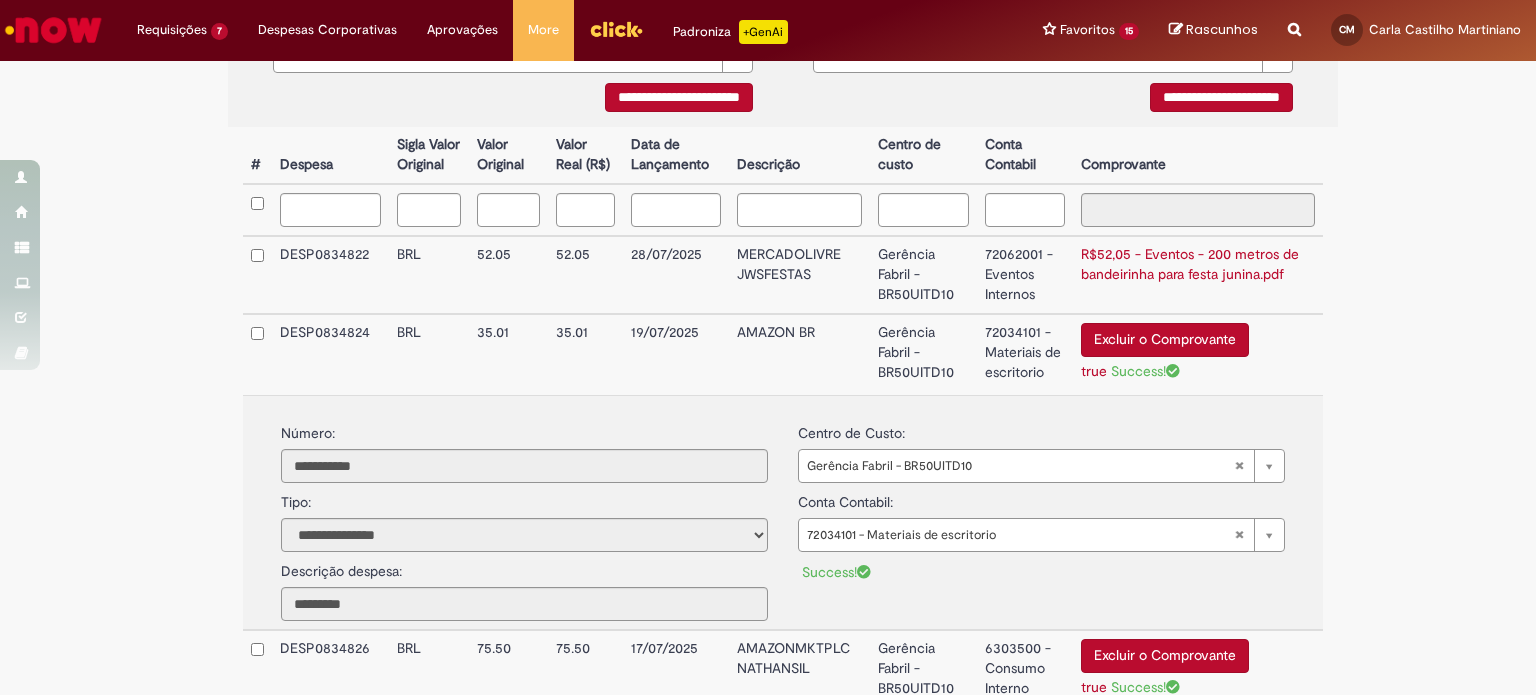 click on "**********" at bounding box center (768, 580) 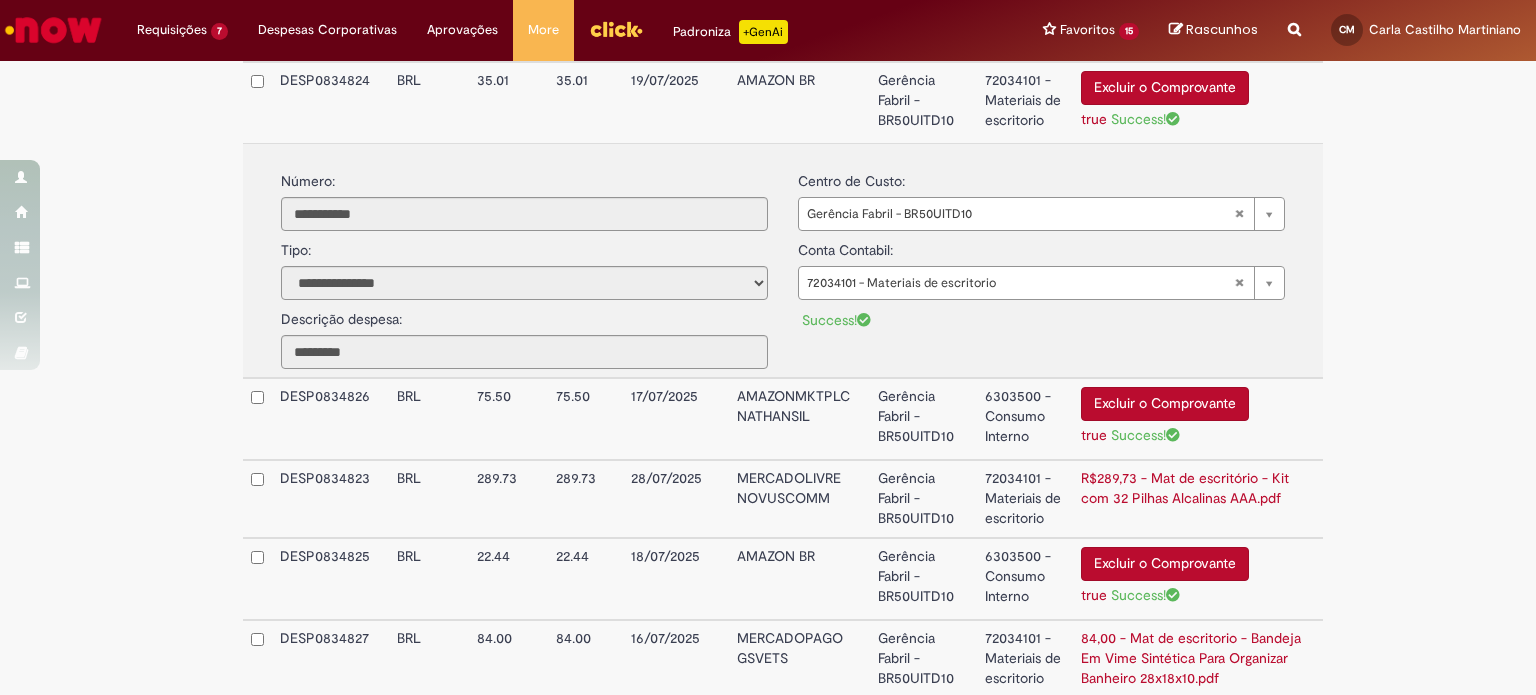 scroll, scrollTop: 800, scrollLeft: 0, axis: vertical 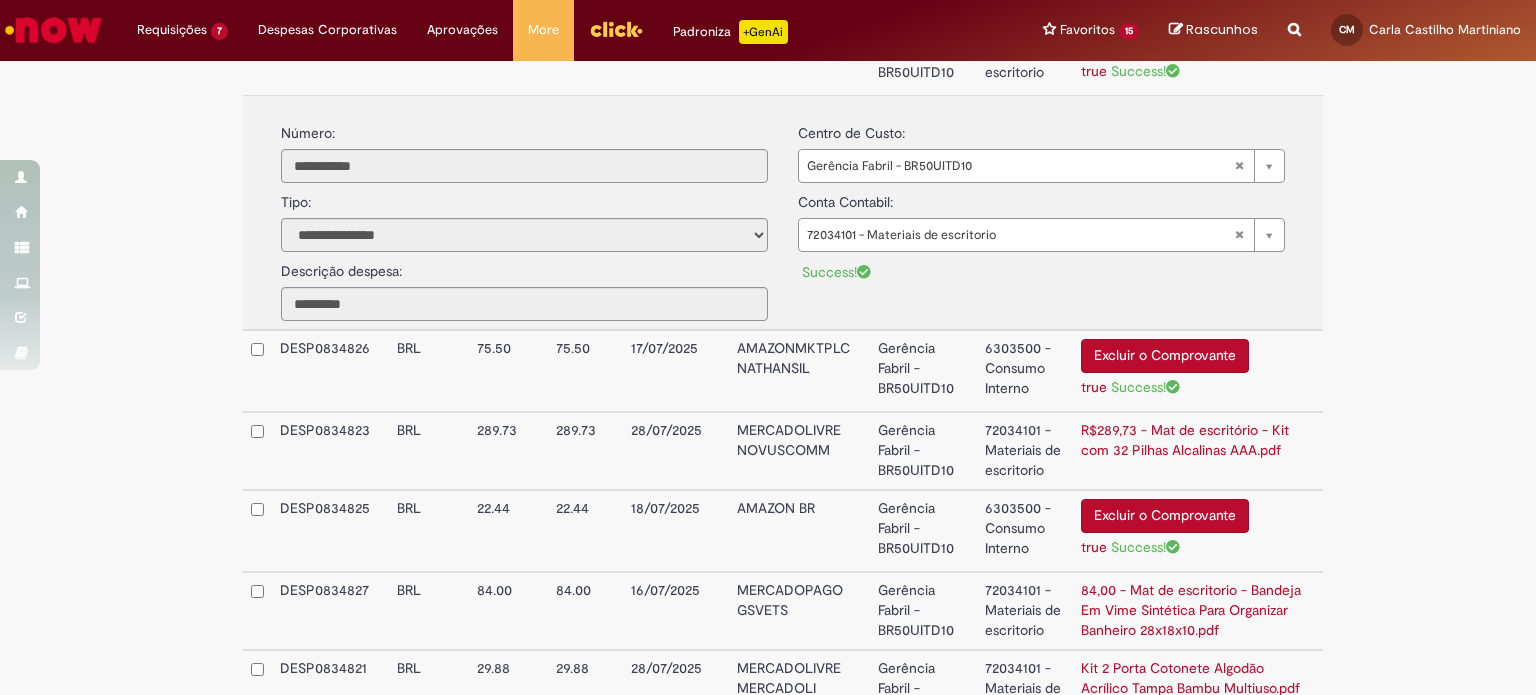 click on "6303500 - Consumo Interno" at bounding box center (1025, 371) 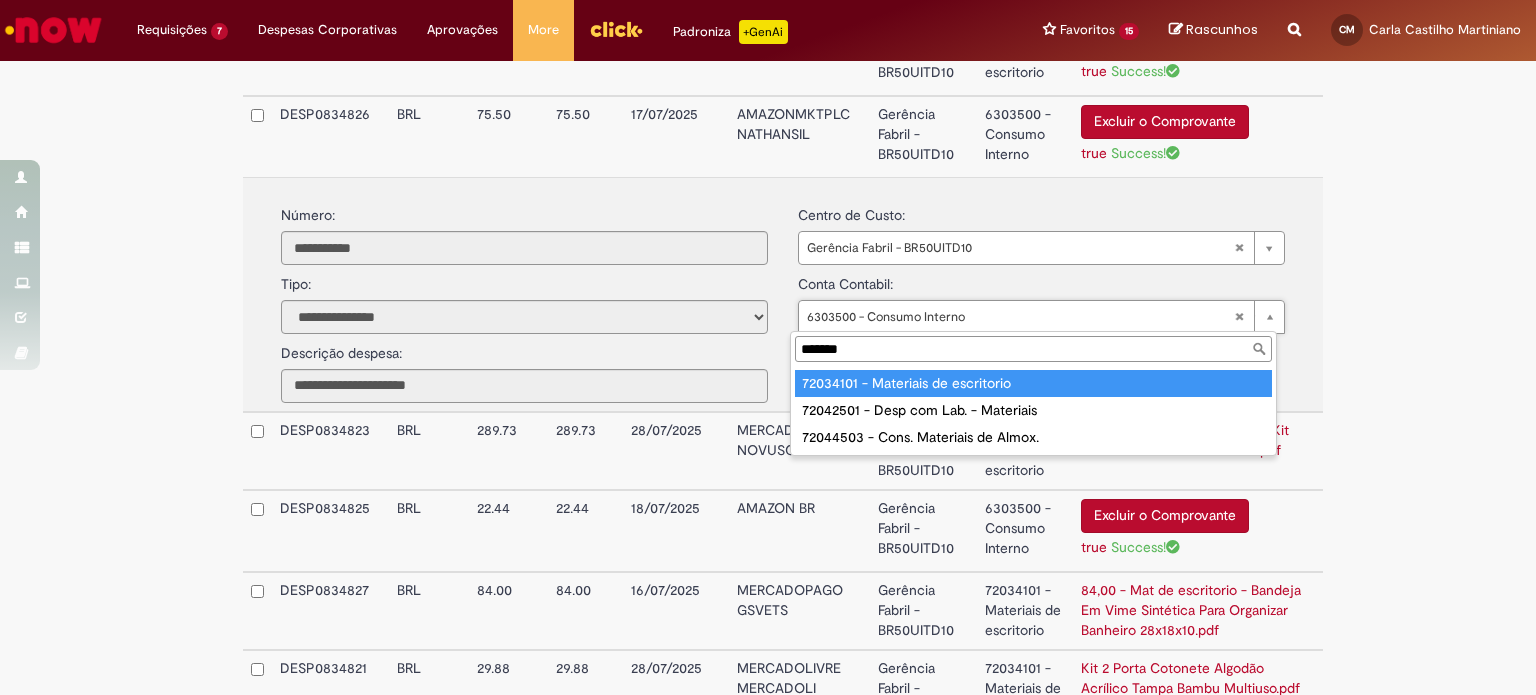 type on "*******" 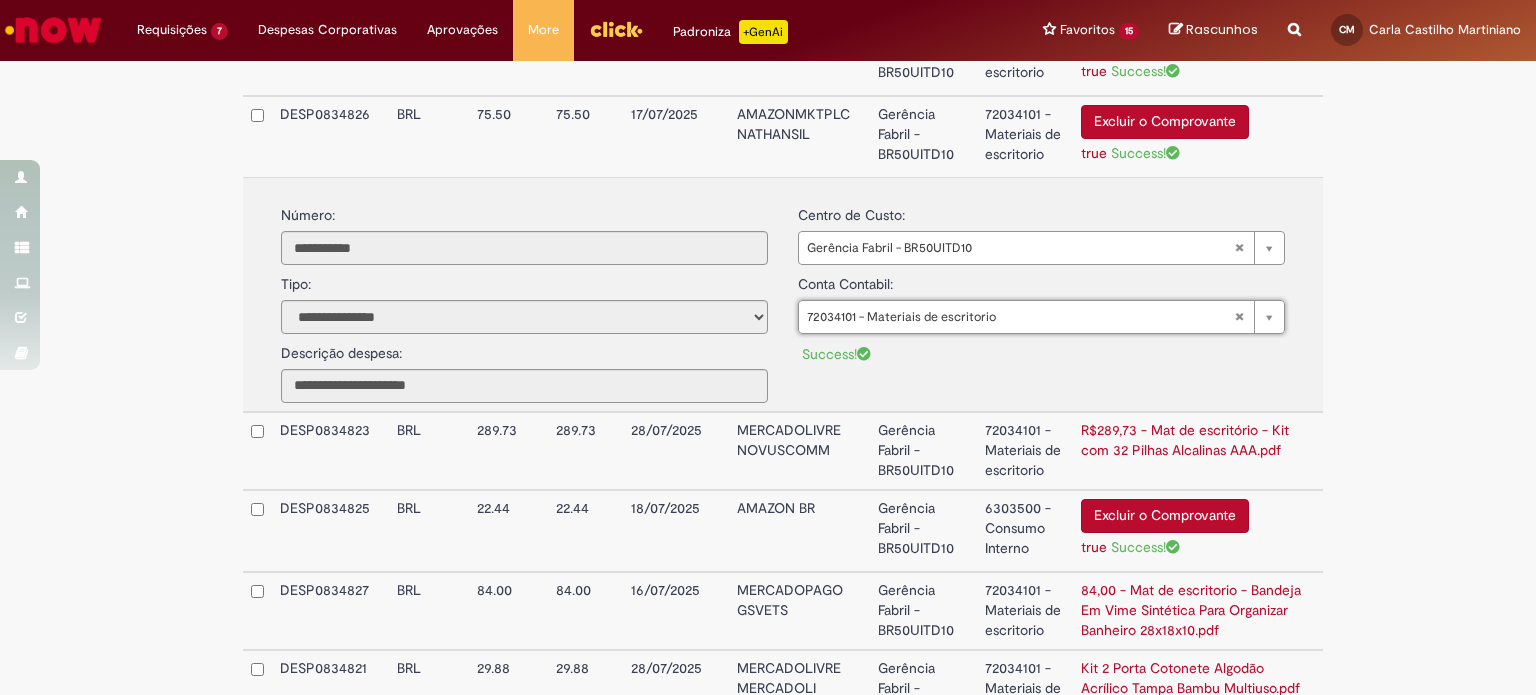 click on "**********" at bounding box center (768, 280) 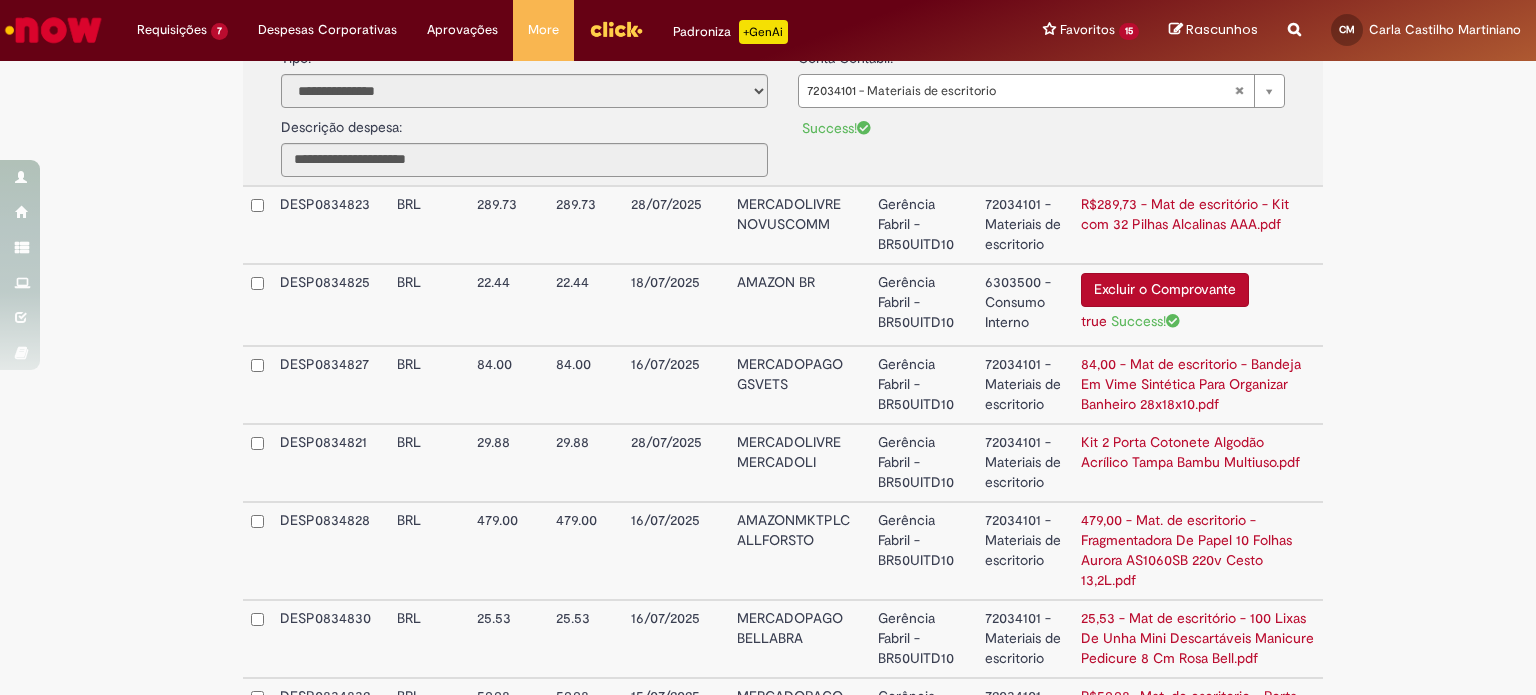 scroll, scrollTop: 1100, scrollLeft: 0, axis: vertical 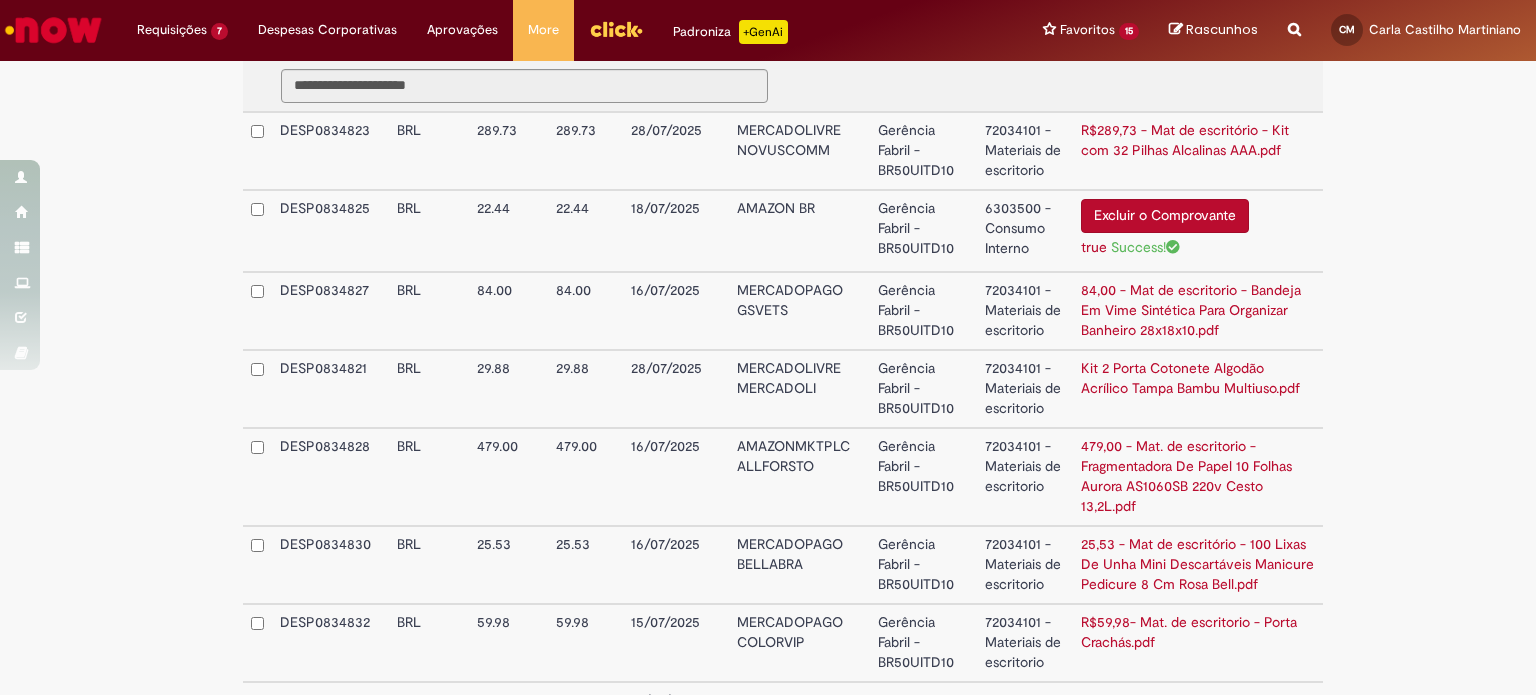 click on "6303500 - Consumo Interno" at bounding box center (1025, 231) 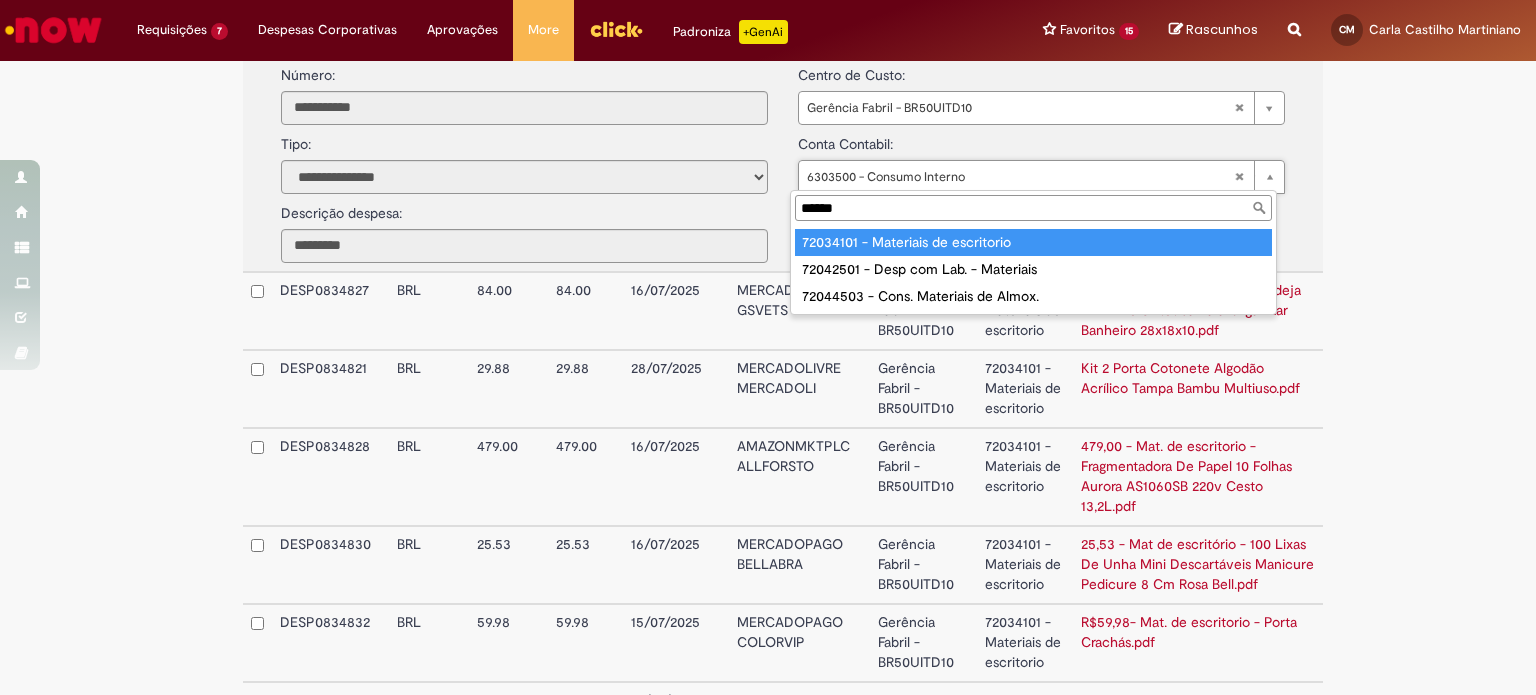 type on "******" 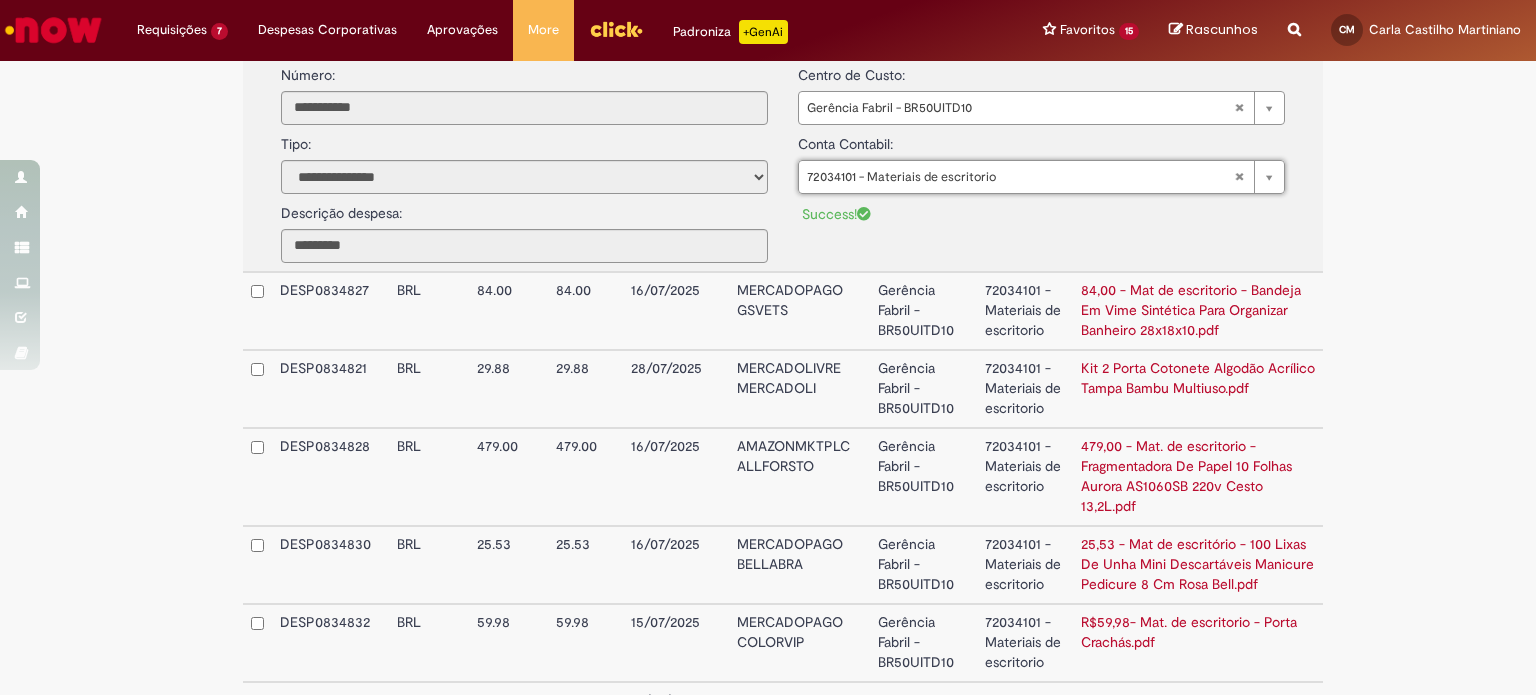 click on "**********" at bounding box center [768, -20] 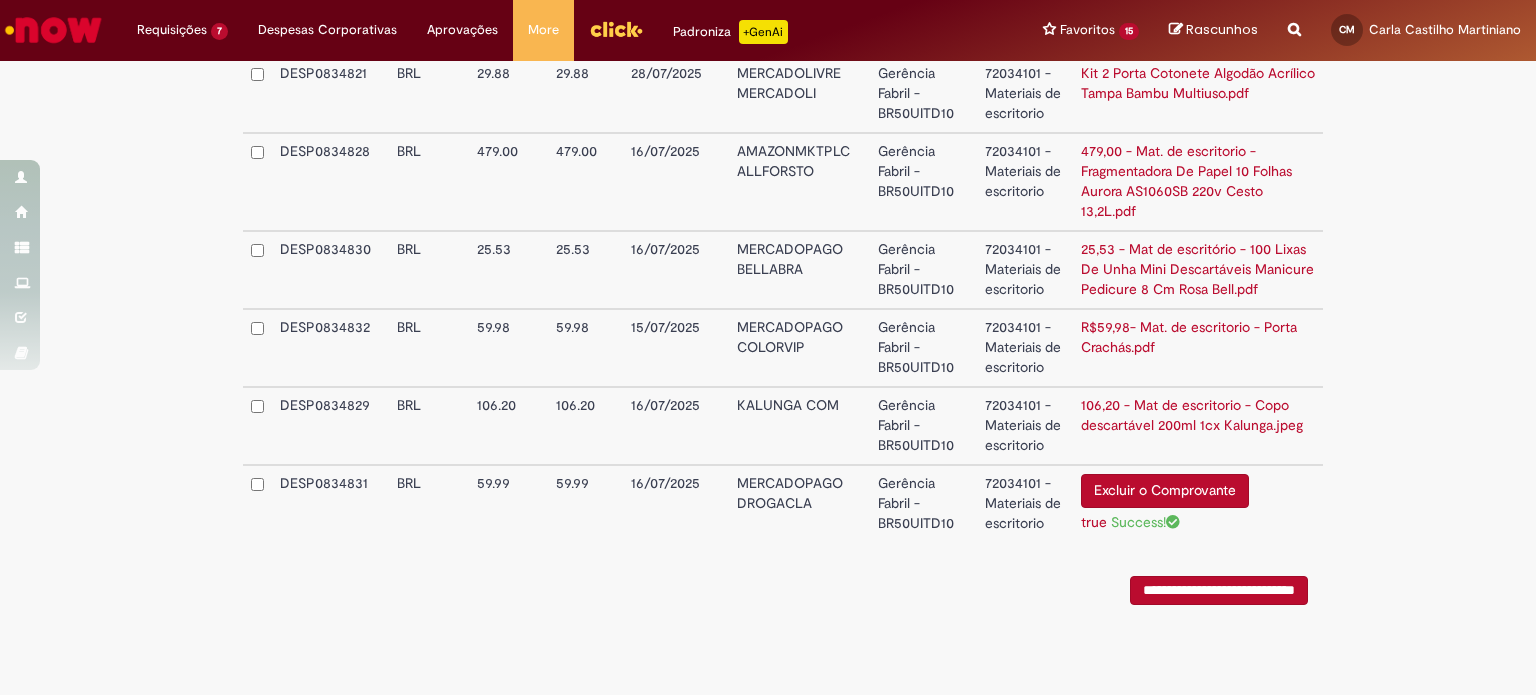 scroll, scrollTop: 1414, scrollLeft: 0, axis: vertical 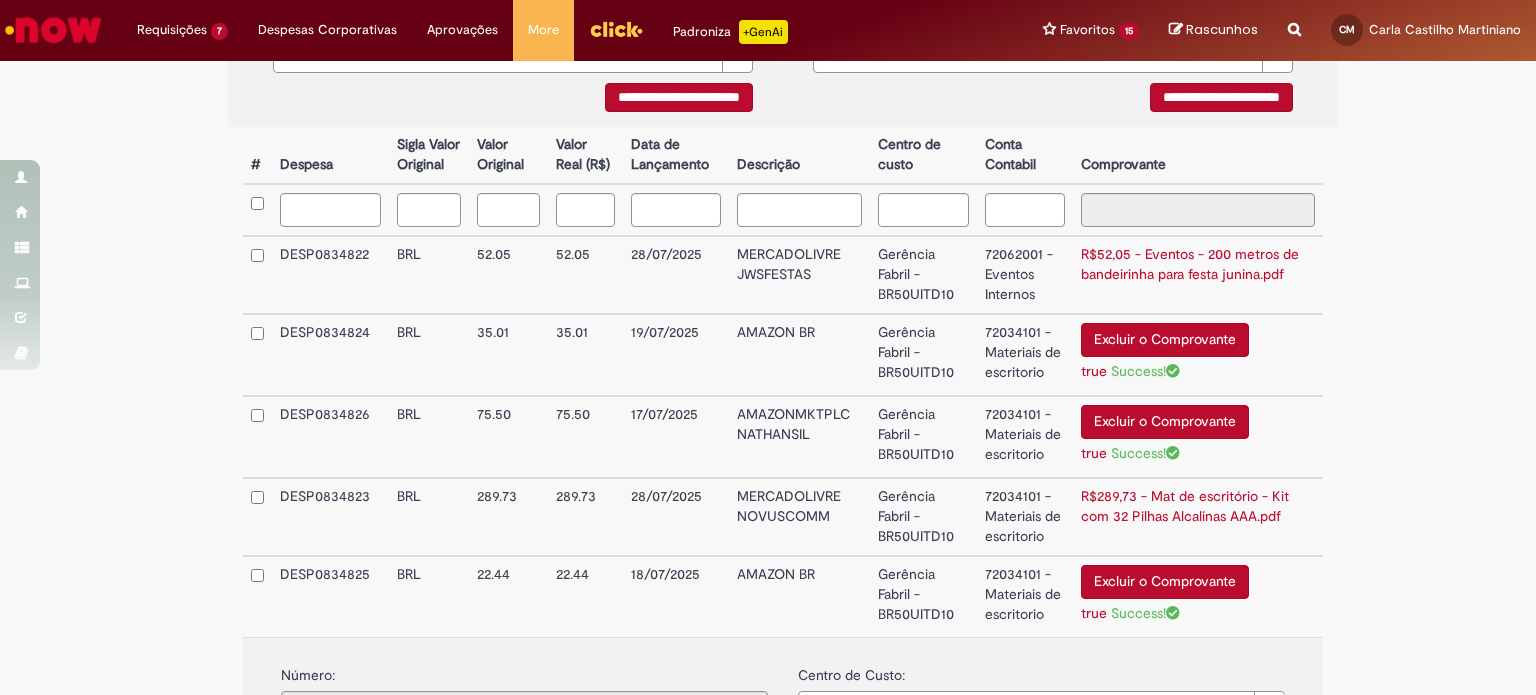 click on "**********" at bounding box center [768, 580] 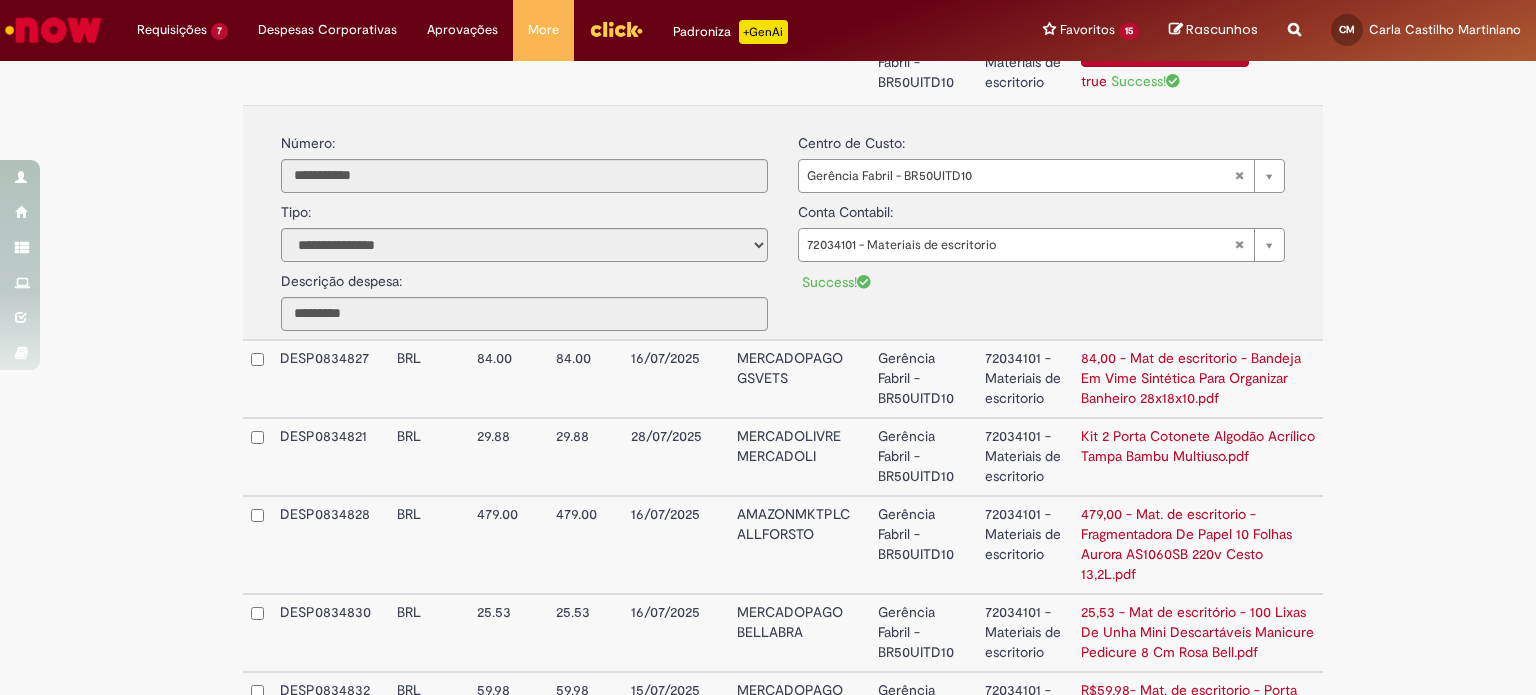 scroll, scrollTop: 1414, scrollLeft: 0, axis: vertical 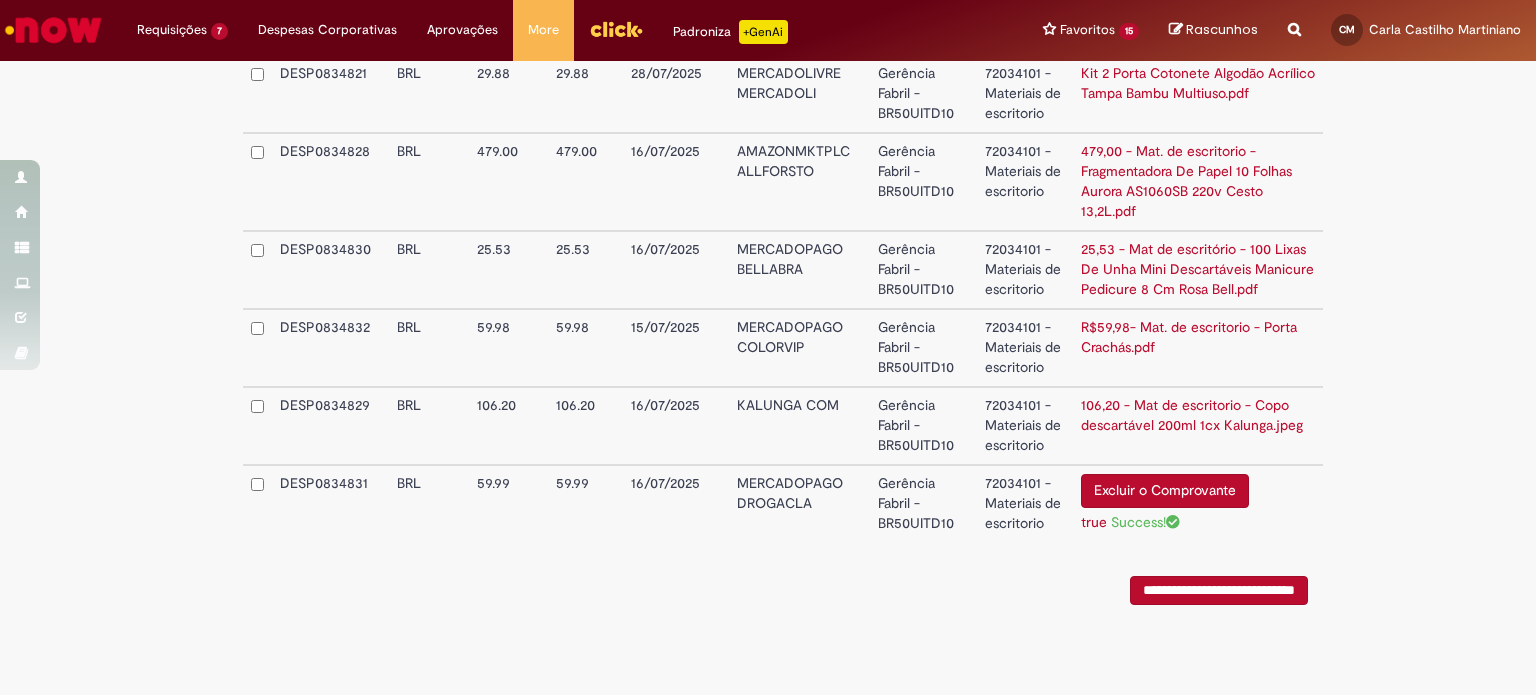 click on "**********" at bounding box center (1219, 590) 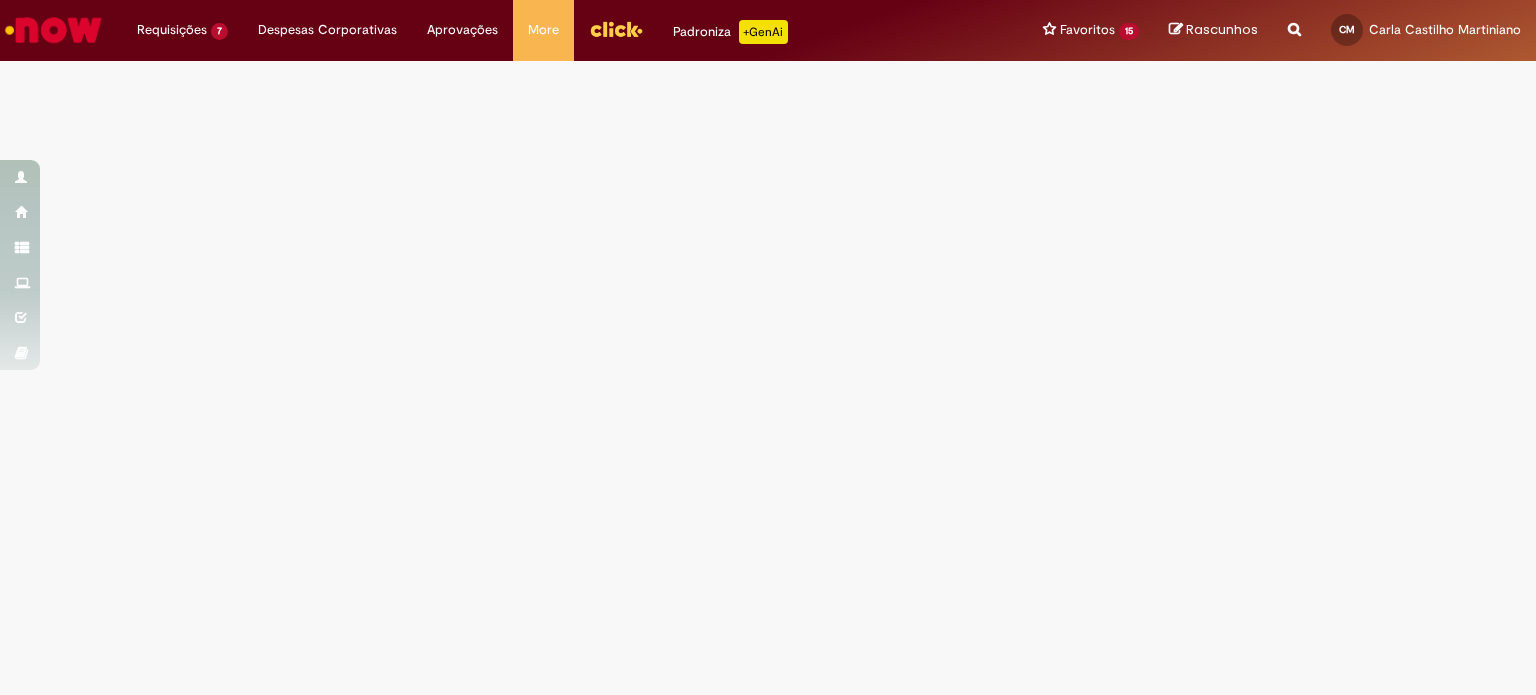 scroll, scrollTop: 0, scrollLeft: 0, axis: both 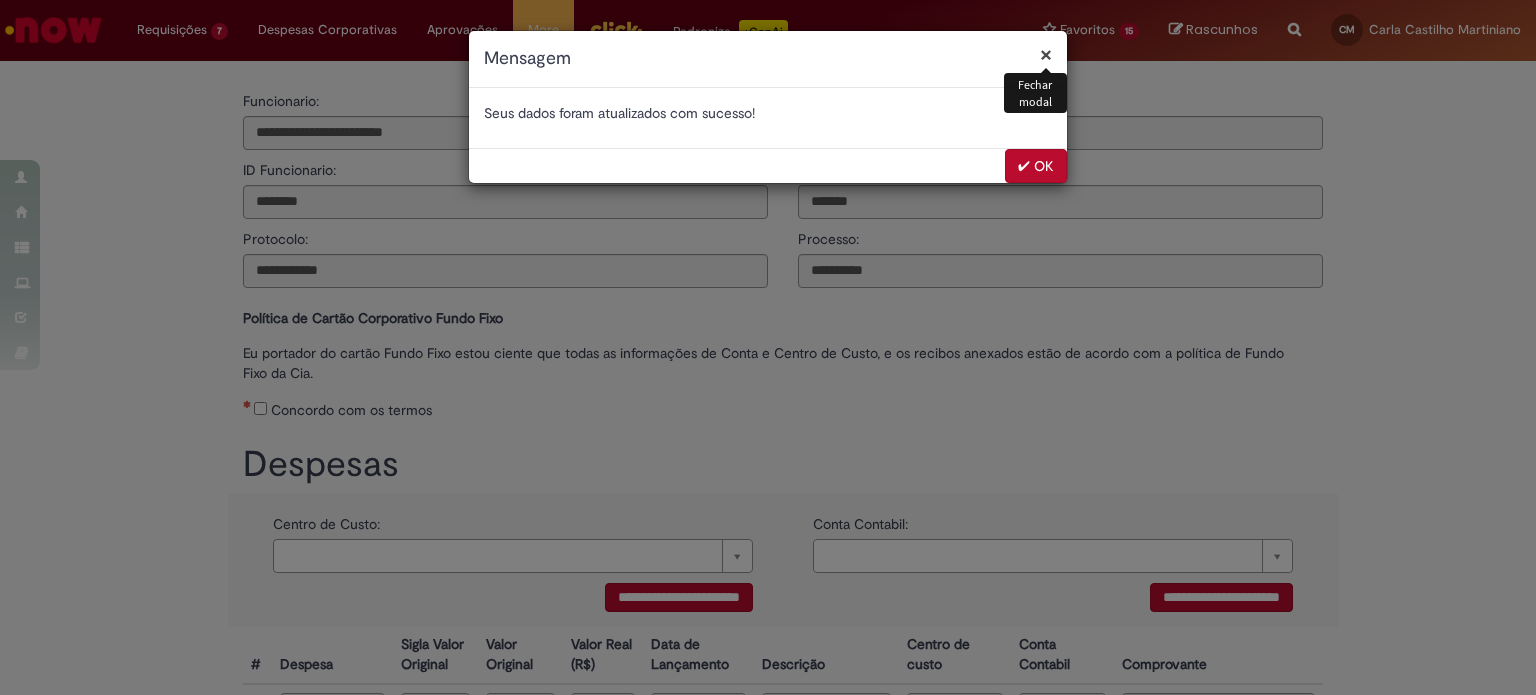 click on "✔ OK" at bounding box center [1036, 166] 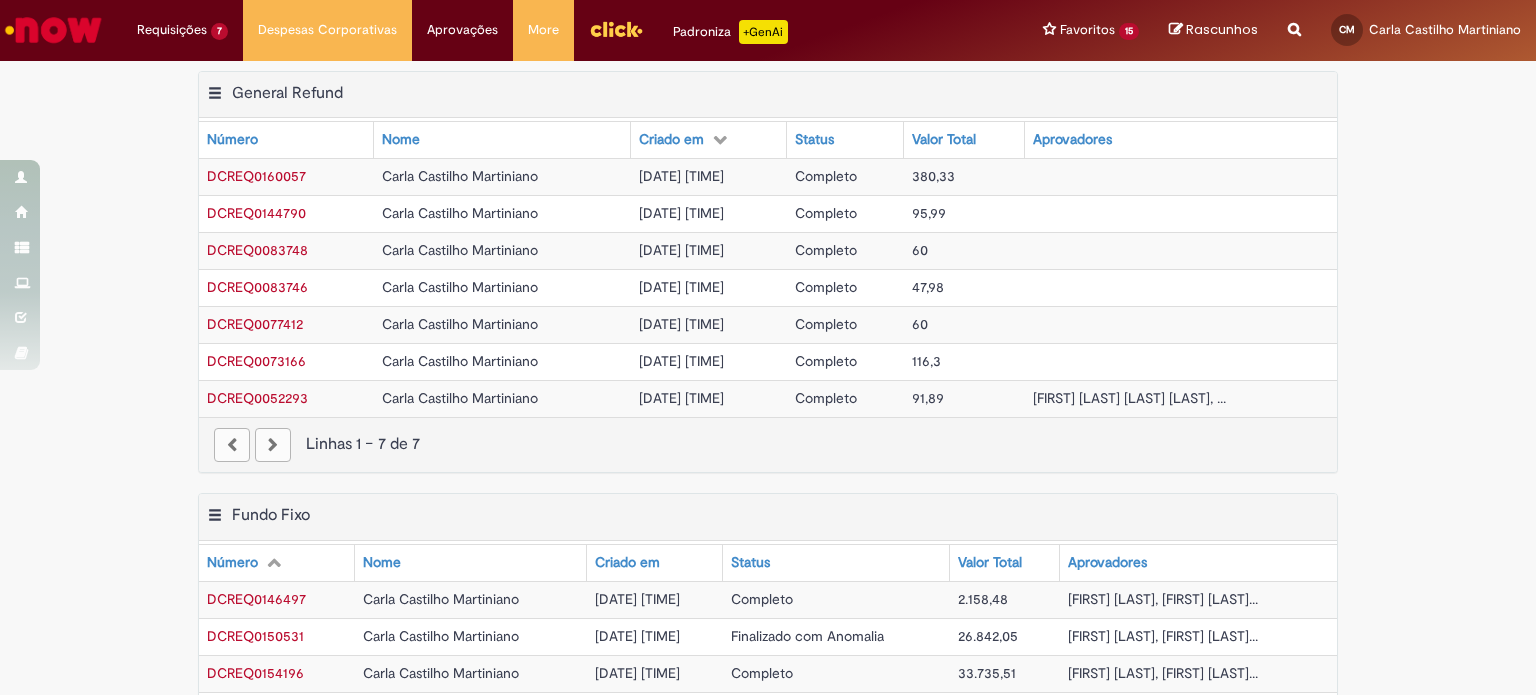 scroll, scrollTop: 0, scrollLeft: 0, axis: both 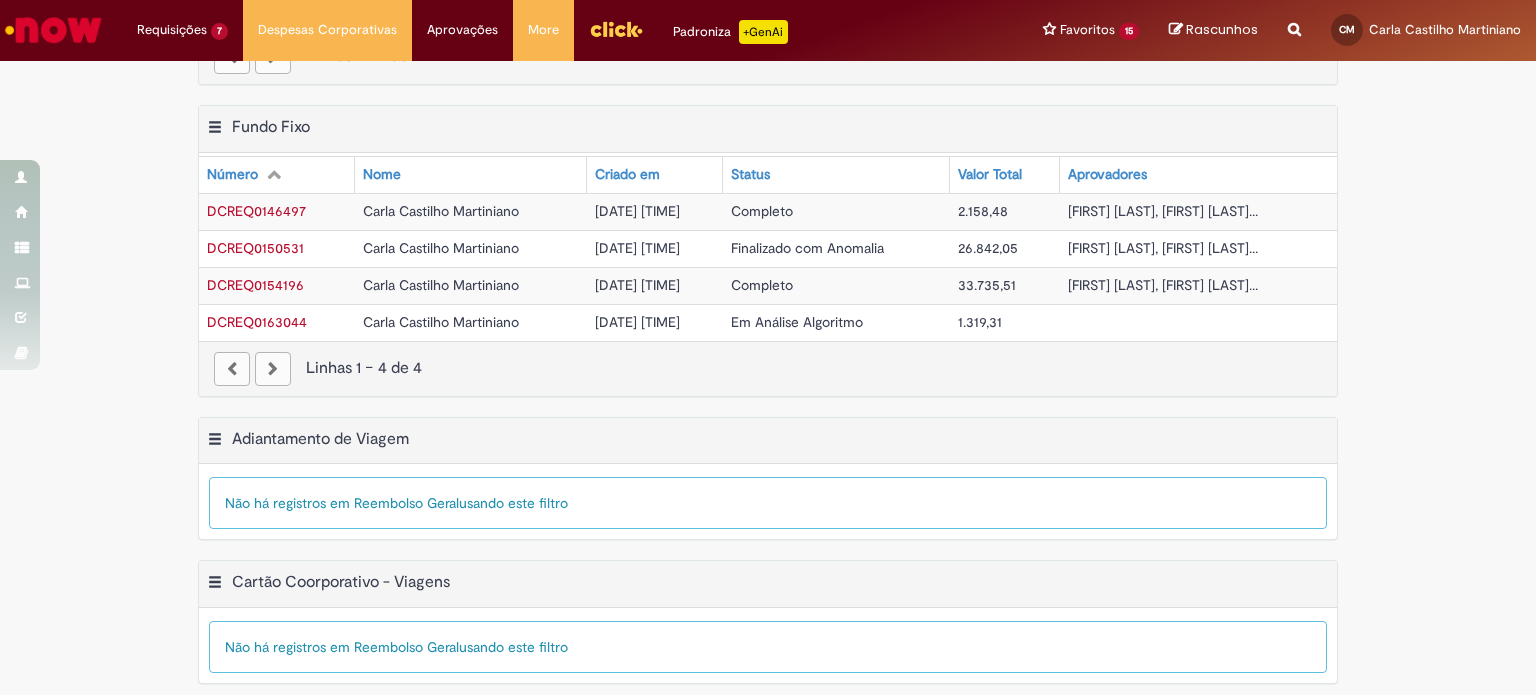 click on "Em Análise Algoritmo" at bounding box center (797, 322) 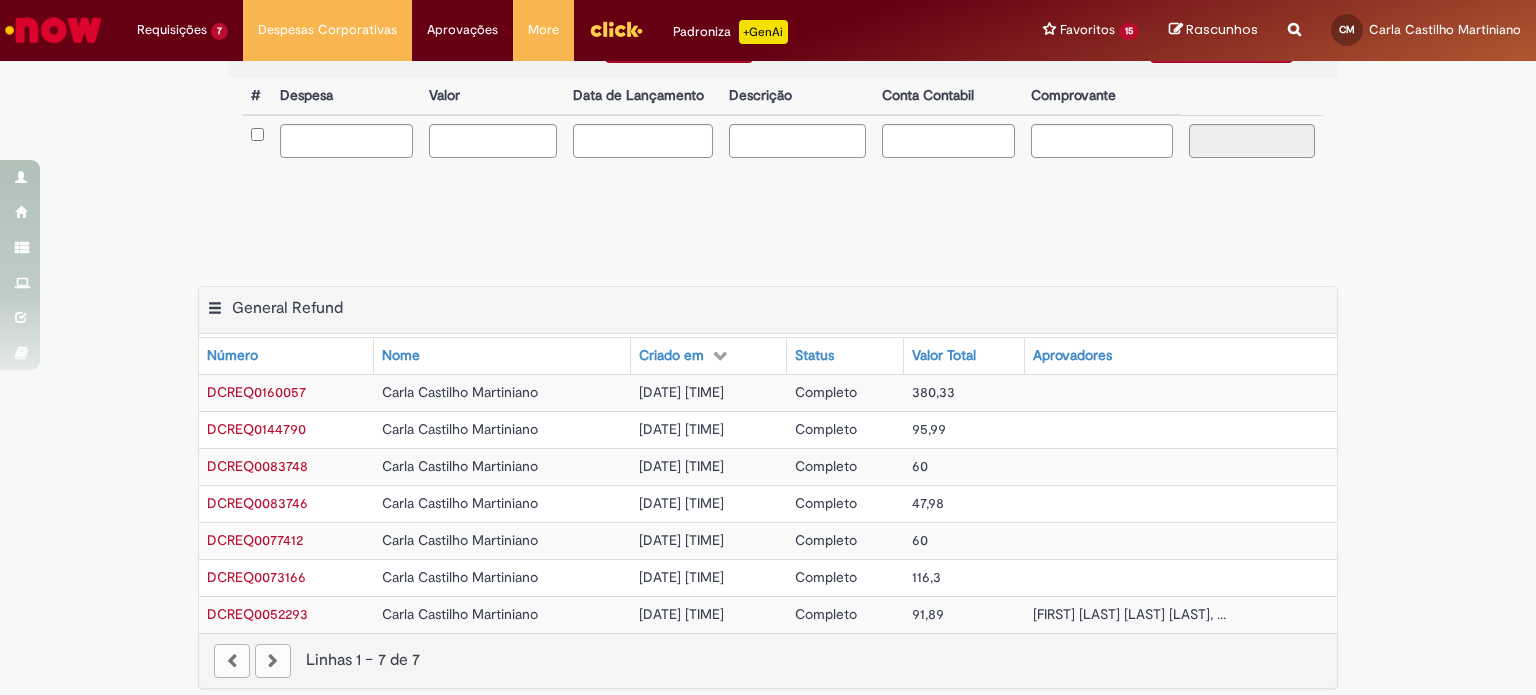 scroll, scrollTop: 0, scrollLeft: 0, axis: both 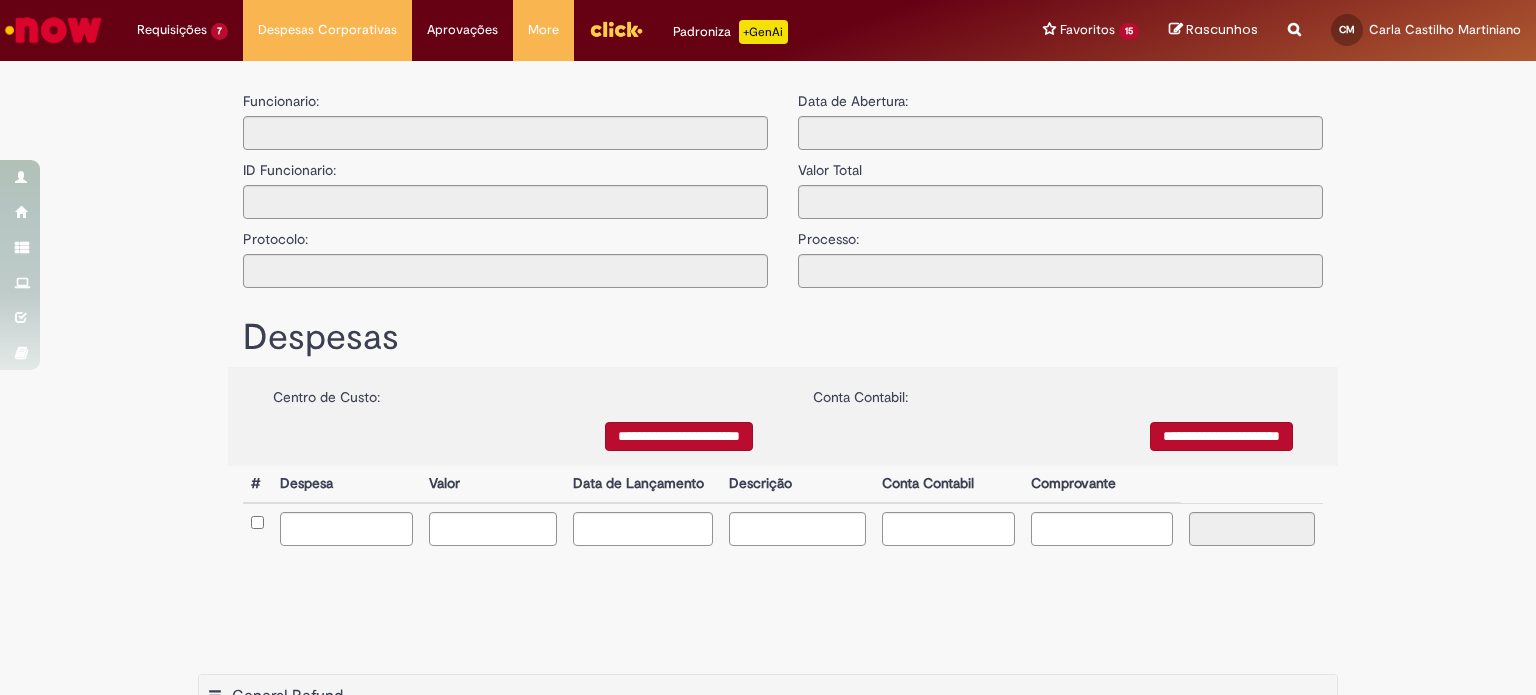 type on "**********" 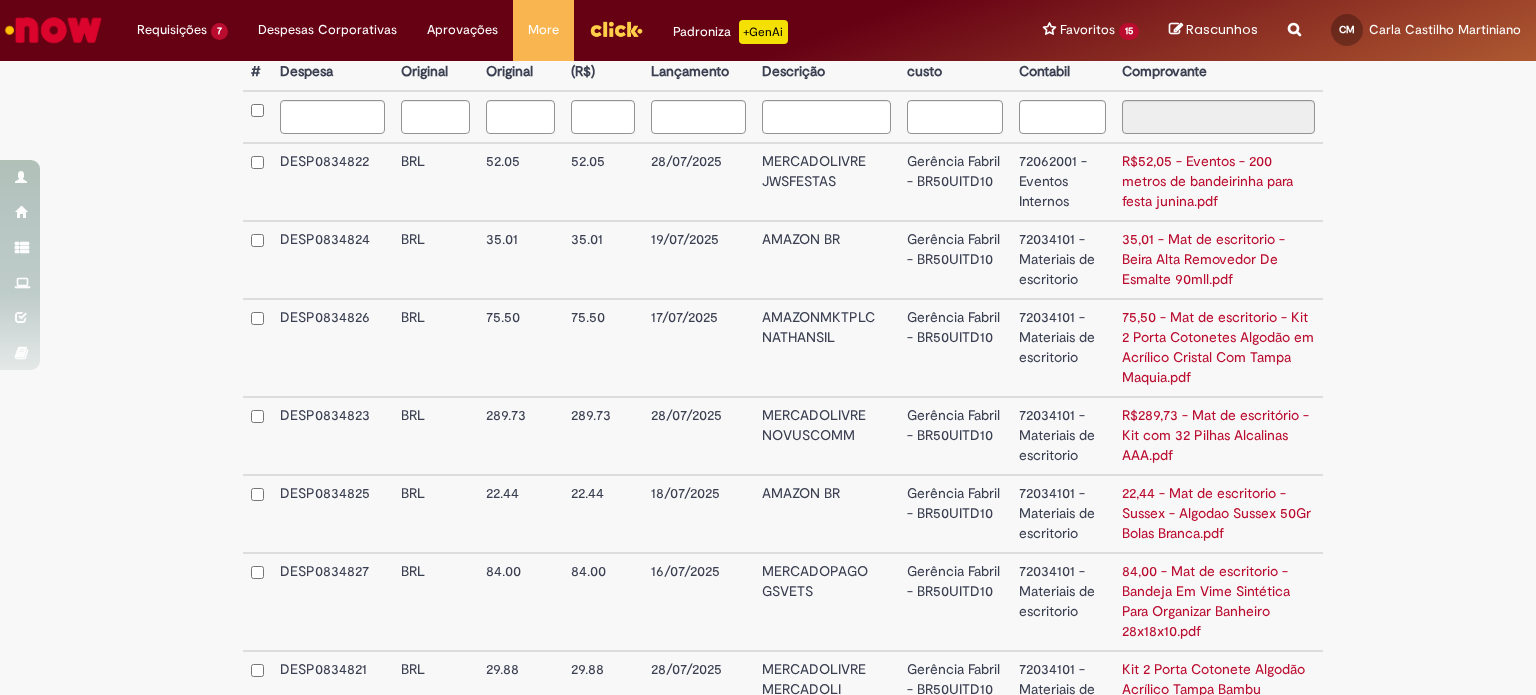 scroll, scrollTop: 0, scrollLeft: 0, axis: both 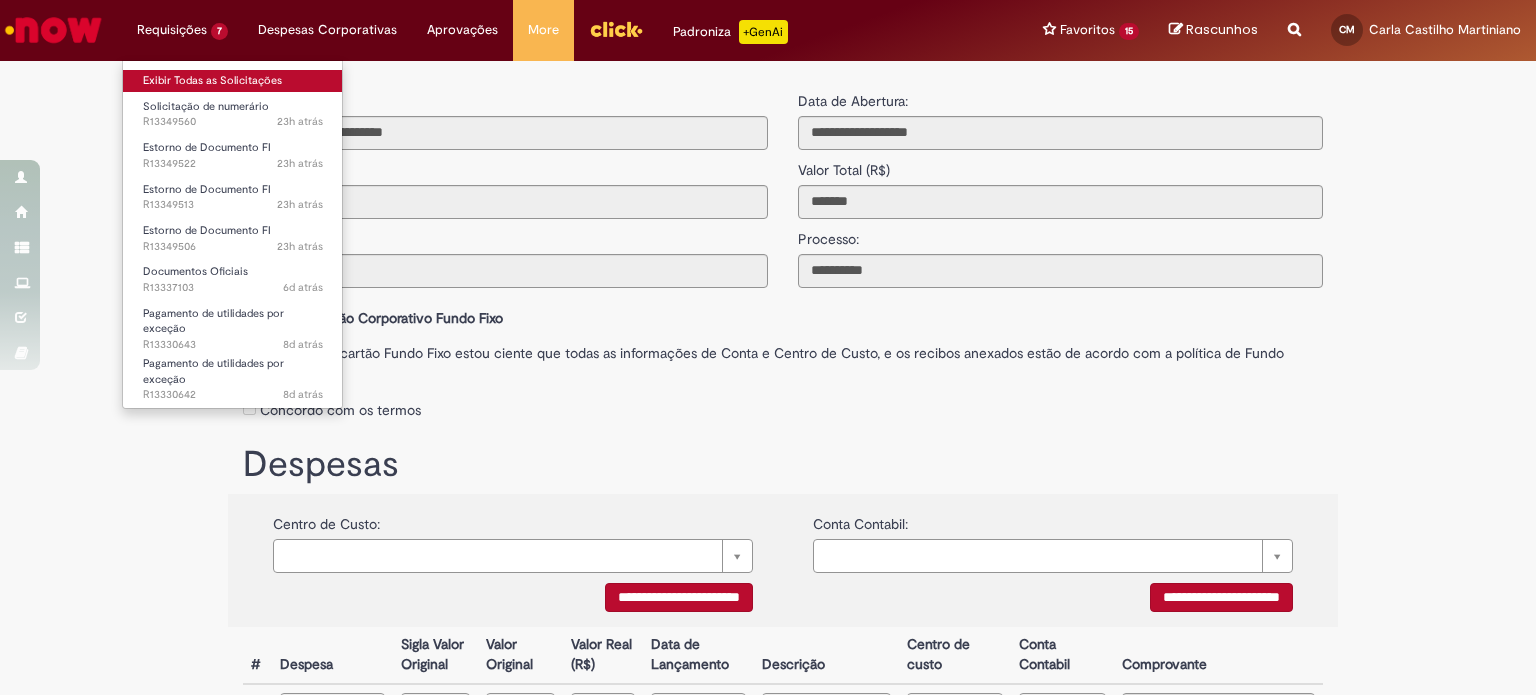 click on "Exibir Todas as Solicitações" at bounding box center (233, 81) 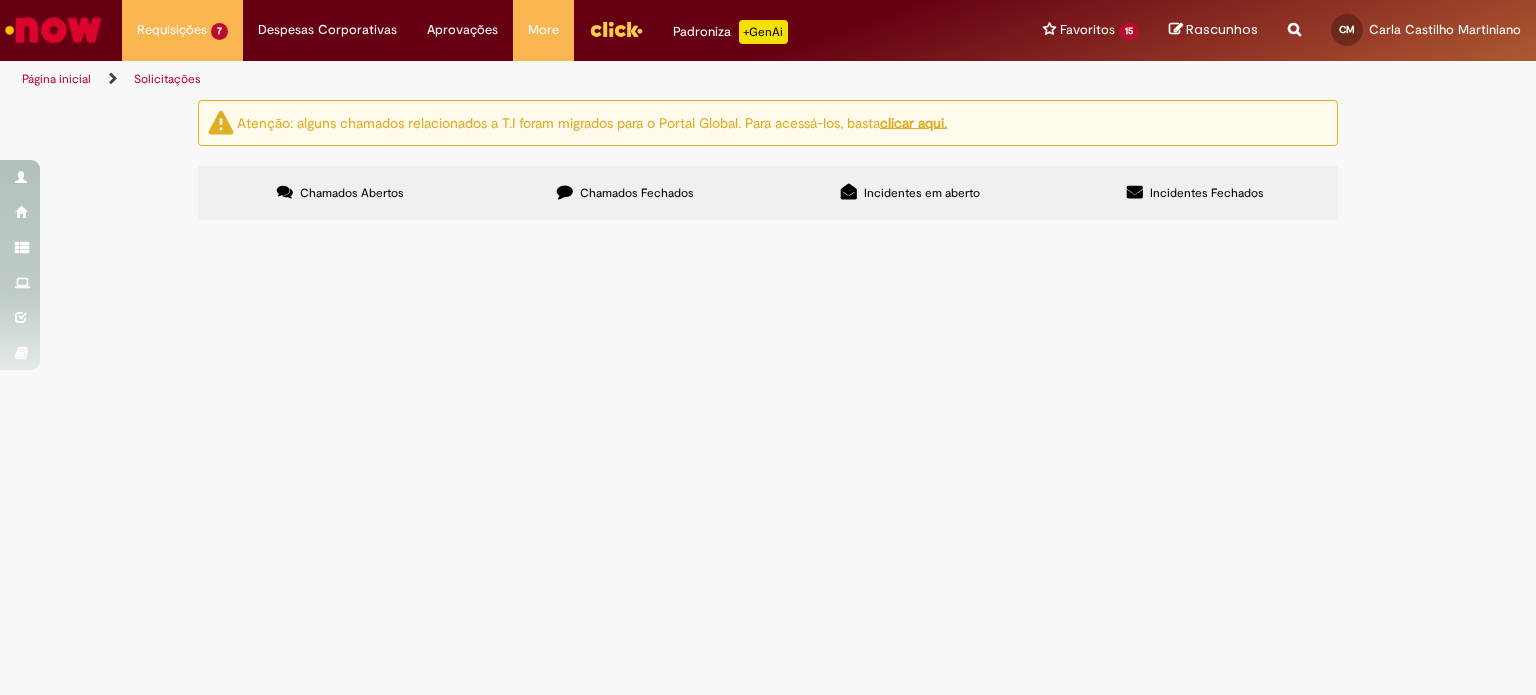 click on "Chamados Fechados" at bounding box center (625, 193) 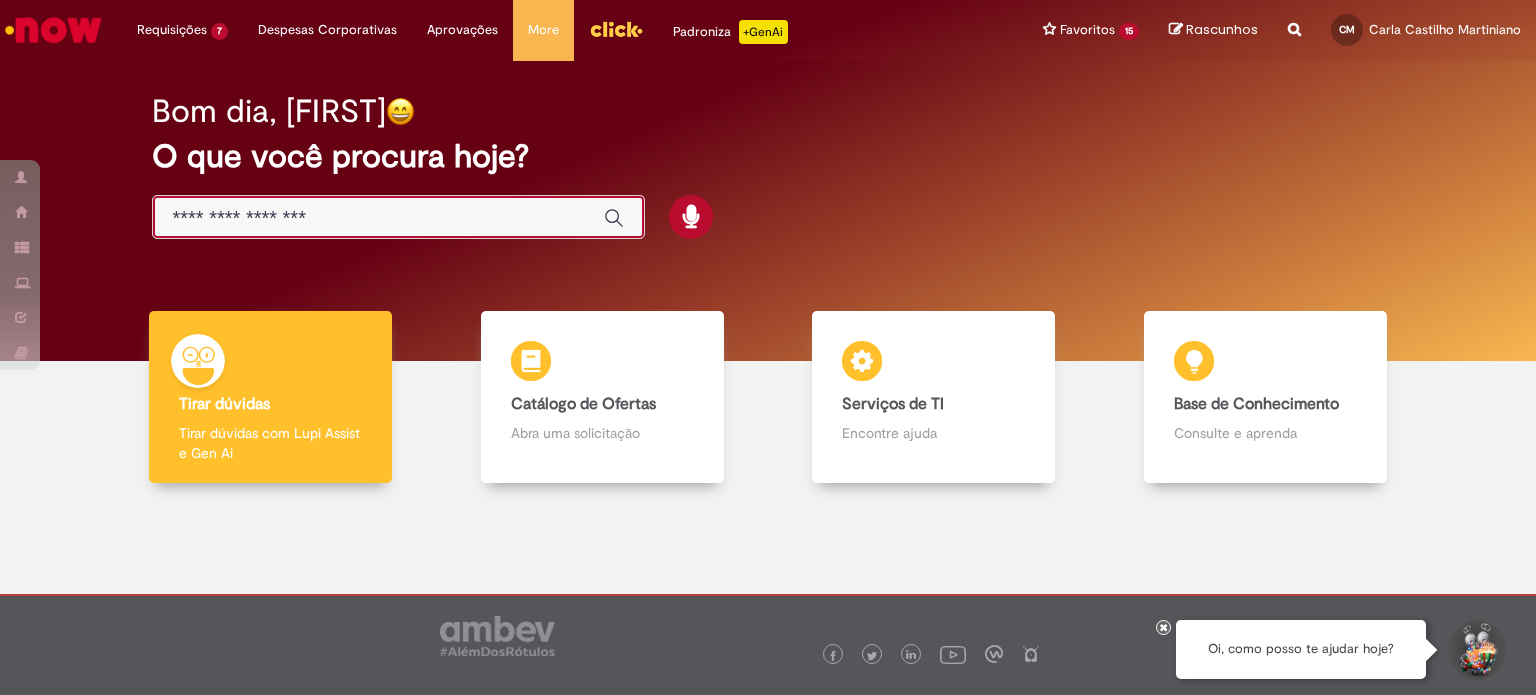 scroll, scrollTop: 0, scrollLeft: 0, axis: both 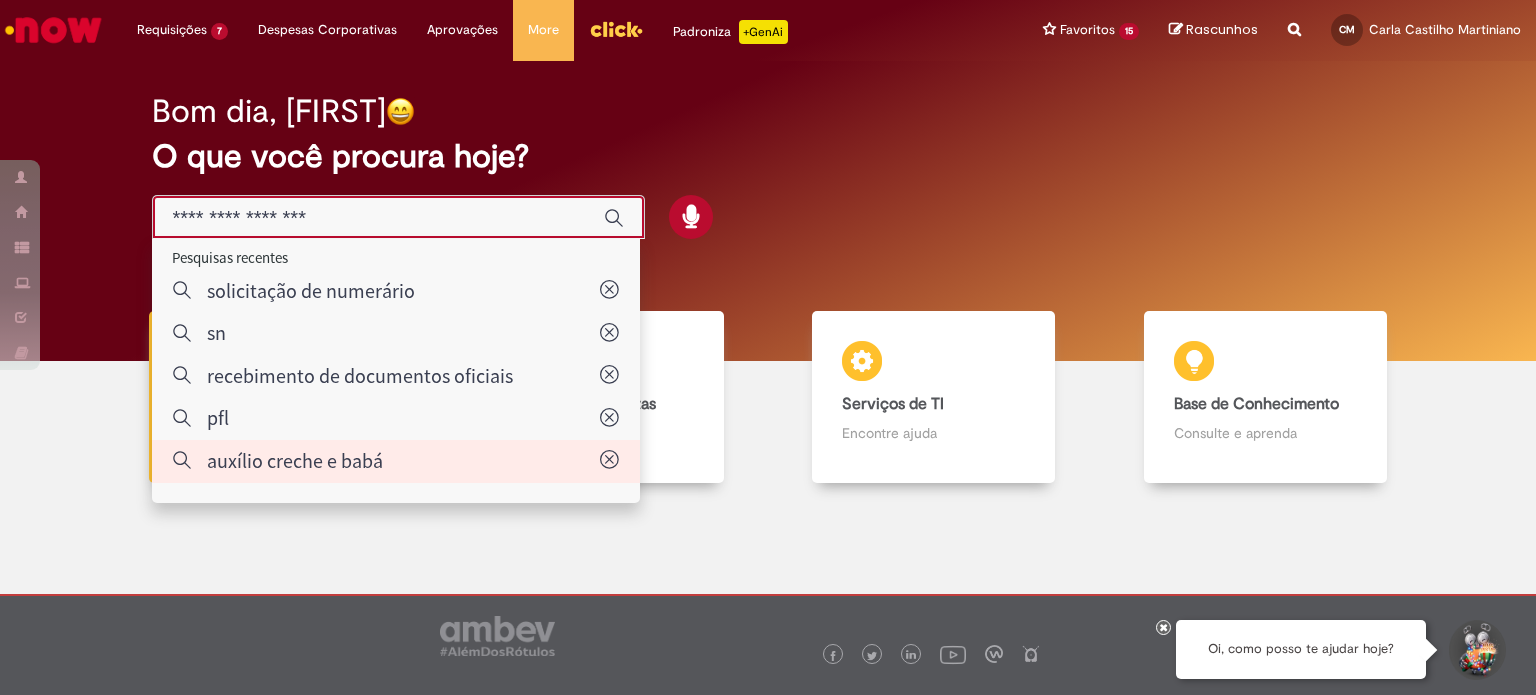 type on "**********" 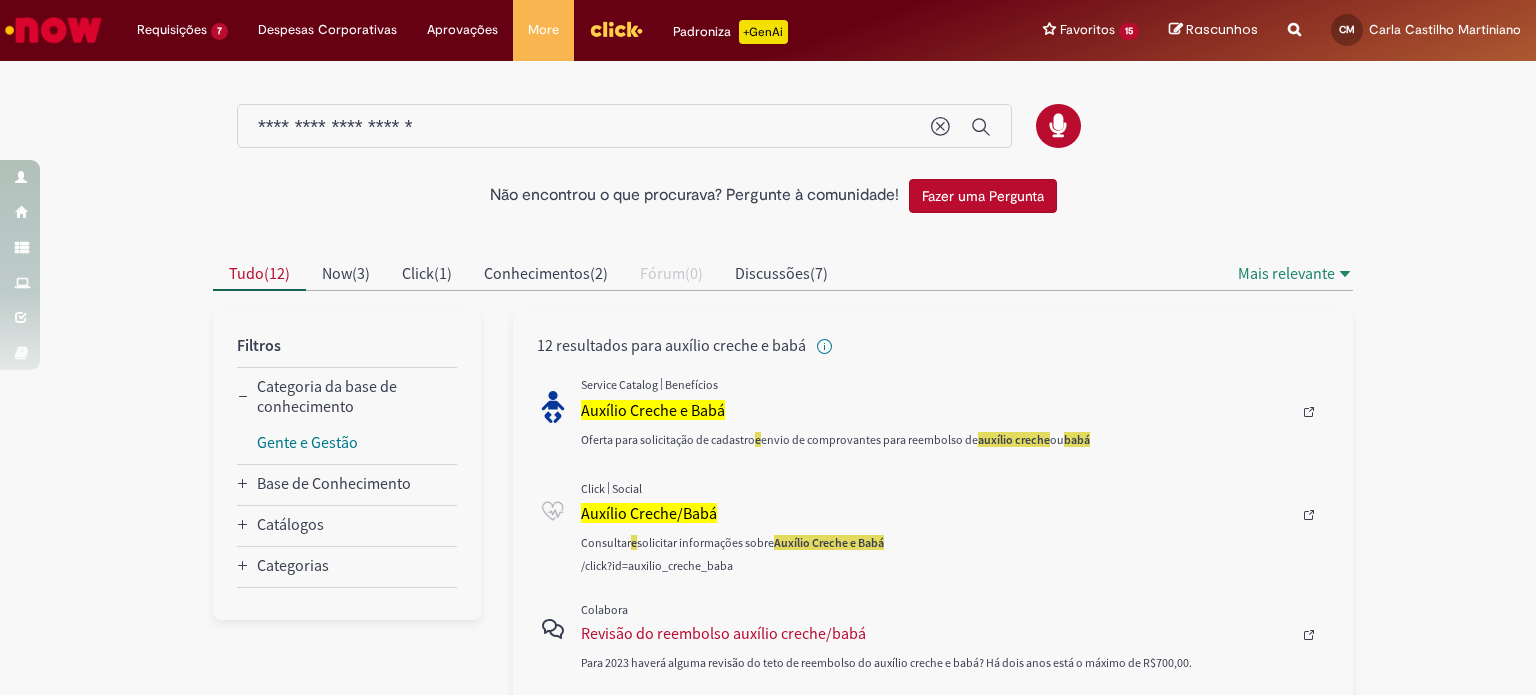 click at bounding box center [955, 412] 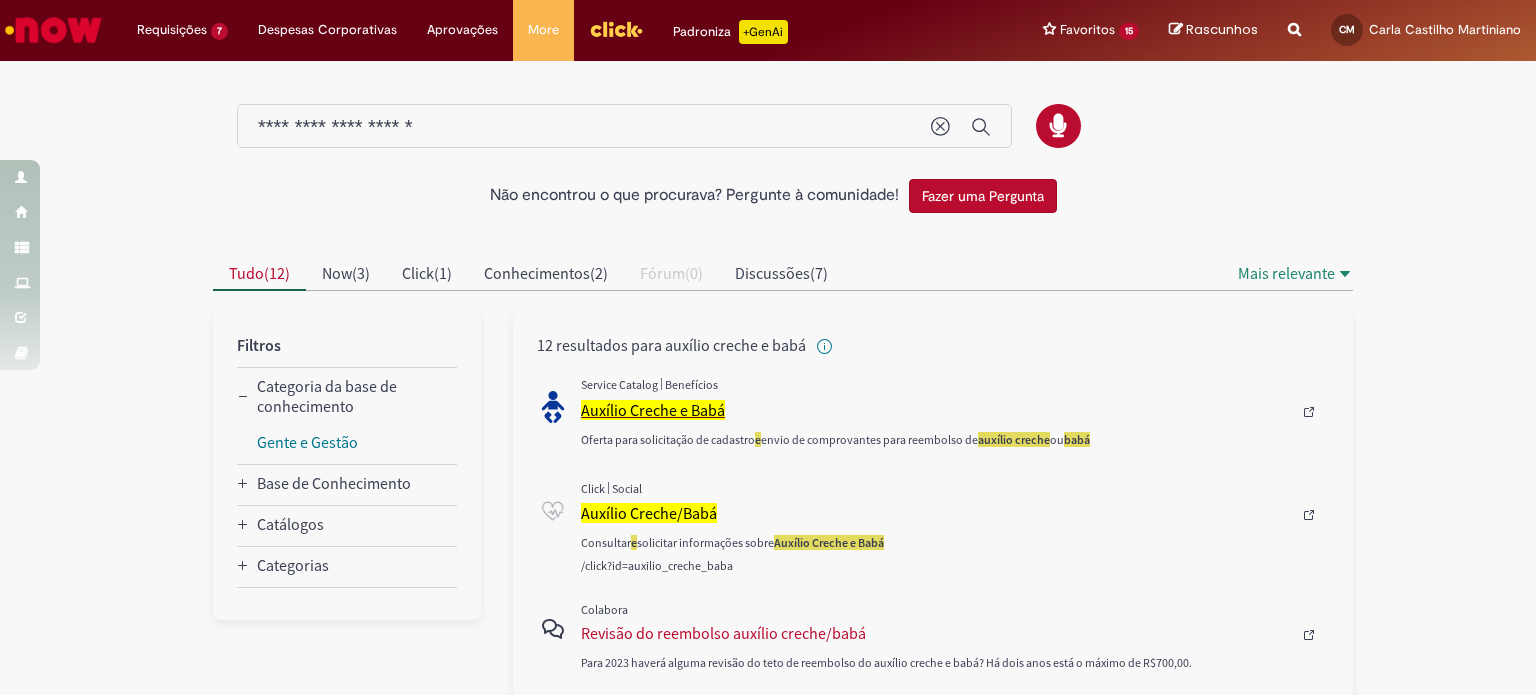 click on "Auxílio Creche e Babá" at bounding box center (653, 410) 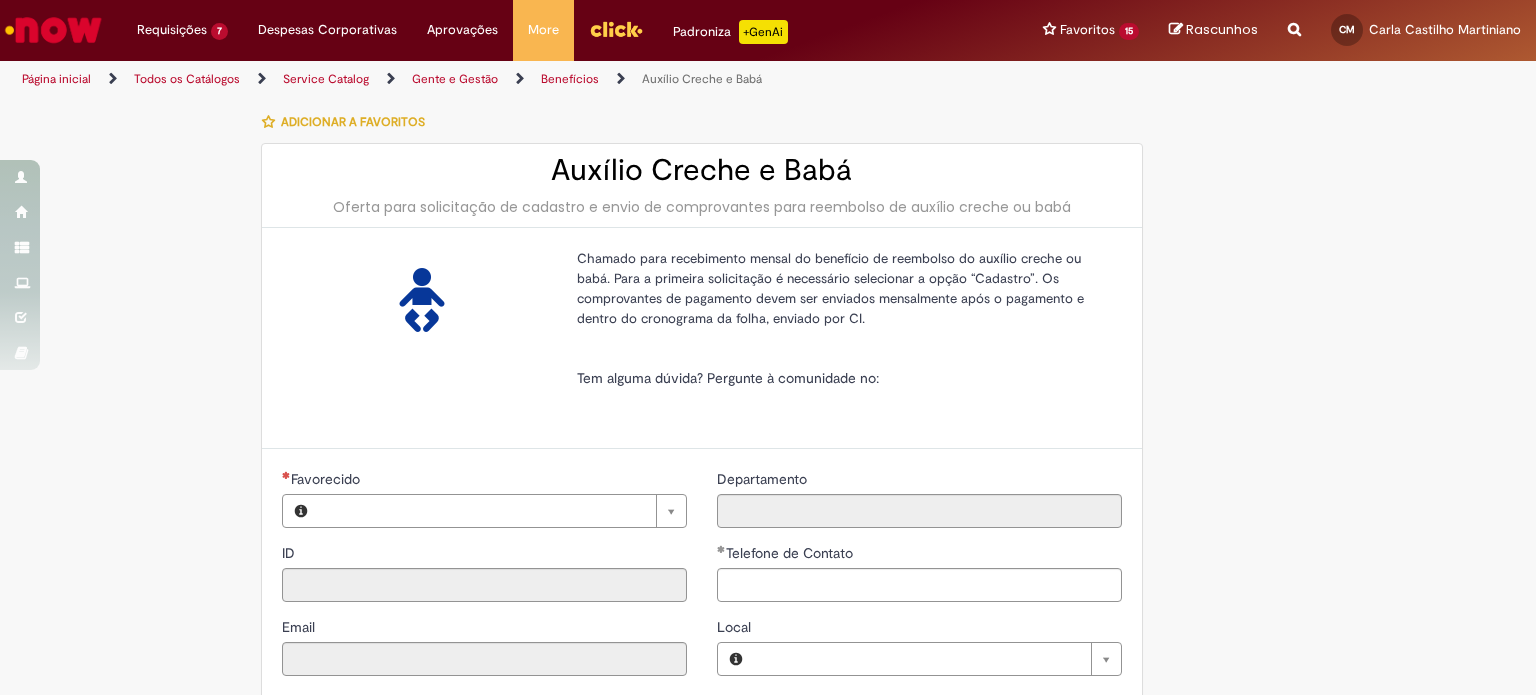 type on "********" 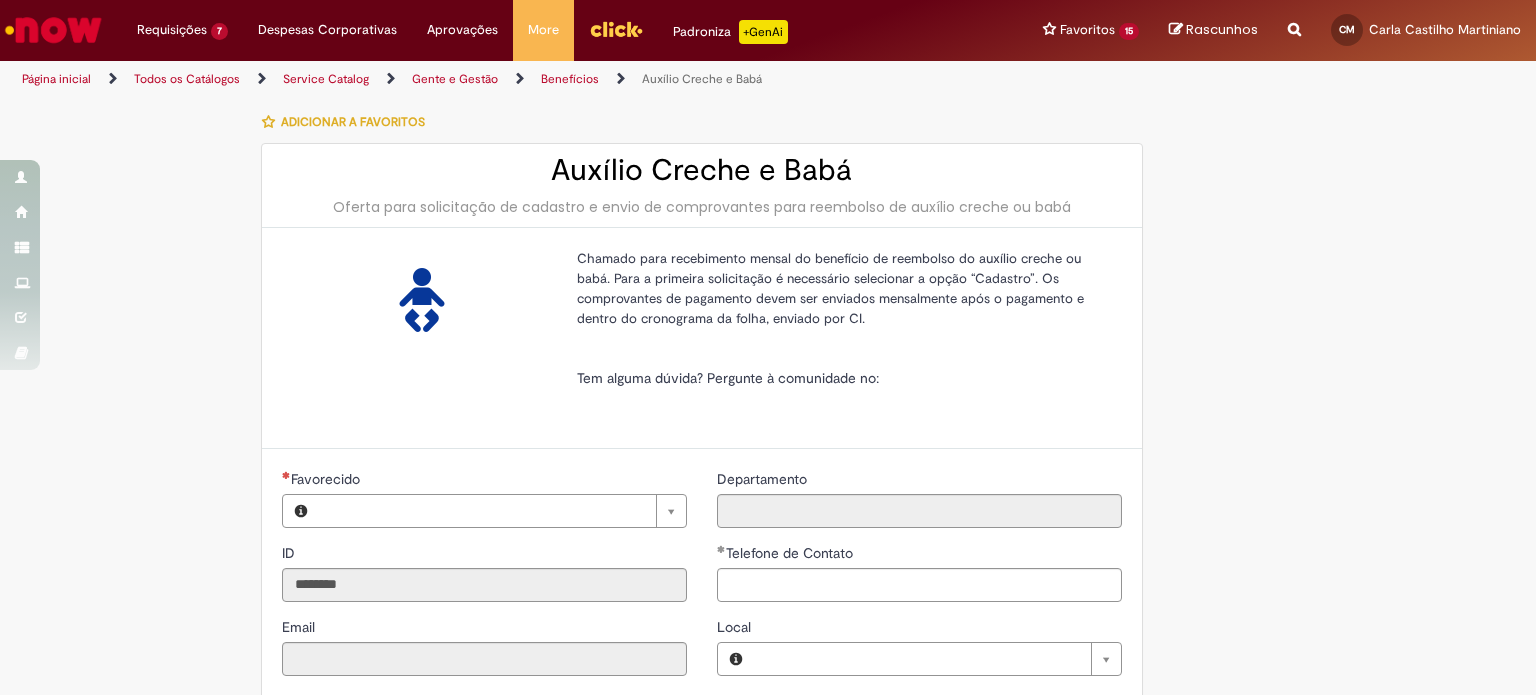 type on "**********" 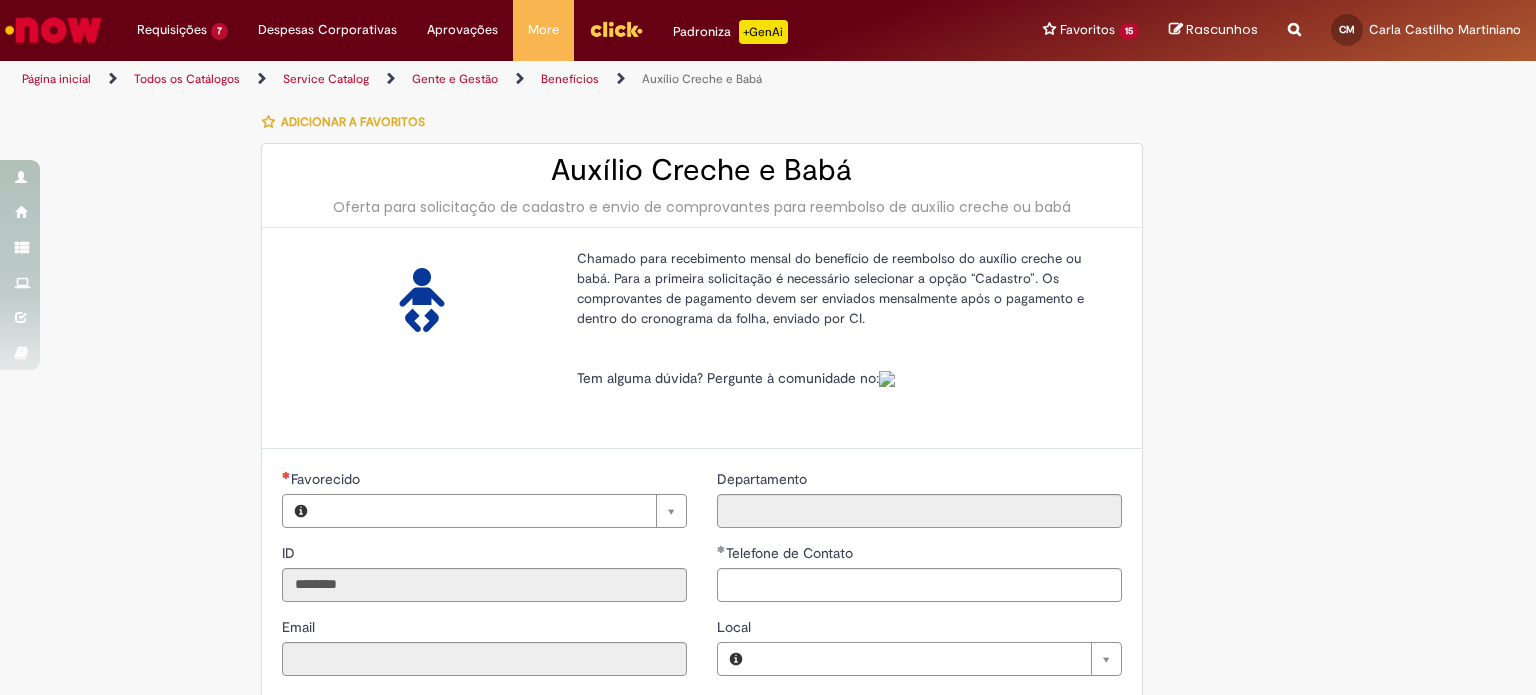 type on "**********" 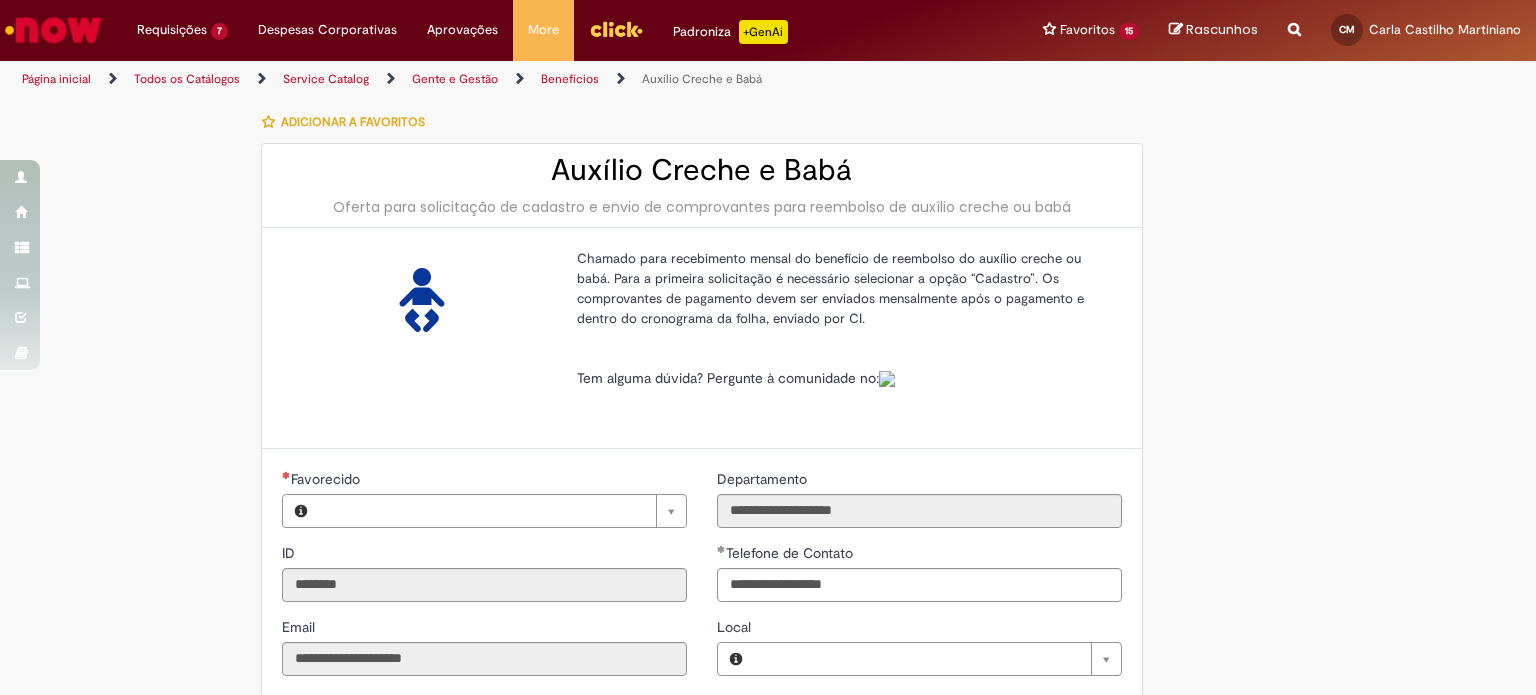 type on "**********" 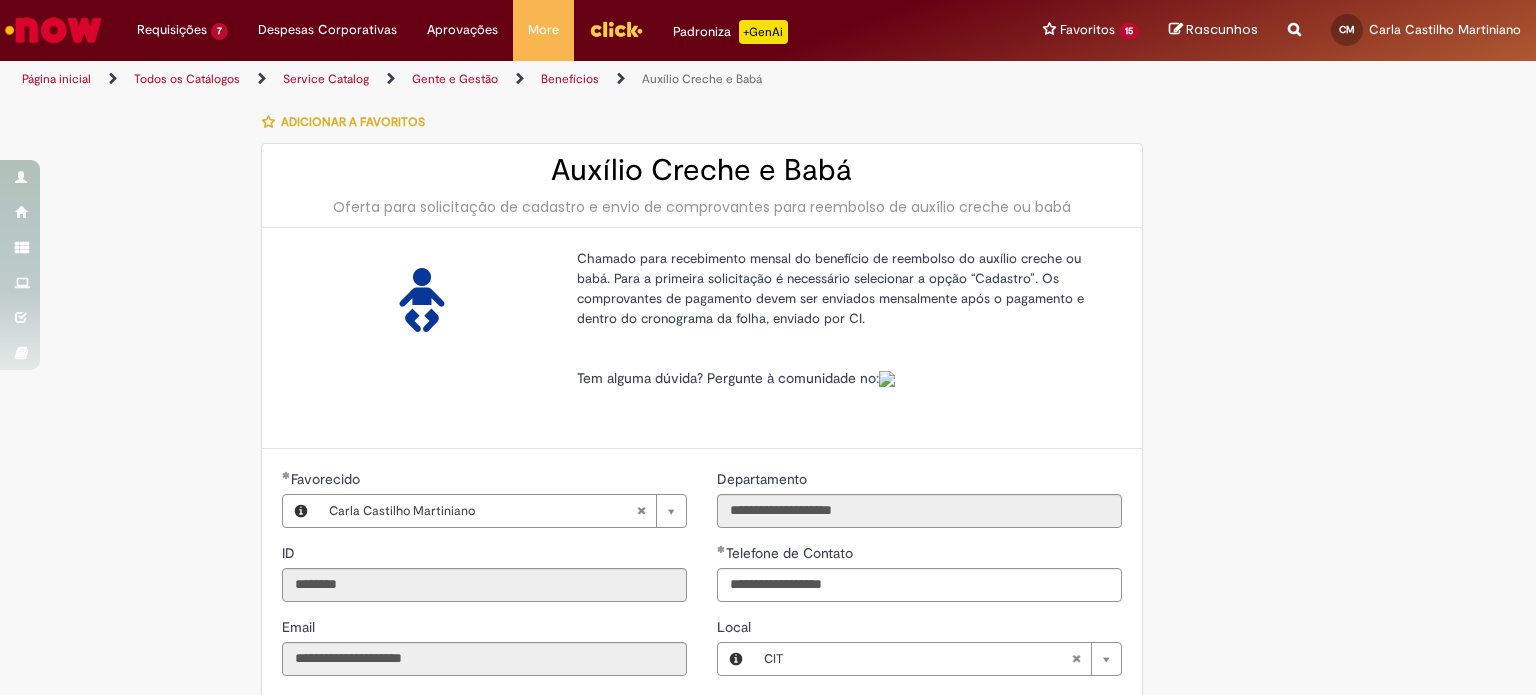 click on "Tire dúvidas com LupiAssist    +GenAI
Oi! Eu sou LupiAssist, uma Inteligência Artificial Generativa em constante aprendizado   Meu conteúdo é monitorado para trazer uma melhor experiência
Dúvidas comuns:
Só mais um instante, estou consultando nossas bases de conhecimento  e escrevendo a melhor resposta pra você!
Title
Lorem ipsum dolor sit amet    Fazer uma nova pergunta
Gerei esta resposta utilizando IA Generativa em conjunto com os nossos padrões. Em caso de divergência, os documentos oficiais prevalecerão.
Saiba mais em:
Ou ligue para:
E aí, te ajudei?
Sim, obrigado!" at bounding box center (768, 629) 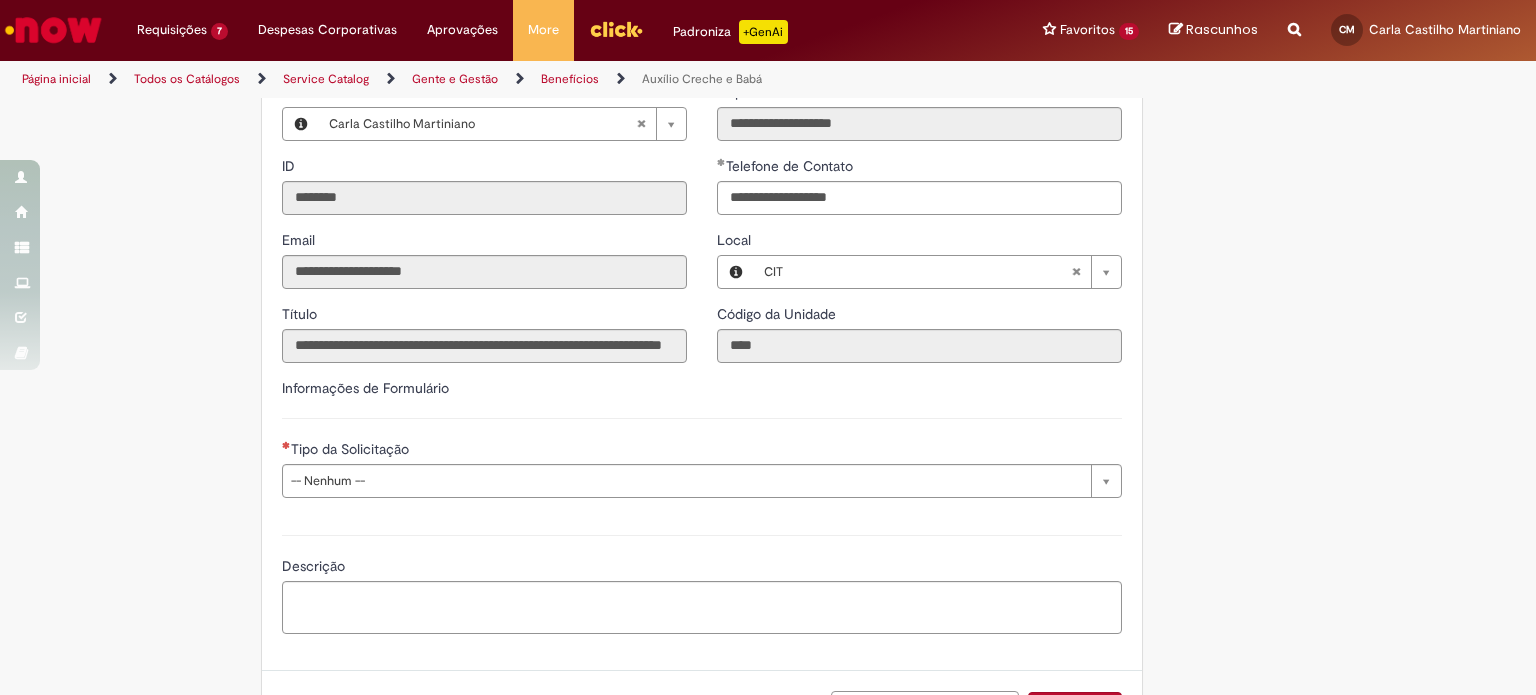 scroll, scrollTop: 481, scrollLeft: 0, axis: vertical 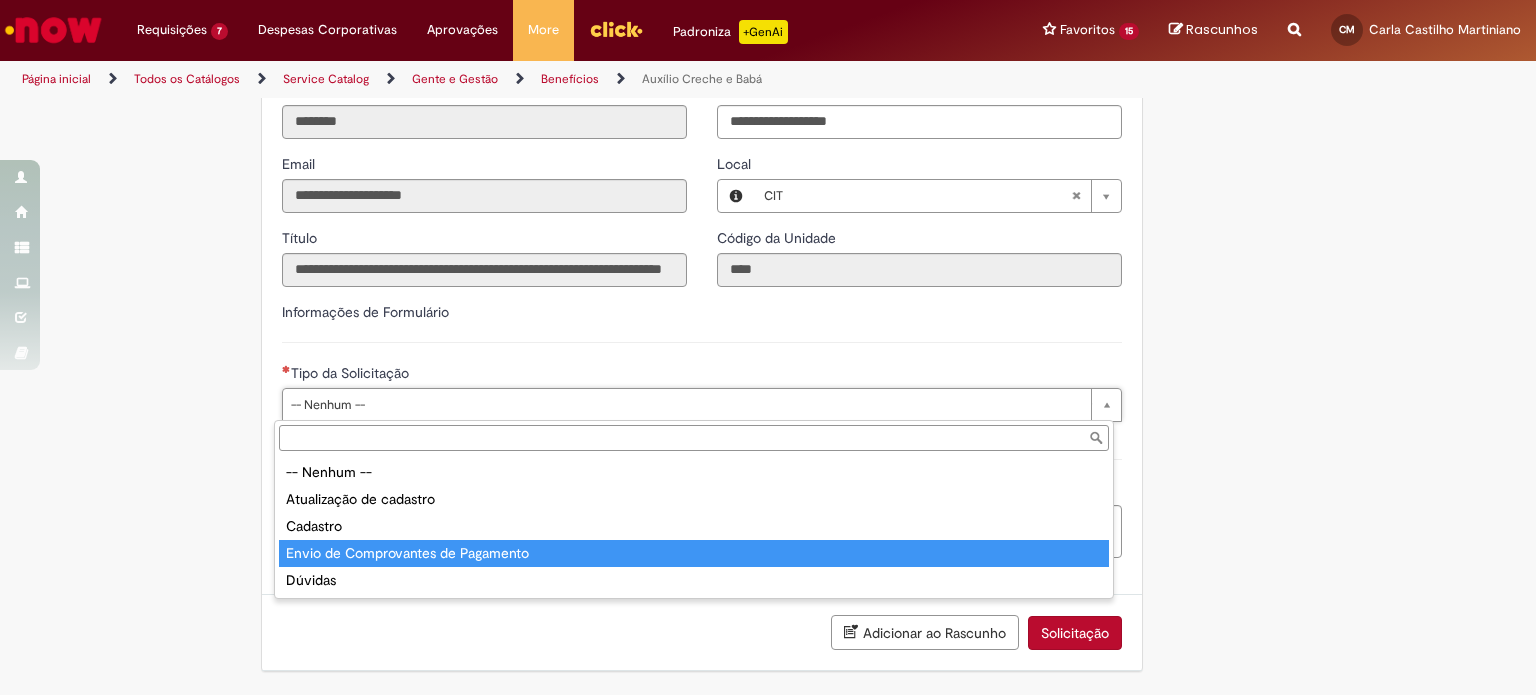 type on "**********" 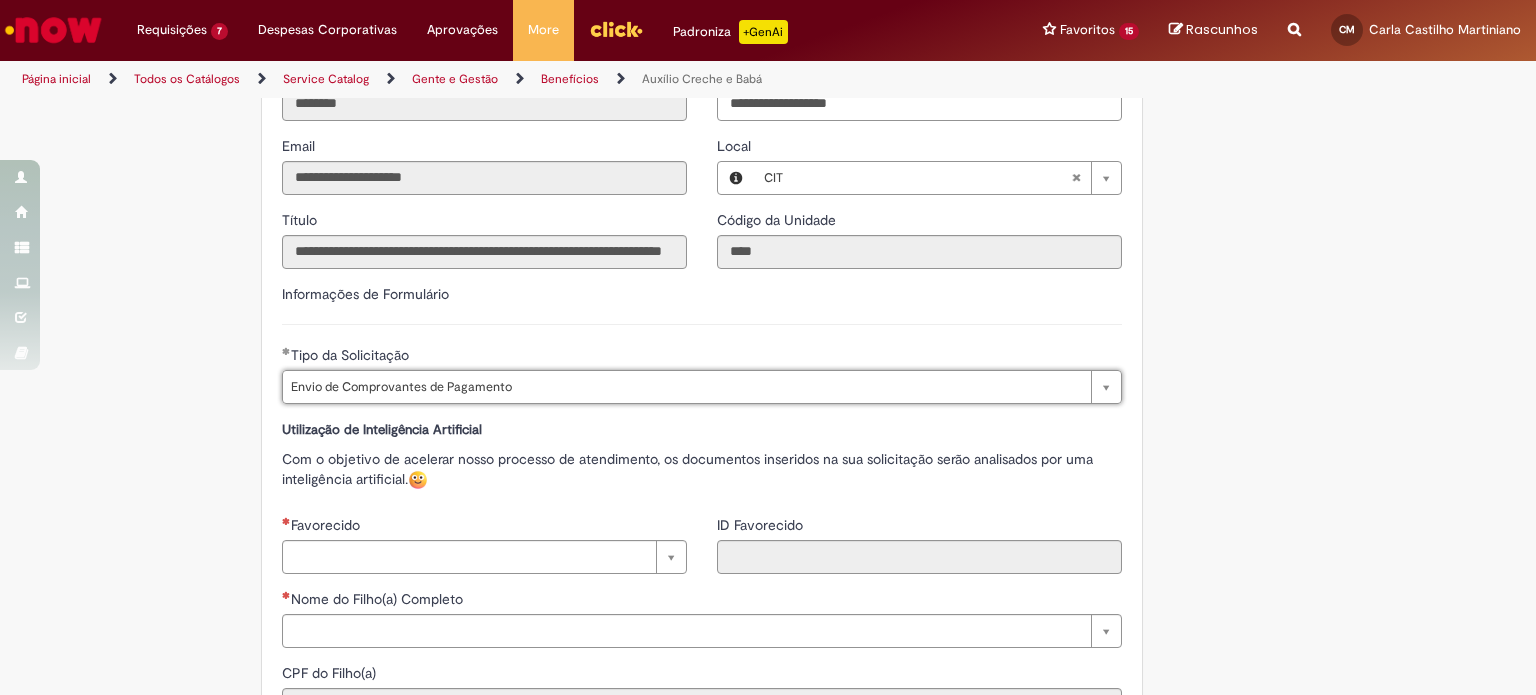 click on "**********" at bounding box center (670, 437) 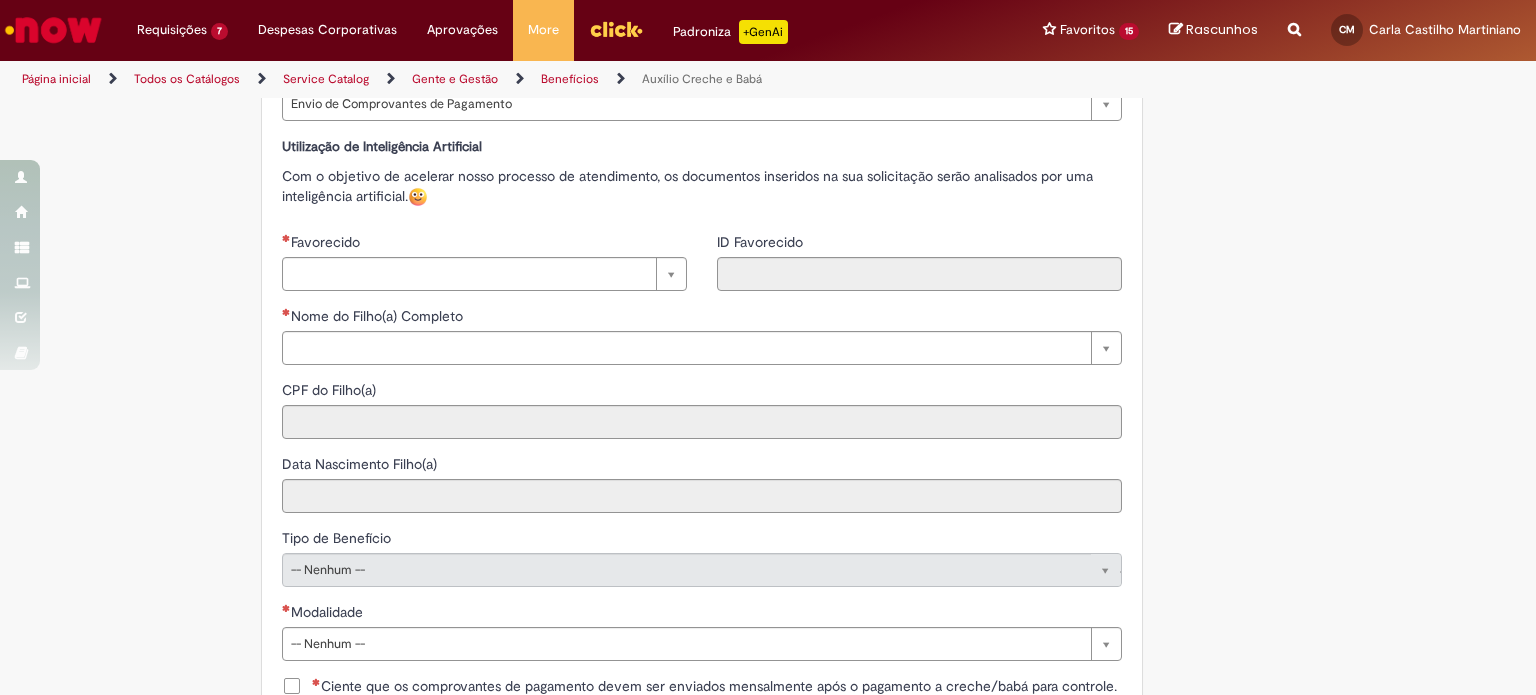 scroll, scrollTop: 781, scrollLeft: 0, axis: vertical 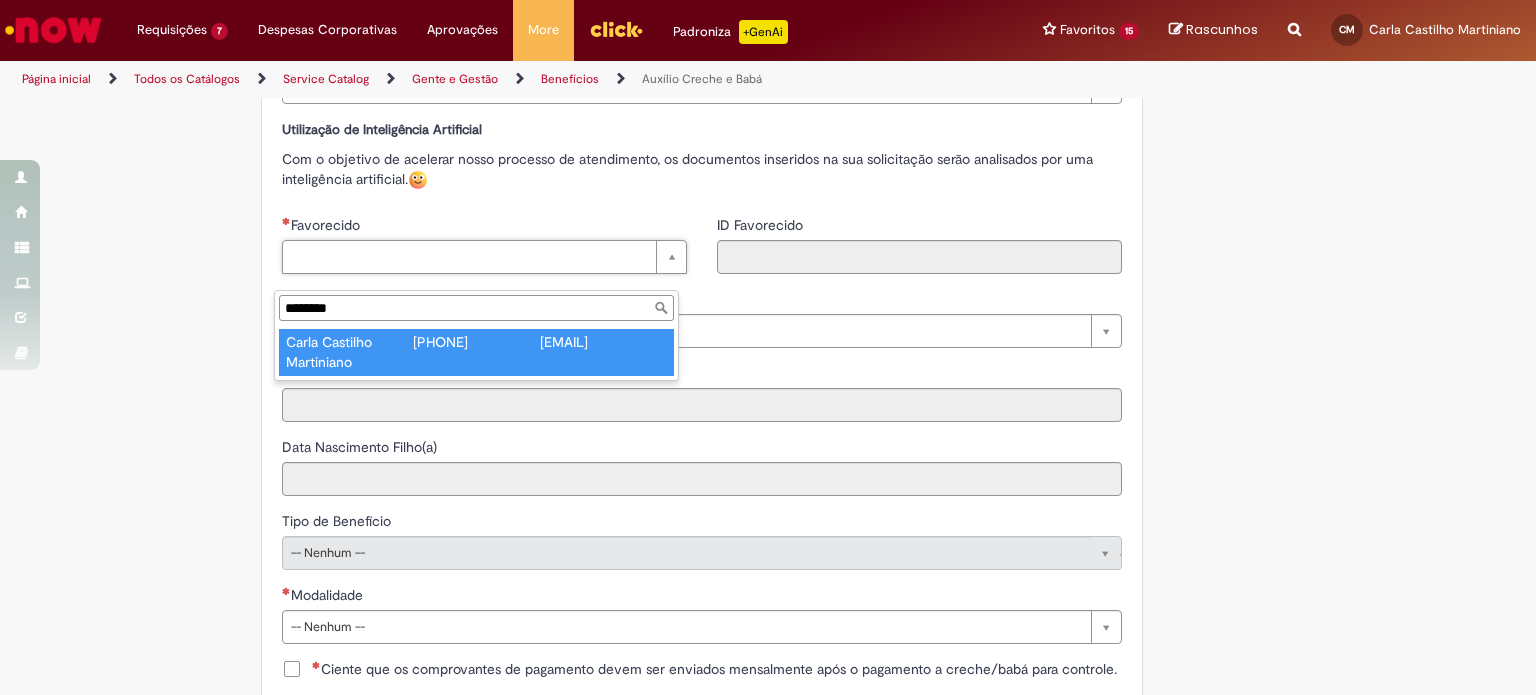 type on "********" 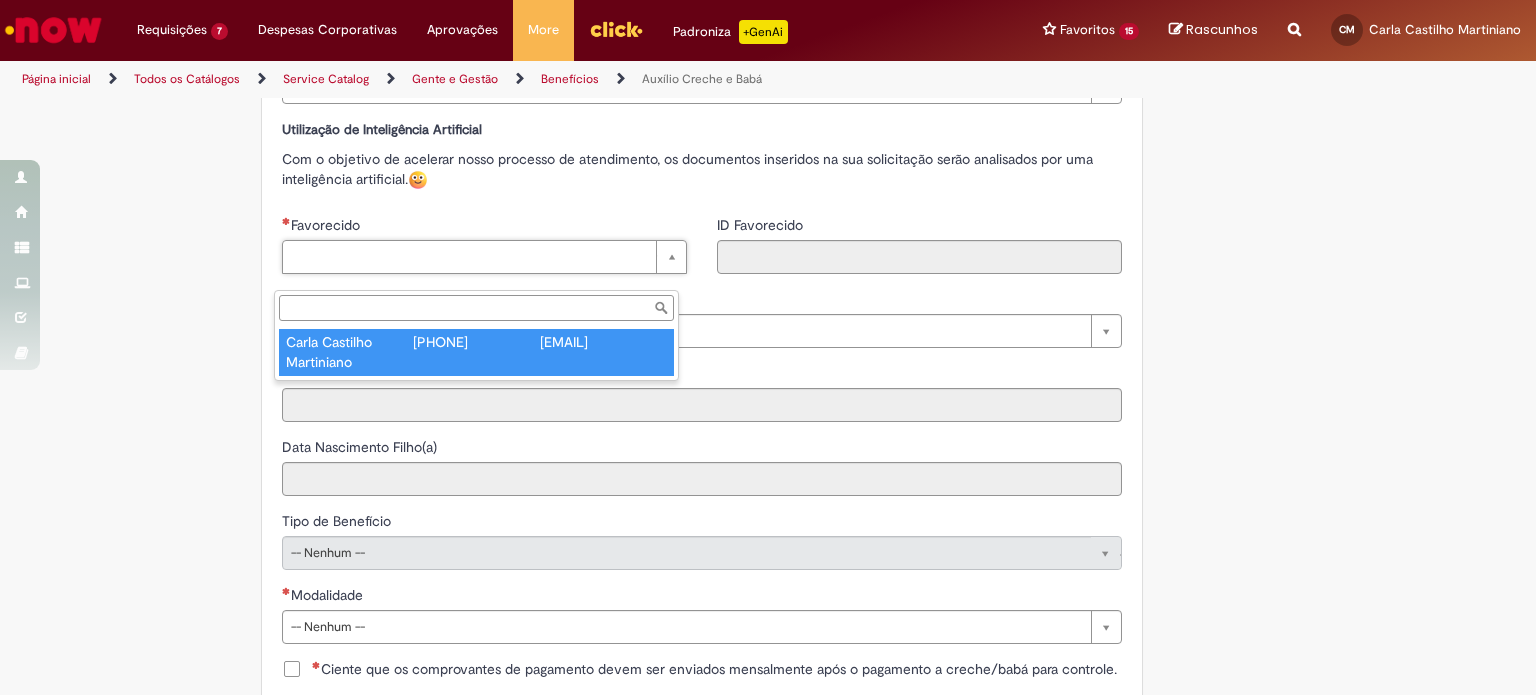 type on "********" 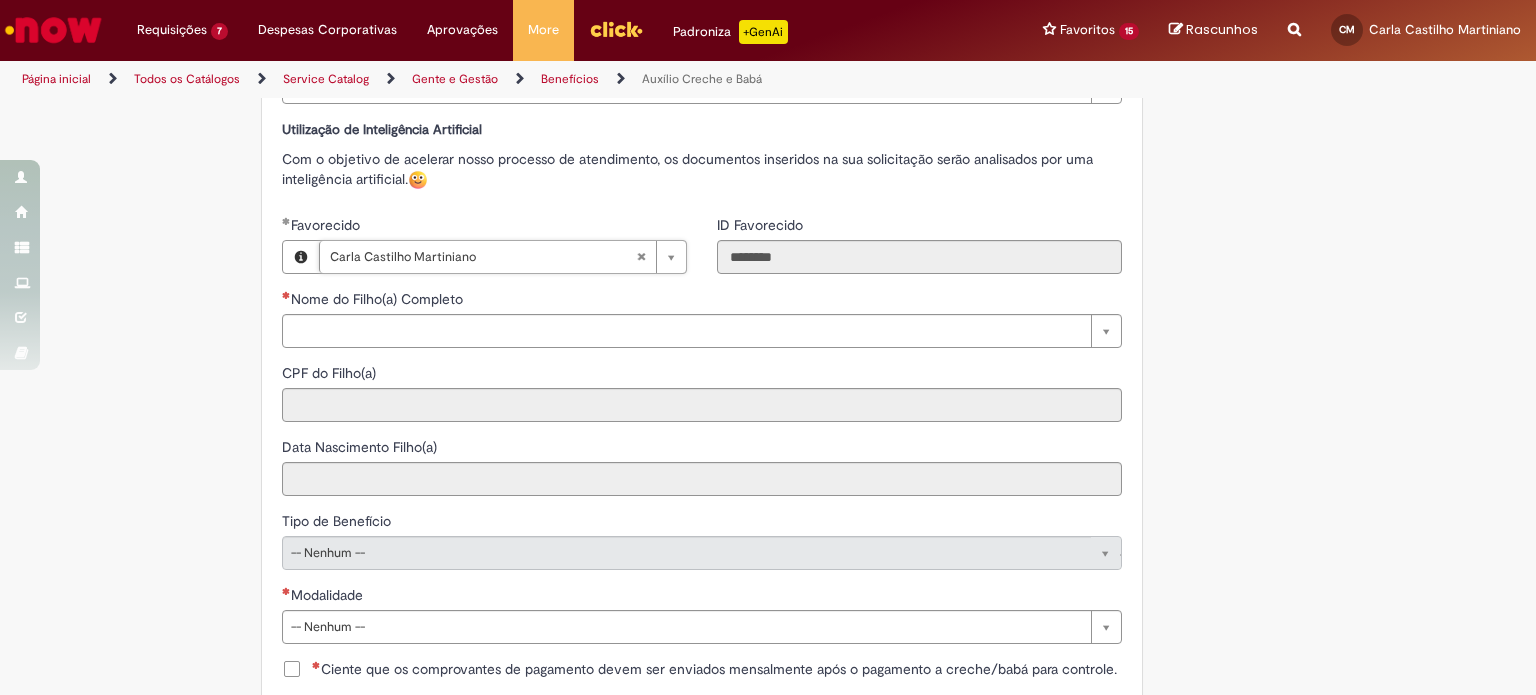 click on "Tire dúvidas com LupiAssist    +GenAI
Oi! Eu sou LupiAssist, uma Inteligência Artificial Generativa em constante aprendizado   Meu conteúdo é monitorado para trazer uma melhor experiência
Dúvidas comuns:
Só mais um instante, estou consultando nossas bases de conhecimento  e escrevendo a melhor resposta pra você!
Title
Lorem ipsum dolor sit amet    Fazer uma nova pergunta
Gerei esta resposta utilizando IA Generativa em conjunto com os nossos padrões. Em caso de divergência, os documentos oficiais prevalecerão.
Saiba mais em:
Ou ligue para:
E aí, te ajudei?
Sim, obrigado!" at bounding box center [768, 137] 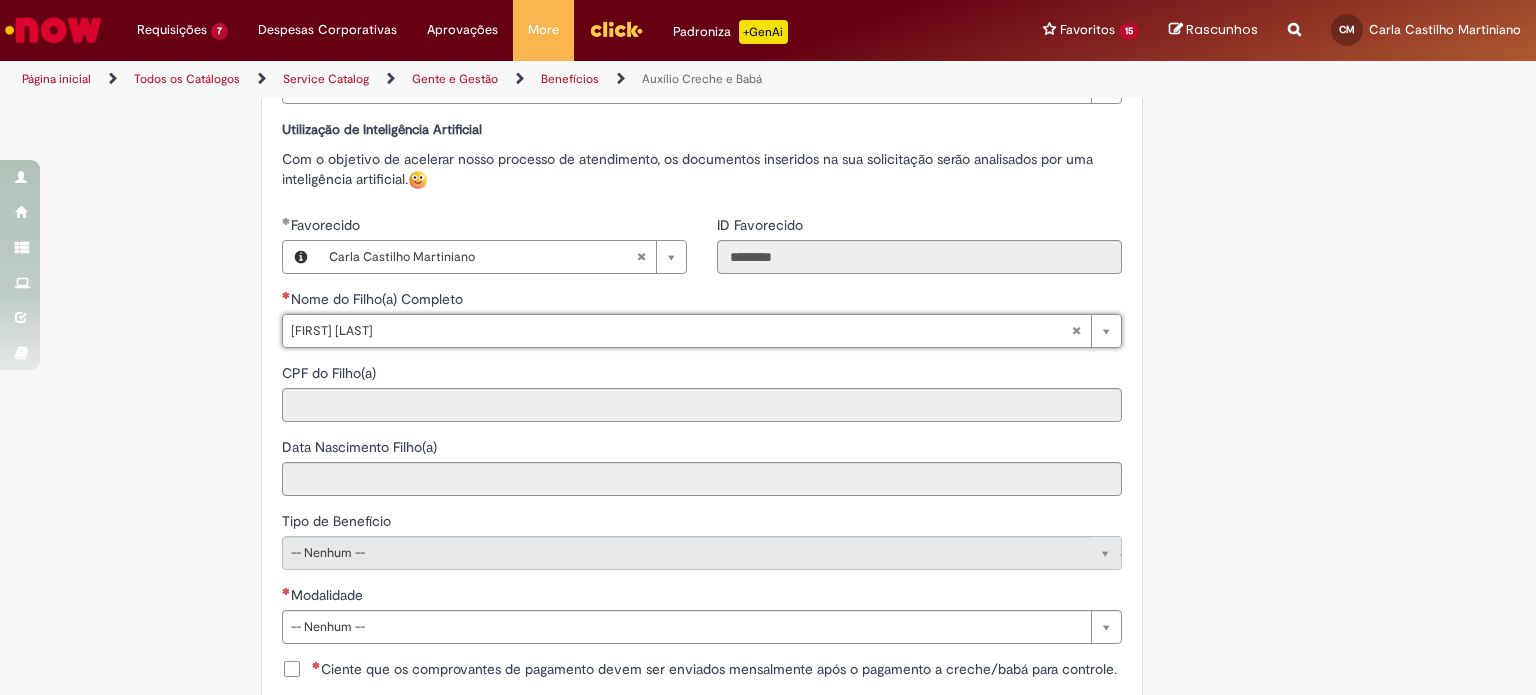 type on "**********" 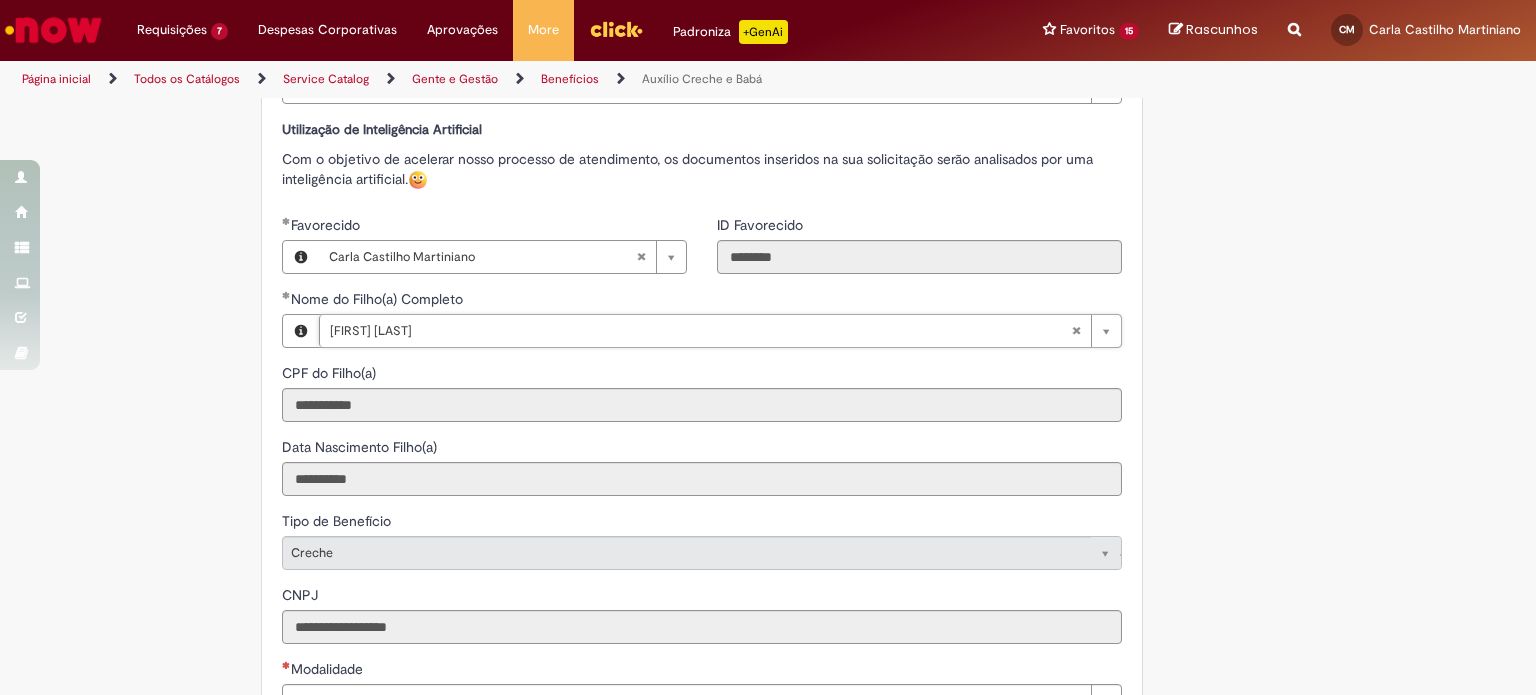 click on "**********" at bounding box center [702, 595] 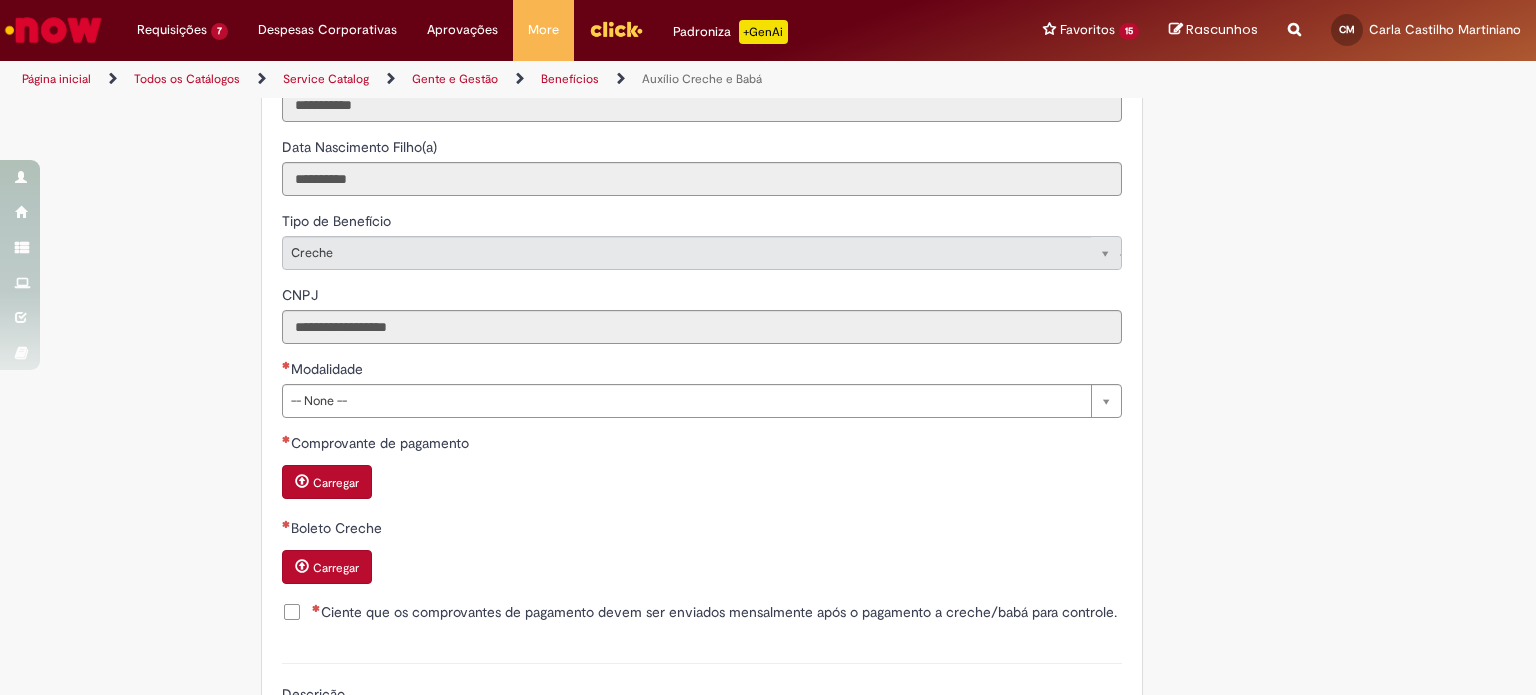 click on "**********" at bounding box center (670, -42) 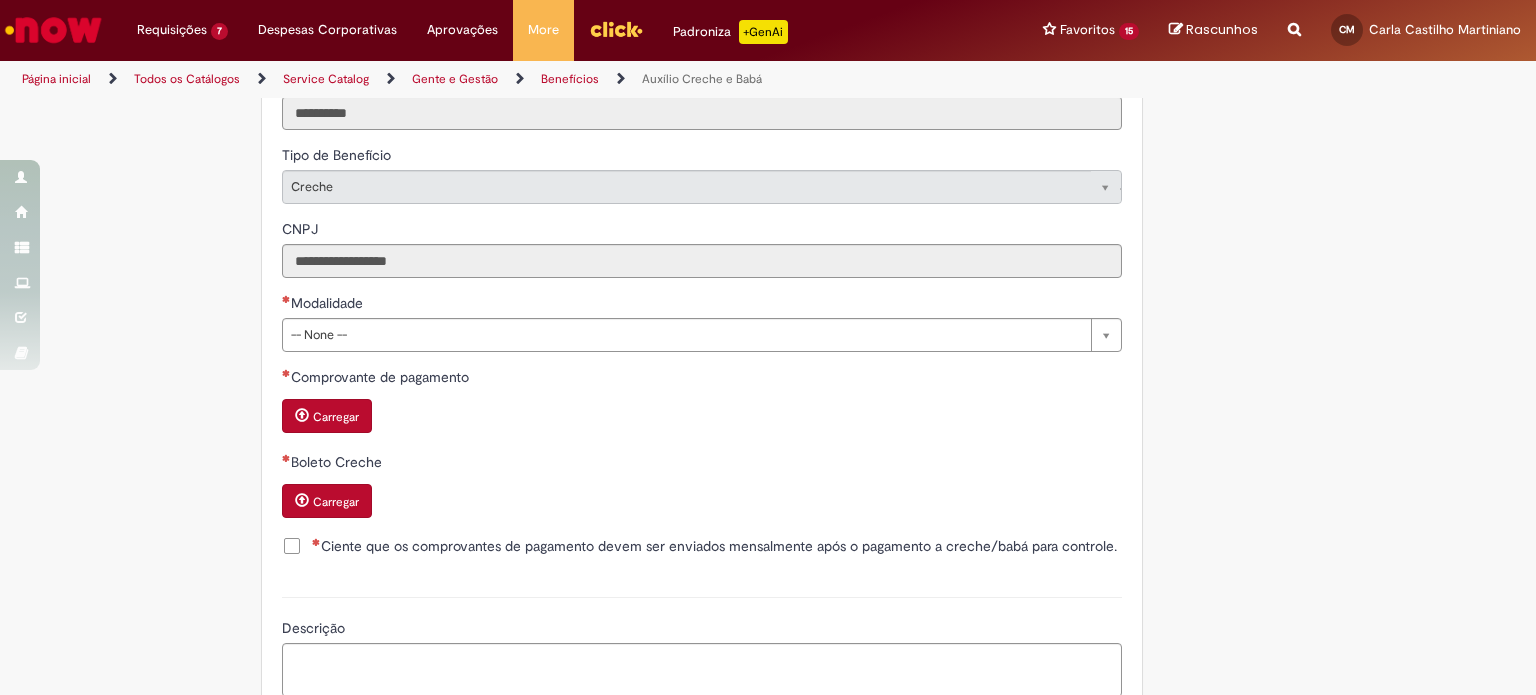 scroll, scrollTop: 1181, scrollLeft: 0, axis: vertical 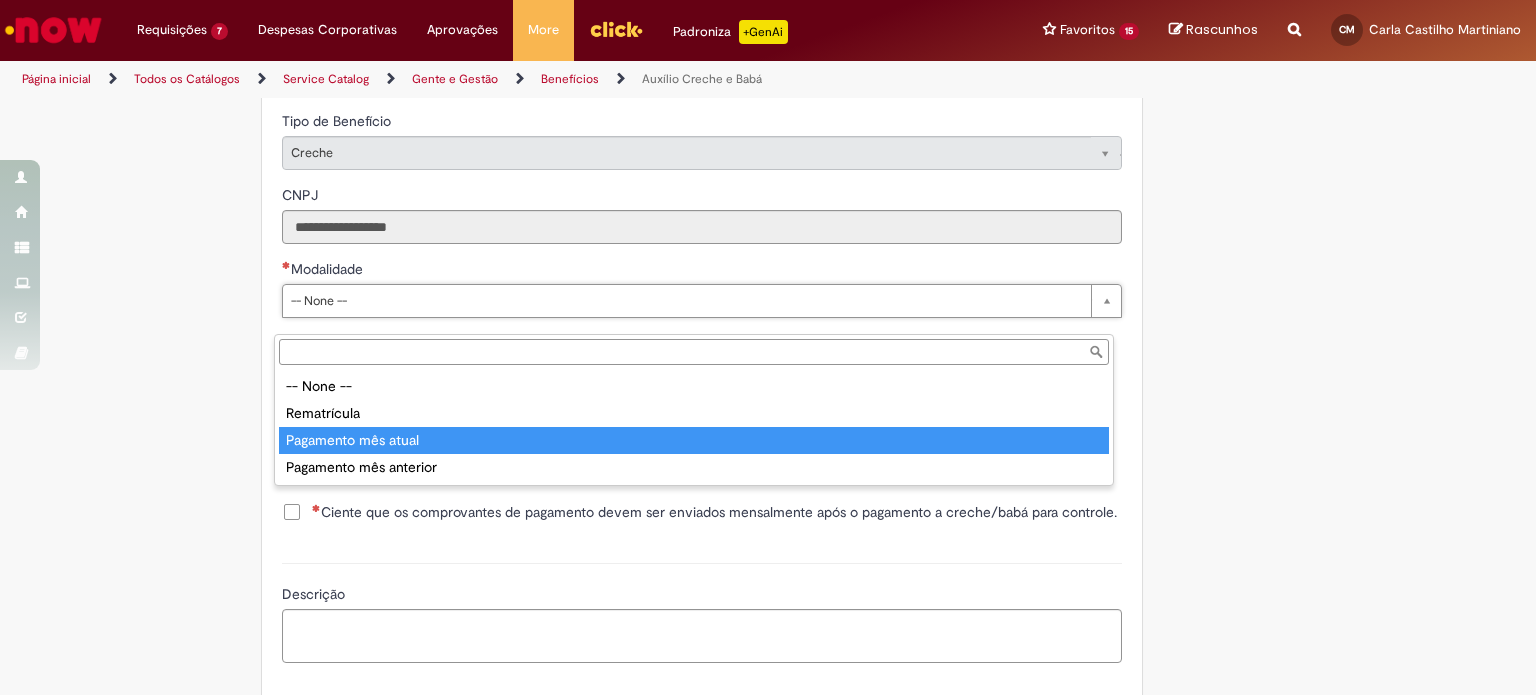 type on "**********" 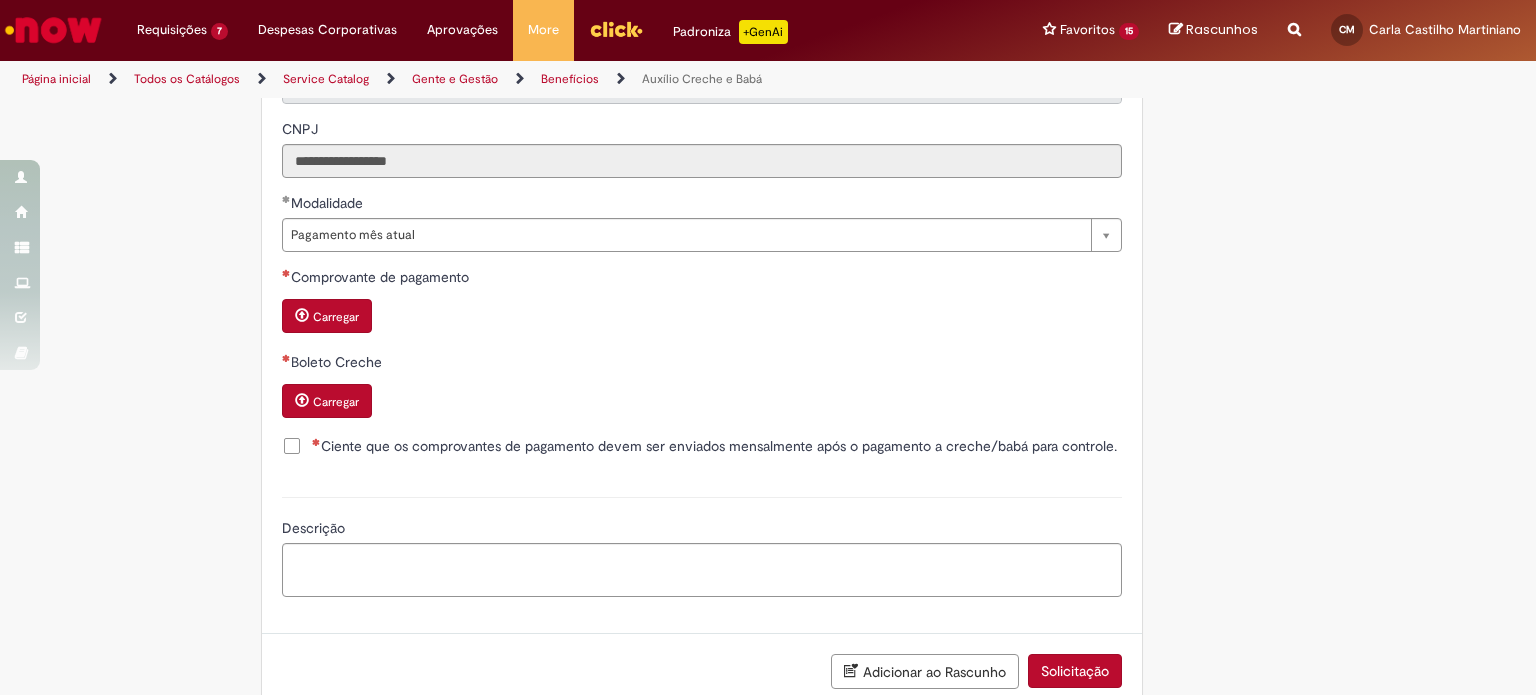 scroll, scrollTop: 1281, scrollLeft: 0, axis: vertical 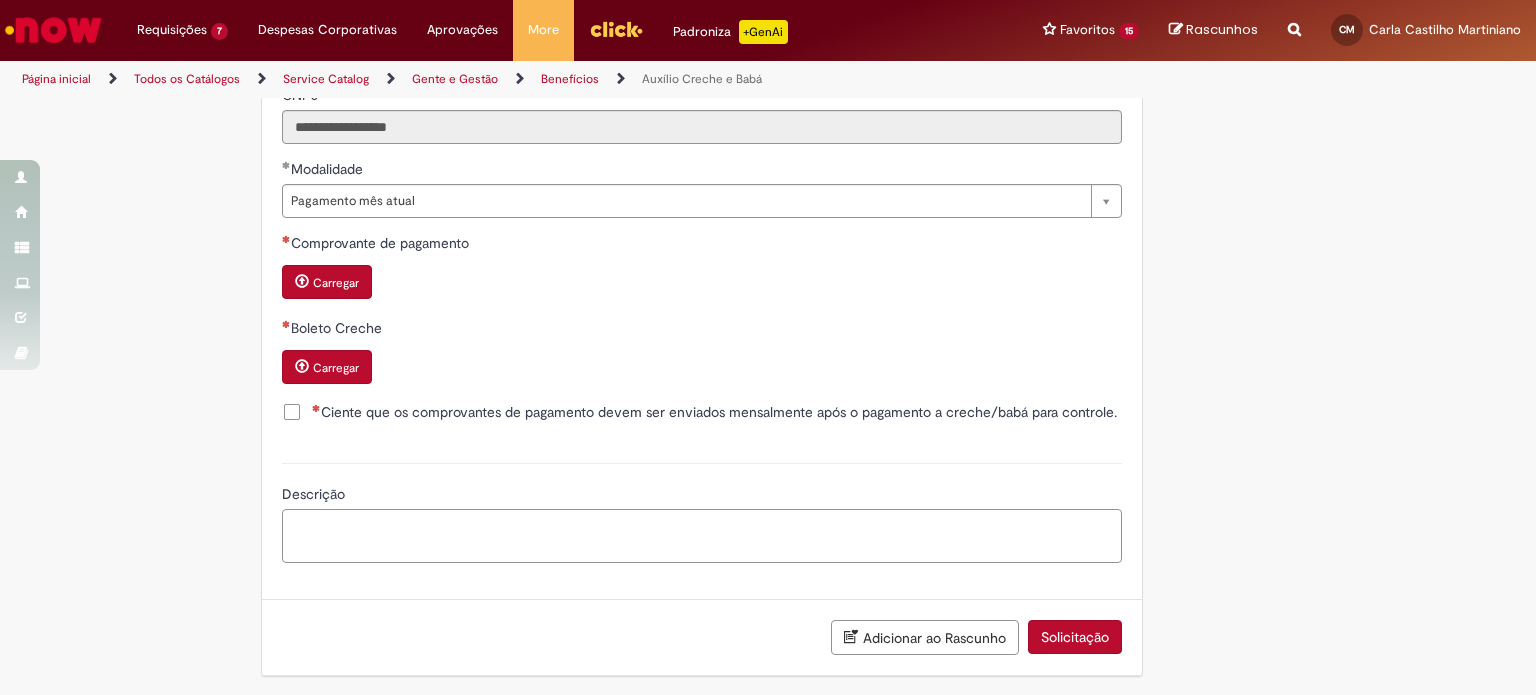 click on "Descrição" at bounding box center (702, 536) 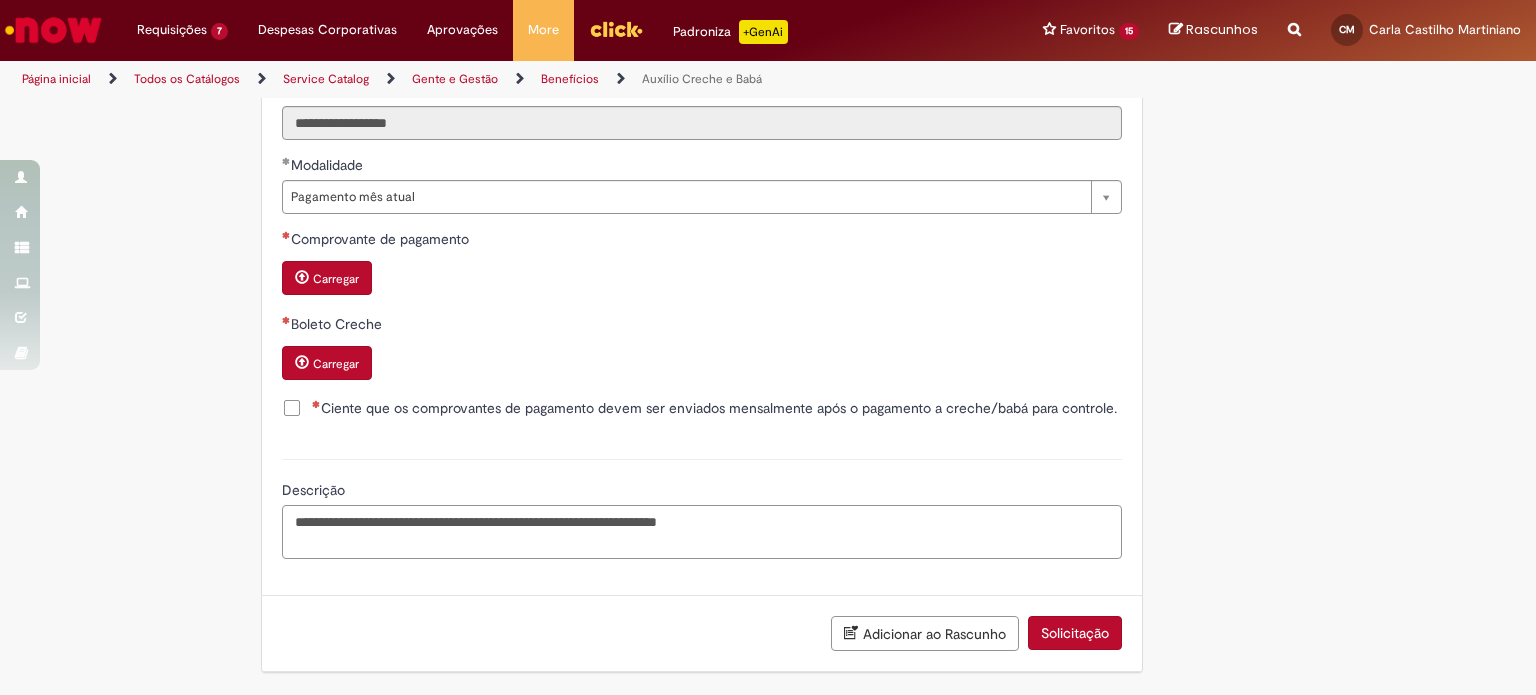 scroll, scrollTop: 1302, scrollLeft: 0, axis: vertical 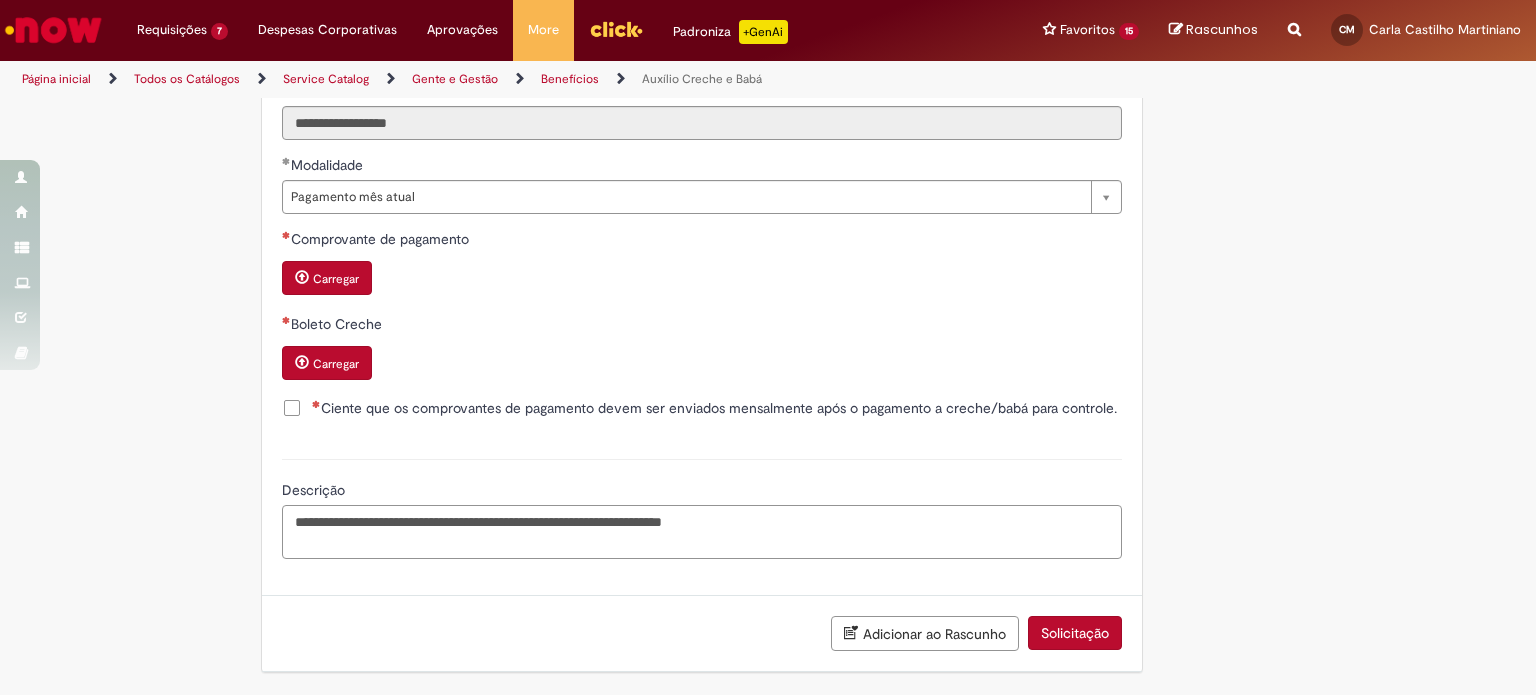 type on "**********" 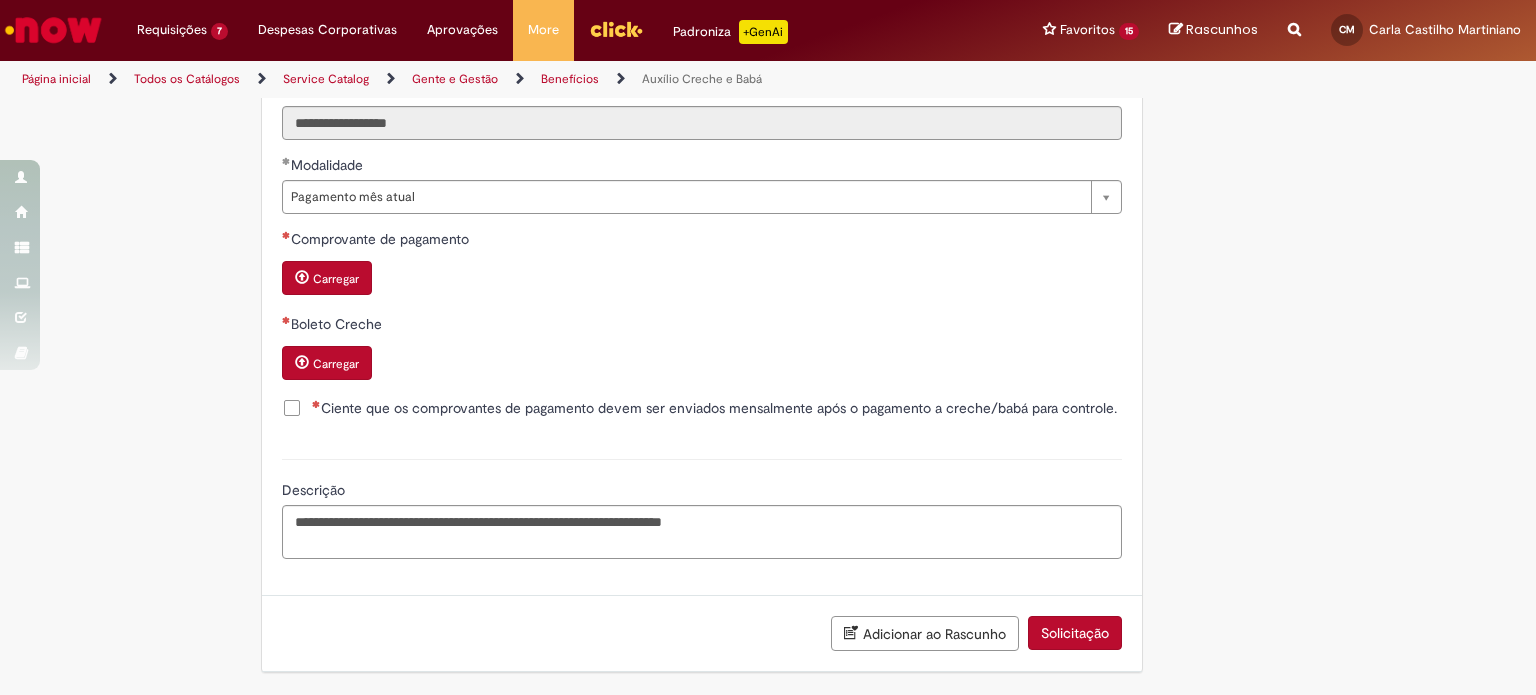click on "Carregar" at bounding box center (336, 364) 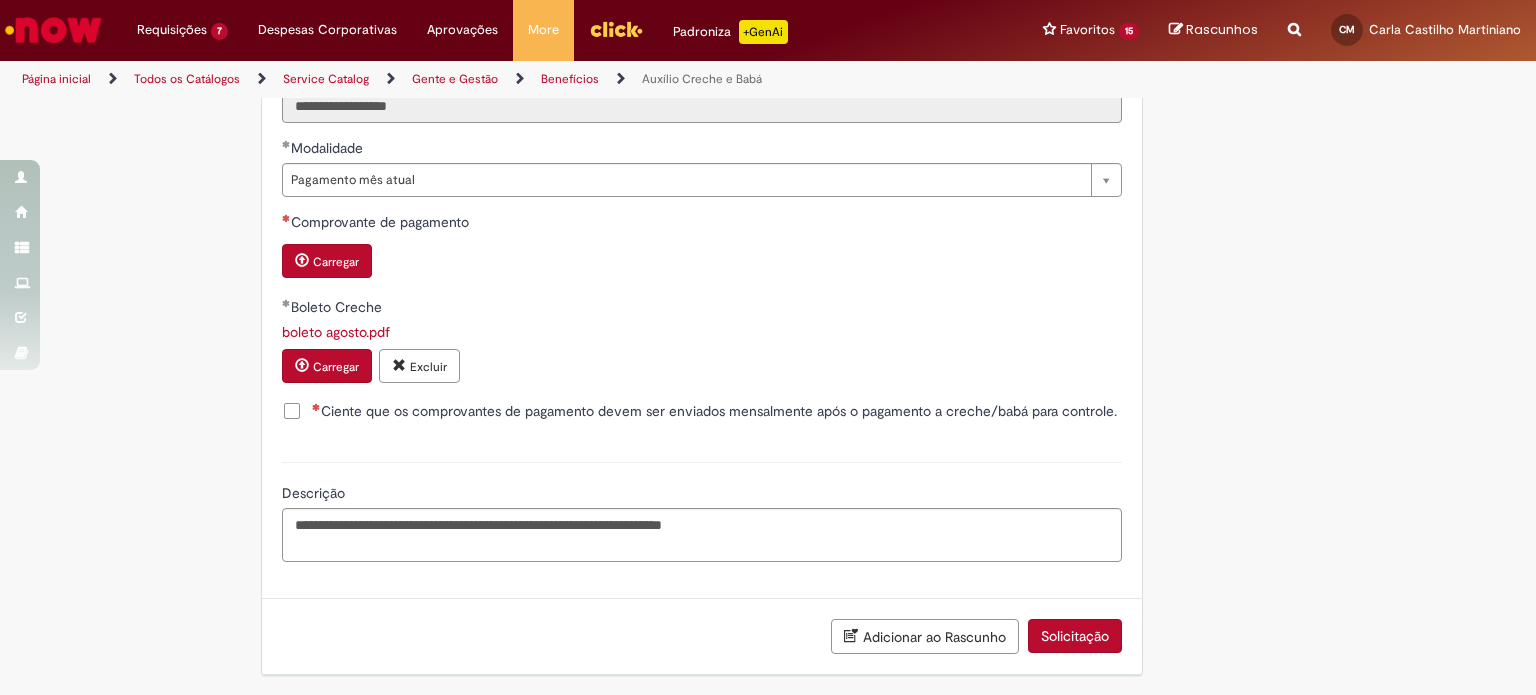 click on "Ciente que os comprovantes de pagamento devem ser enviados mensalmente após o pagamento a creche/babá para controle." at bounding box center (714, 411) 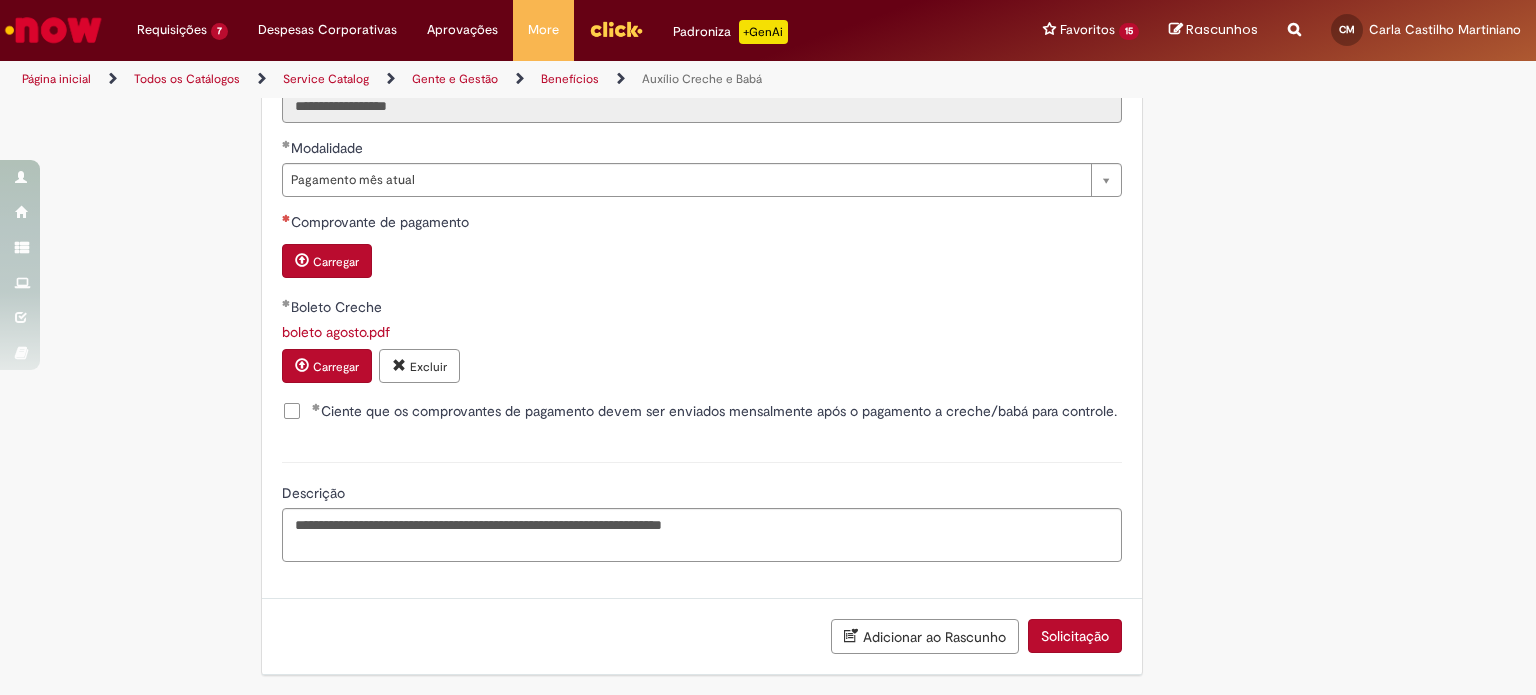 click on "**********" at bounding box center (670, -253) 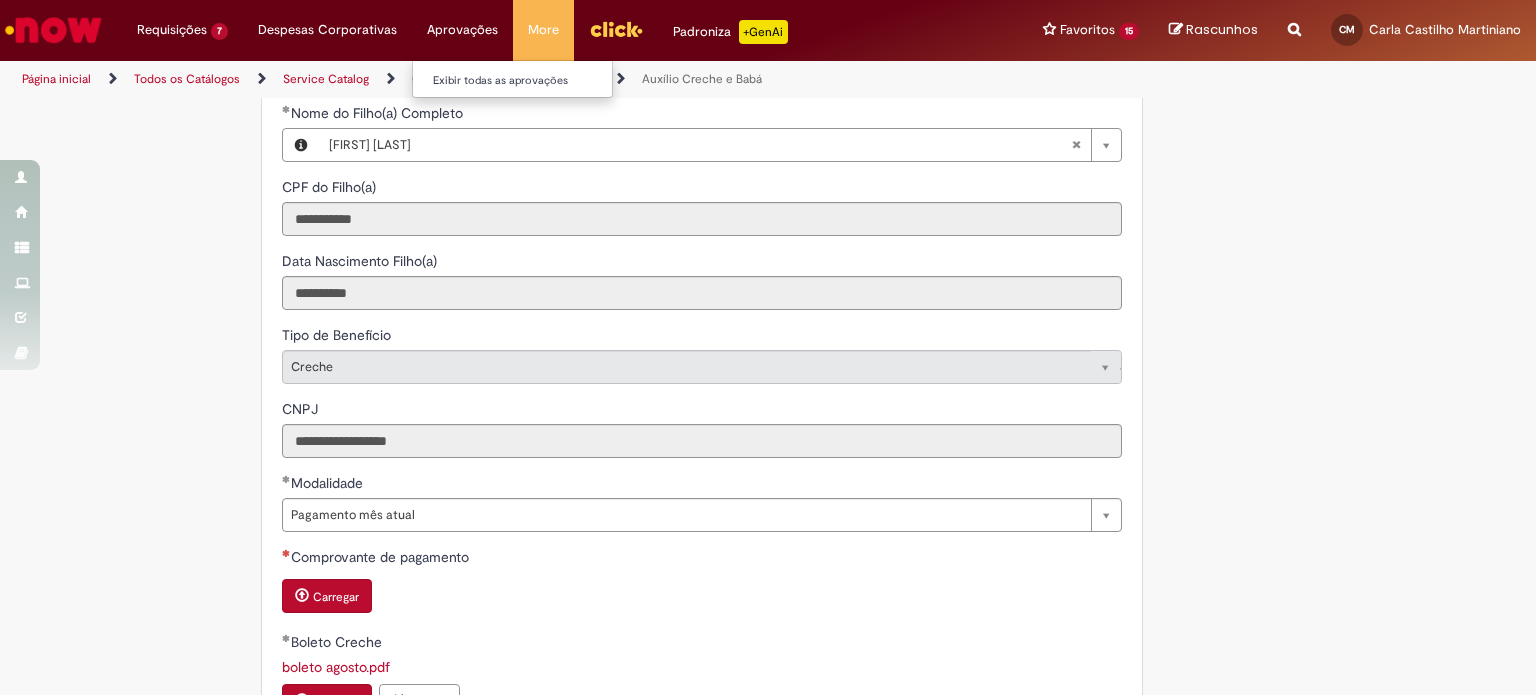 scroll, scrollTop: 1322, scrollLeft: 0, axis: vertical 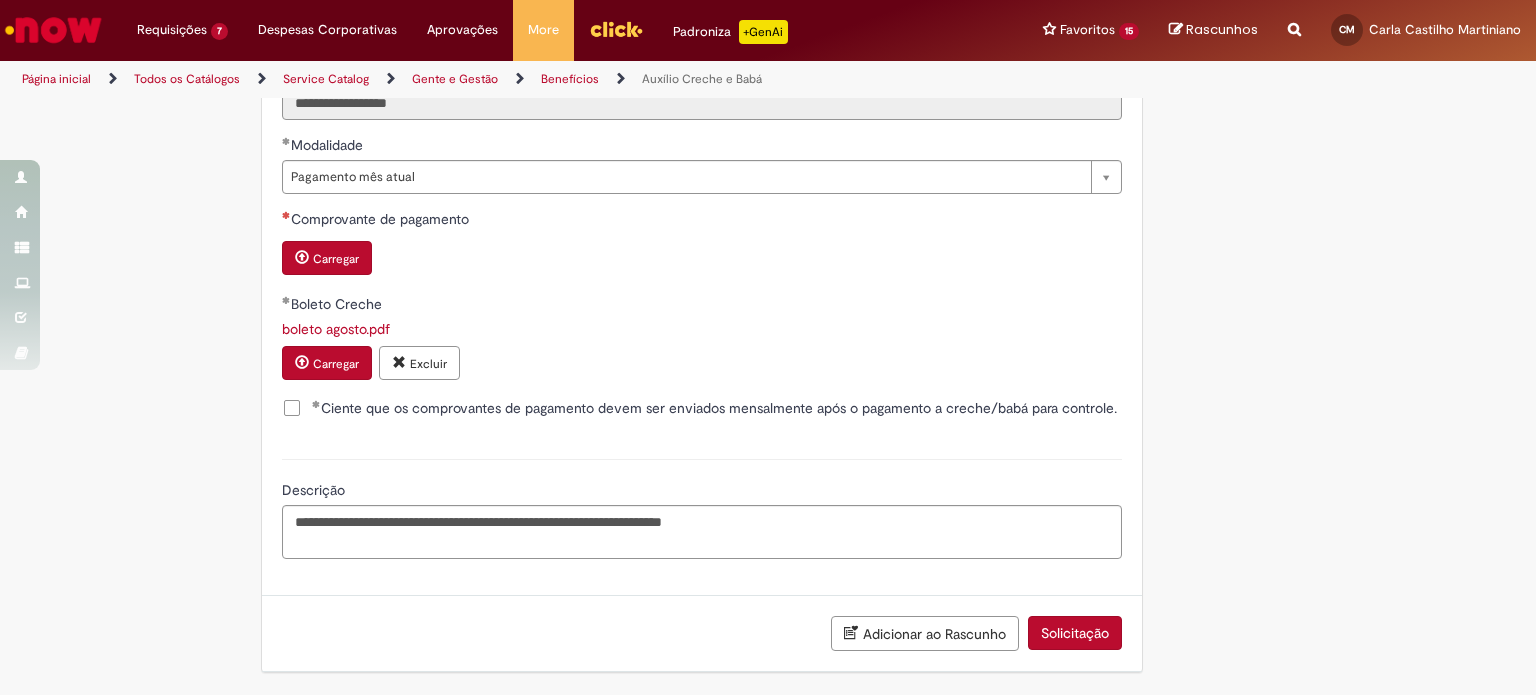 click on "**********" at bounding box center [768, -256] 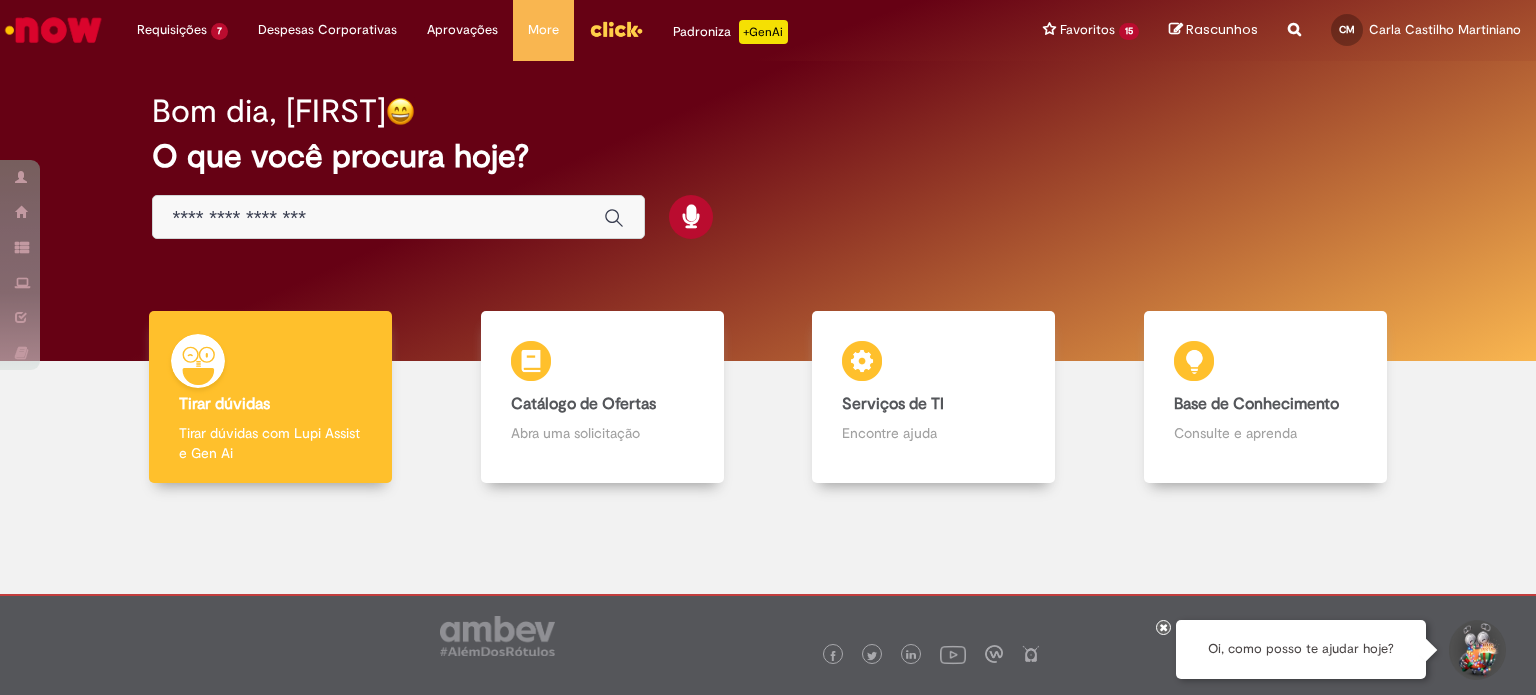 scroll, scrollTop: 0, scrollLeft: 0, axis: both 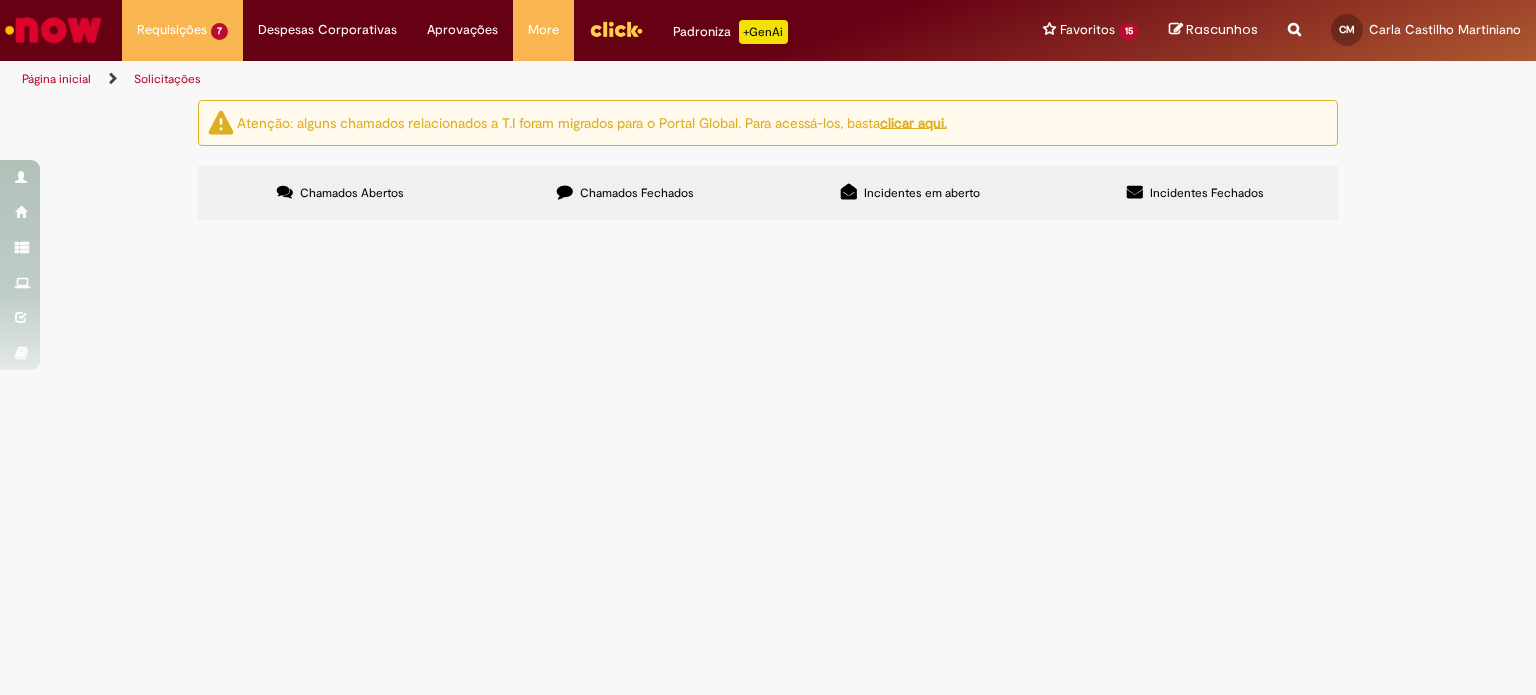 click on "Chamados Fechados" at bounding box center [625, 193] 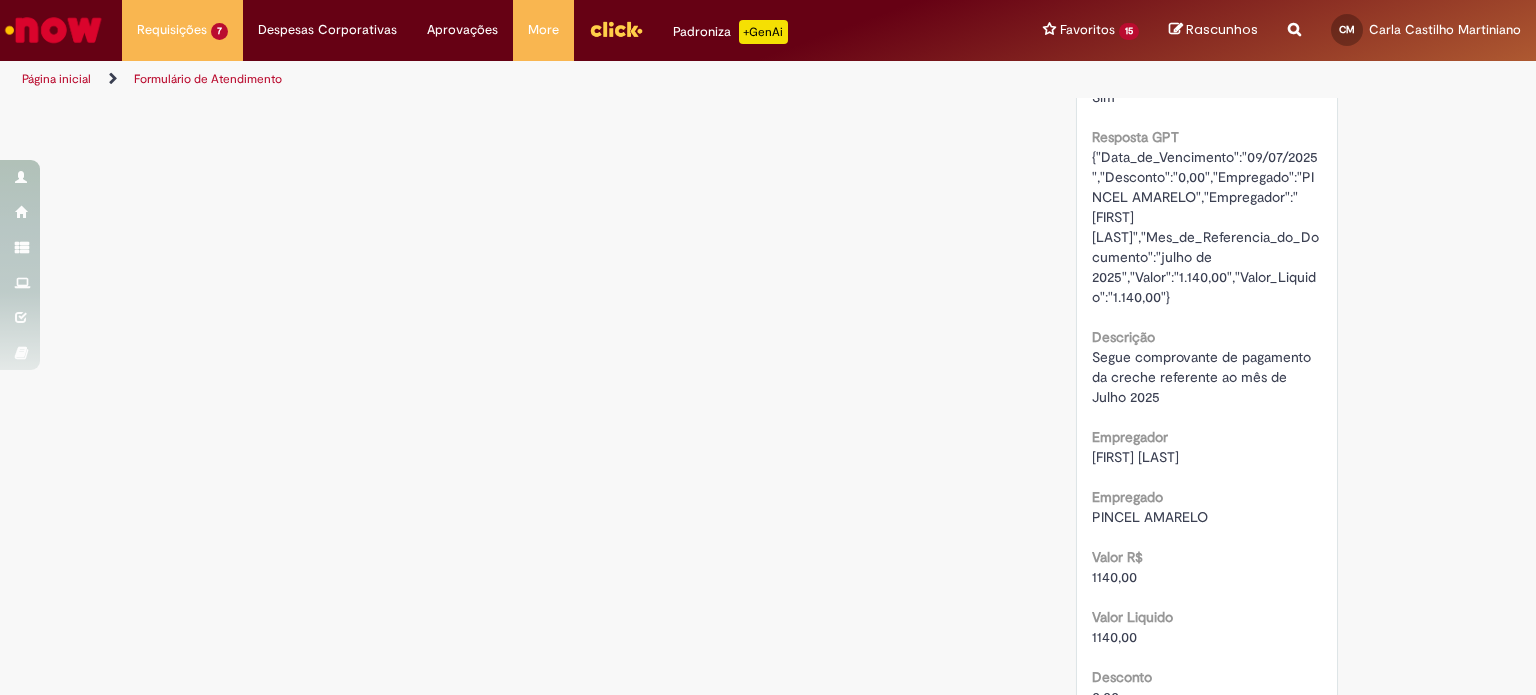 scroll, scrollTop: 1283, scrollLeft: 0, axis: vertical 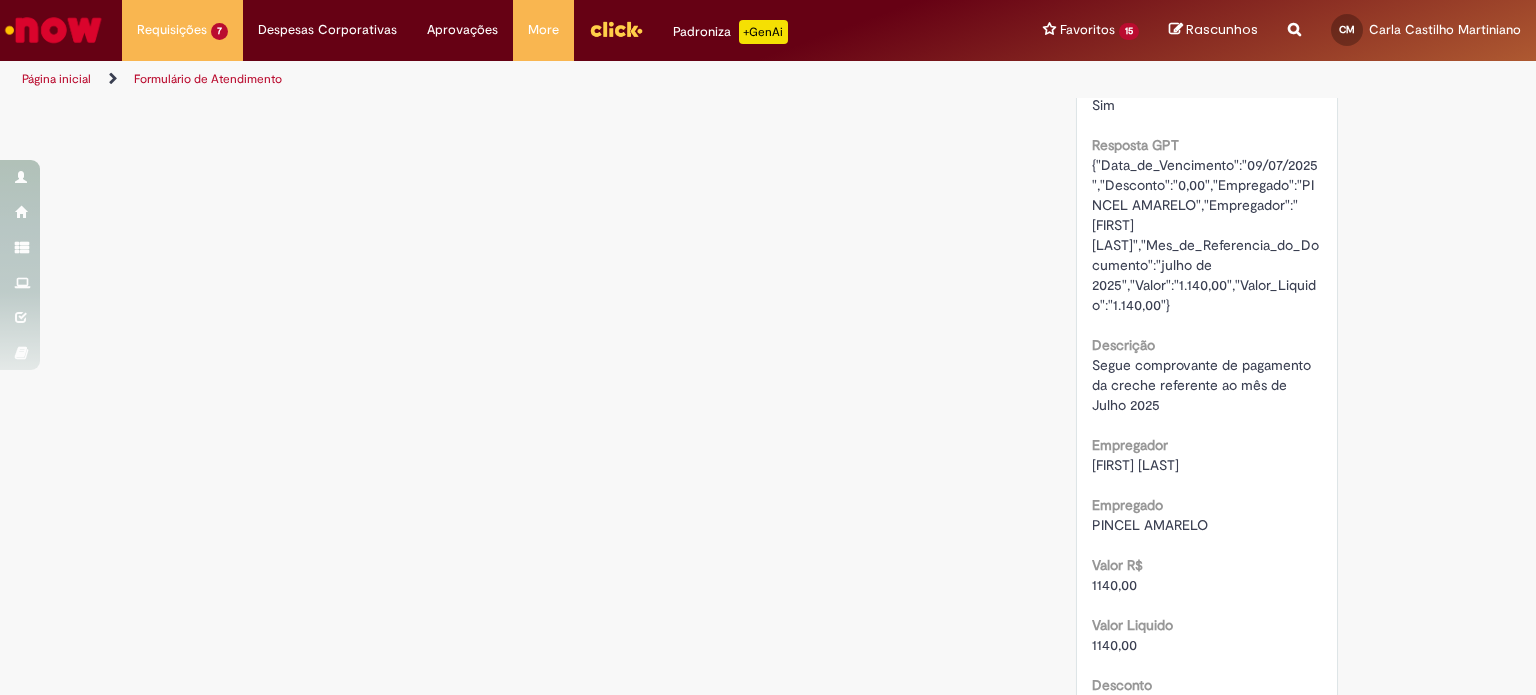 click on "Segue comprovante de pagamento da creche referente ao mês de Julho 2025" at bounding box center [1203, 385] 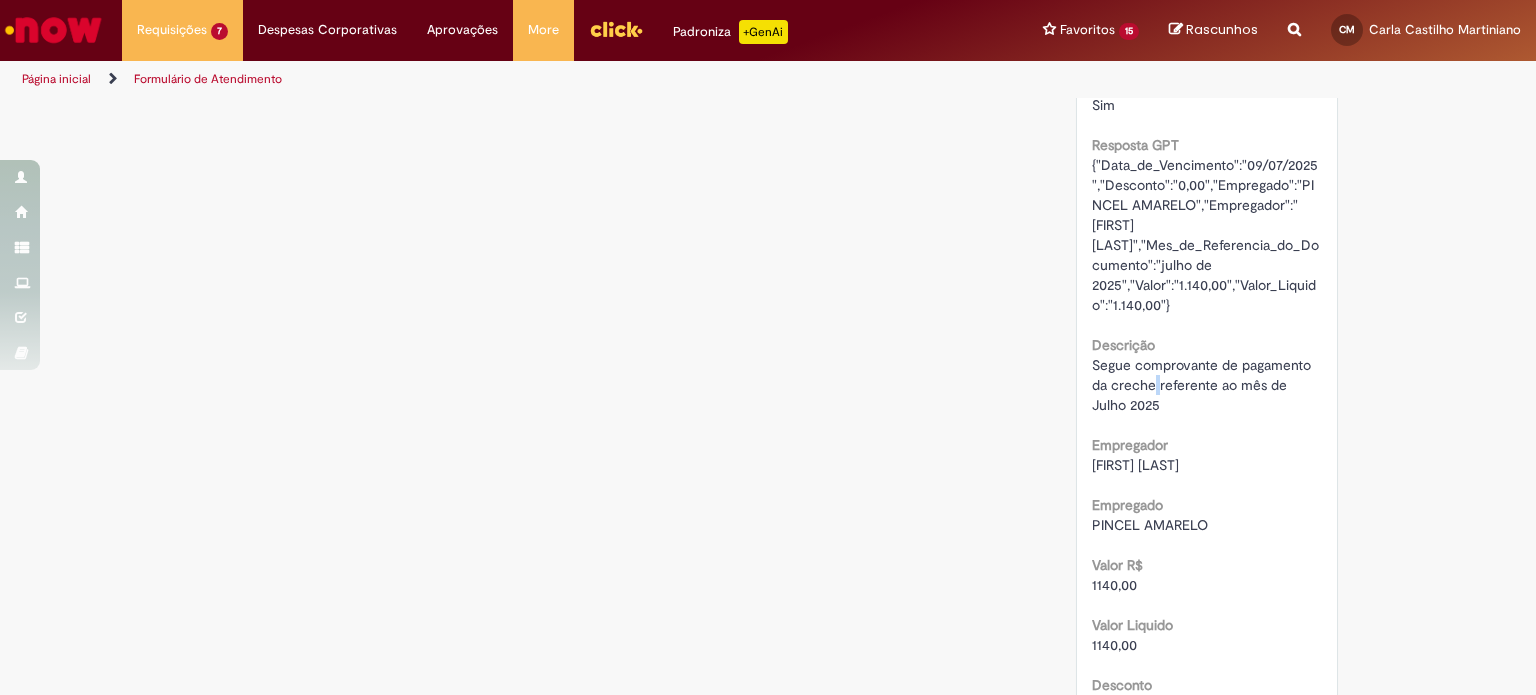 click on "Segue comprovante de pagamento da creche referente ao mês de Julho 2025" at bounding box center (1203, 385) 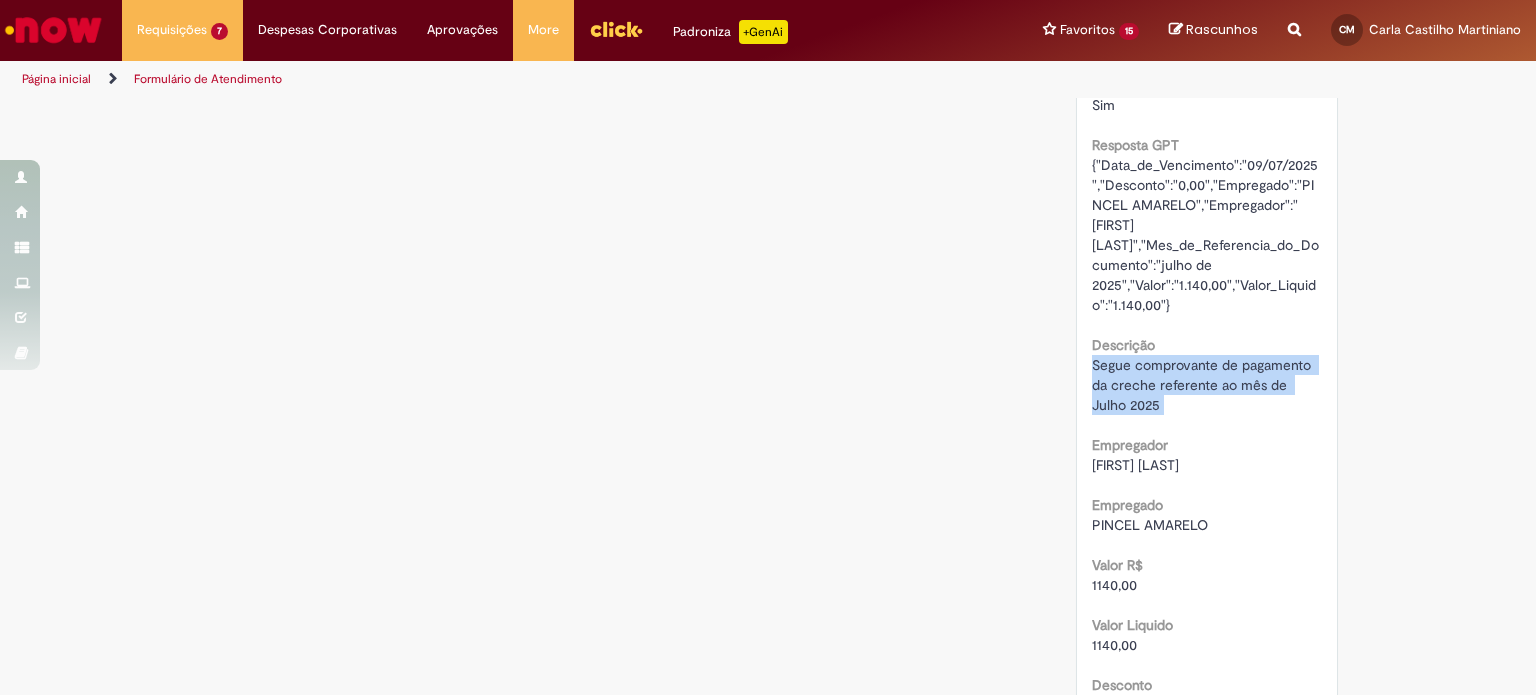 click on "Segue comprovante de pagamento da creche referente ao mês de Julho 2025" at bounding box center [1203, 385] 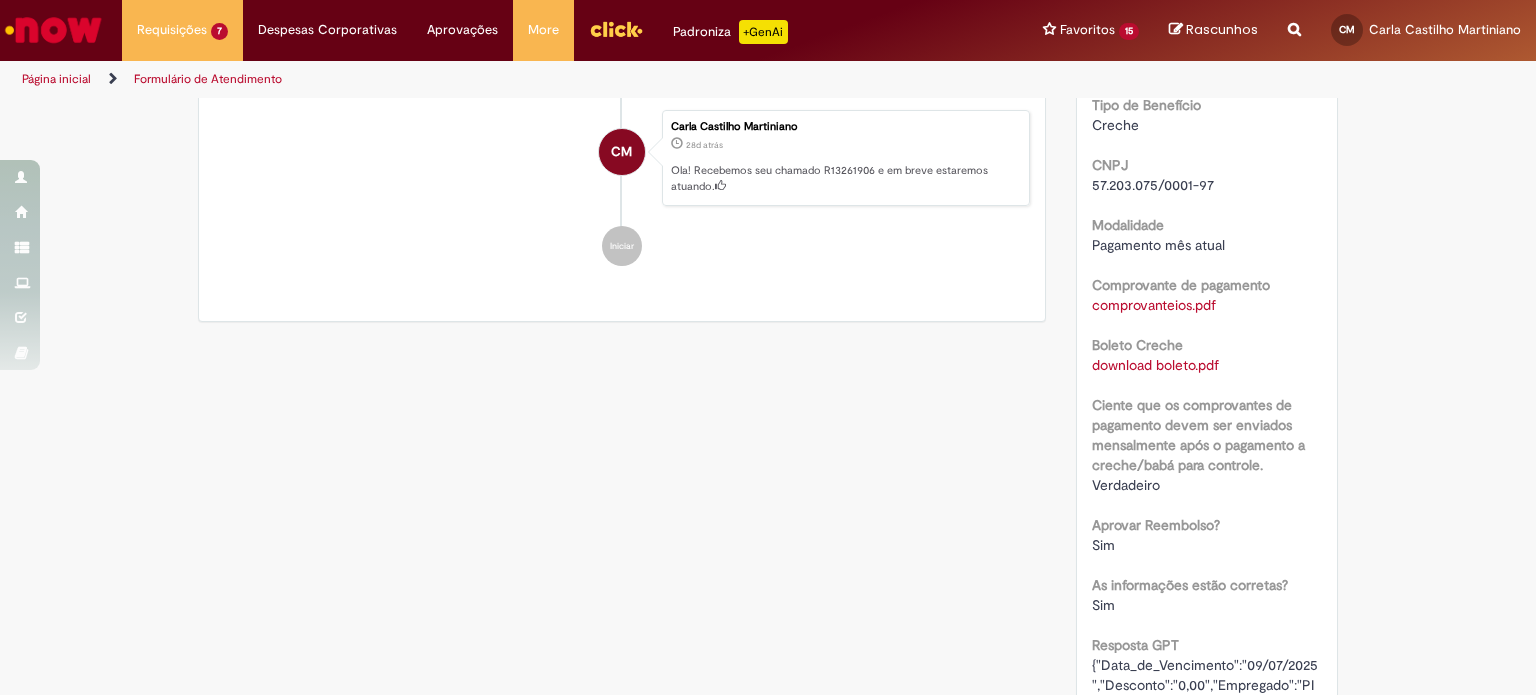 click on "Verificar Código de Barras
Aguardando Aprovação
Aguardando atendimento
Em andamento
Validação
Concluído
Auxílio Creche e Babá
Enviar
CM
[FIRST] [LAST]
22d atrás 22 dias atrás     Comentários adicionais
Pesquisa de Satisfação respondida!
S" at bounding box center [768, 436] 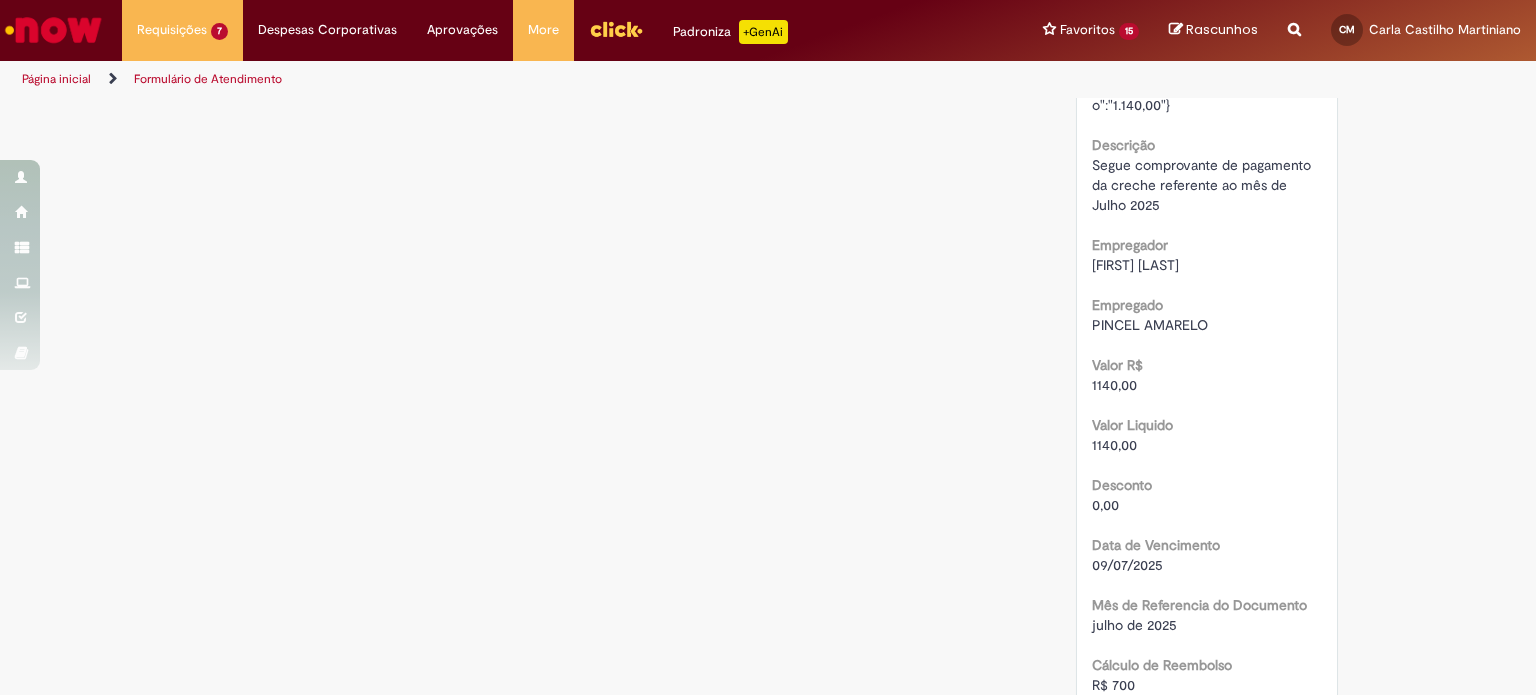 scroll, scrollTop: 1583, scrollLeft: 0, axis: vertical 